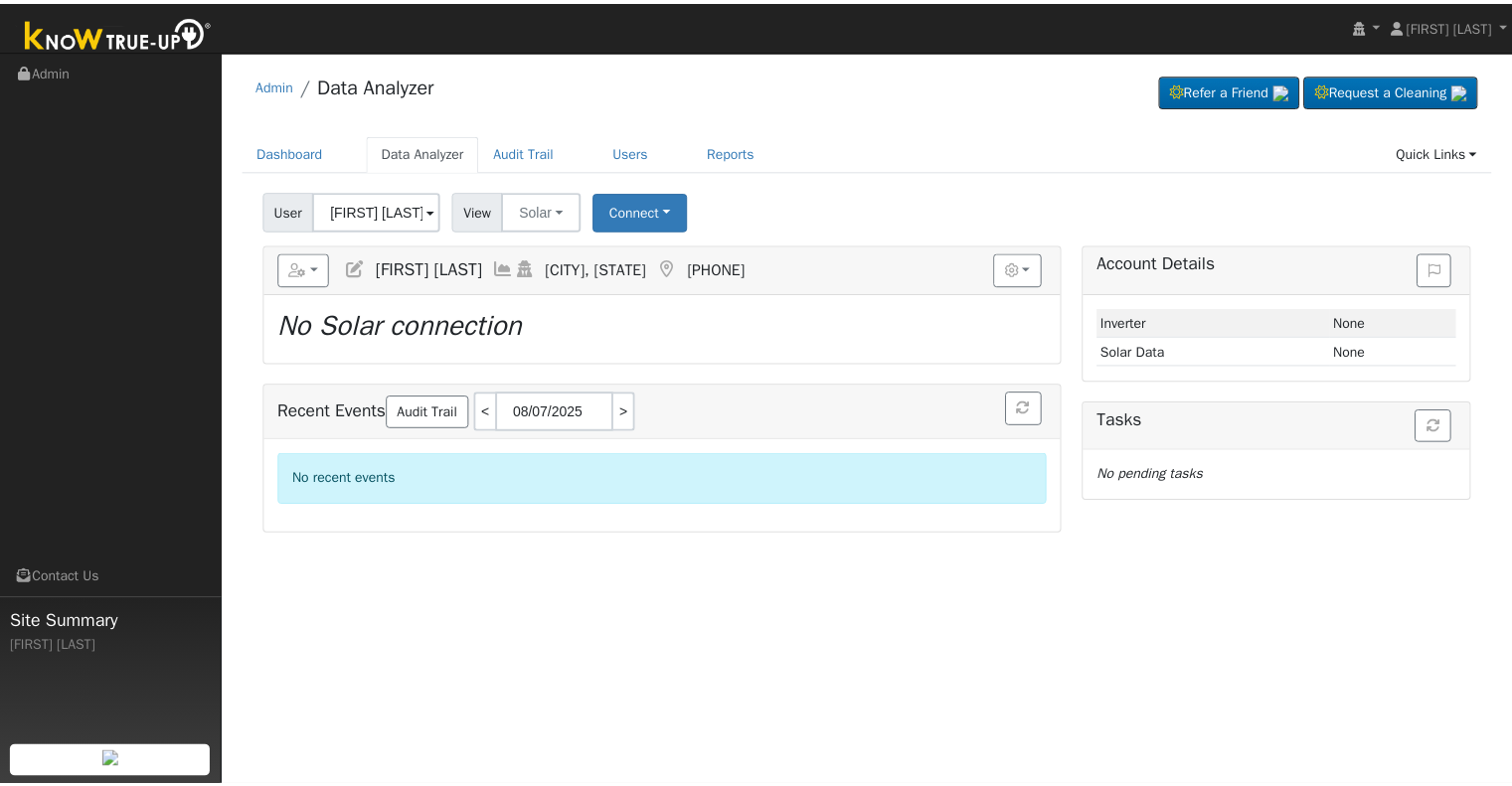 scroll, scrollTop: 0, scrollLeft: 0, axis: both 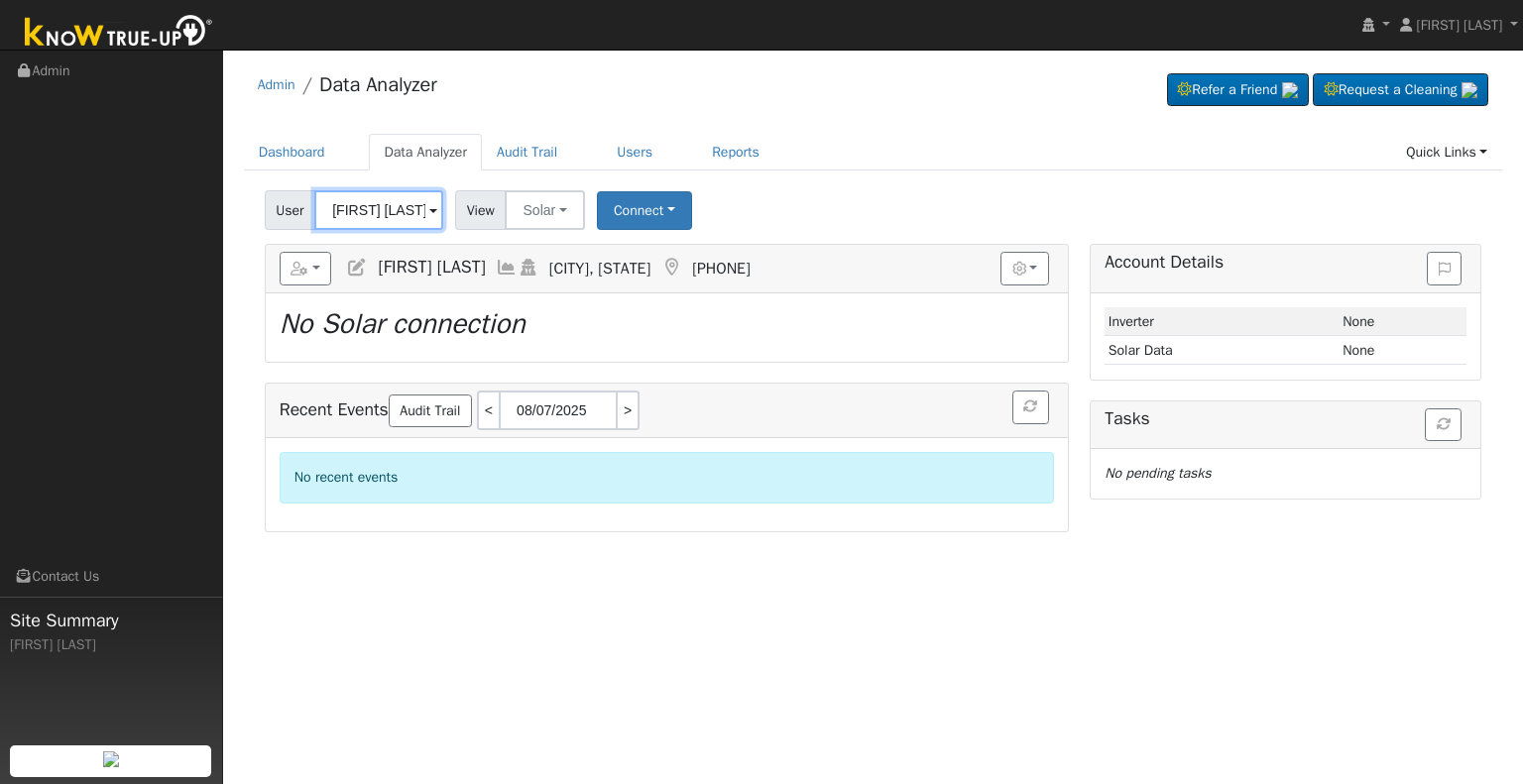 click on "[FIRST] [LAST]" at bounding box center (379, 210) 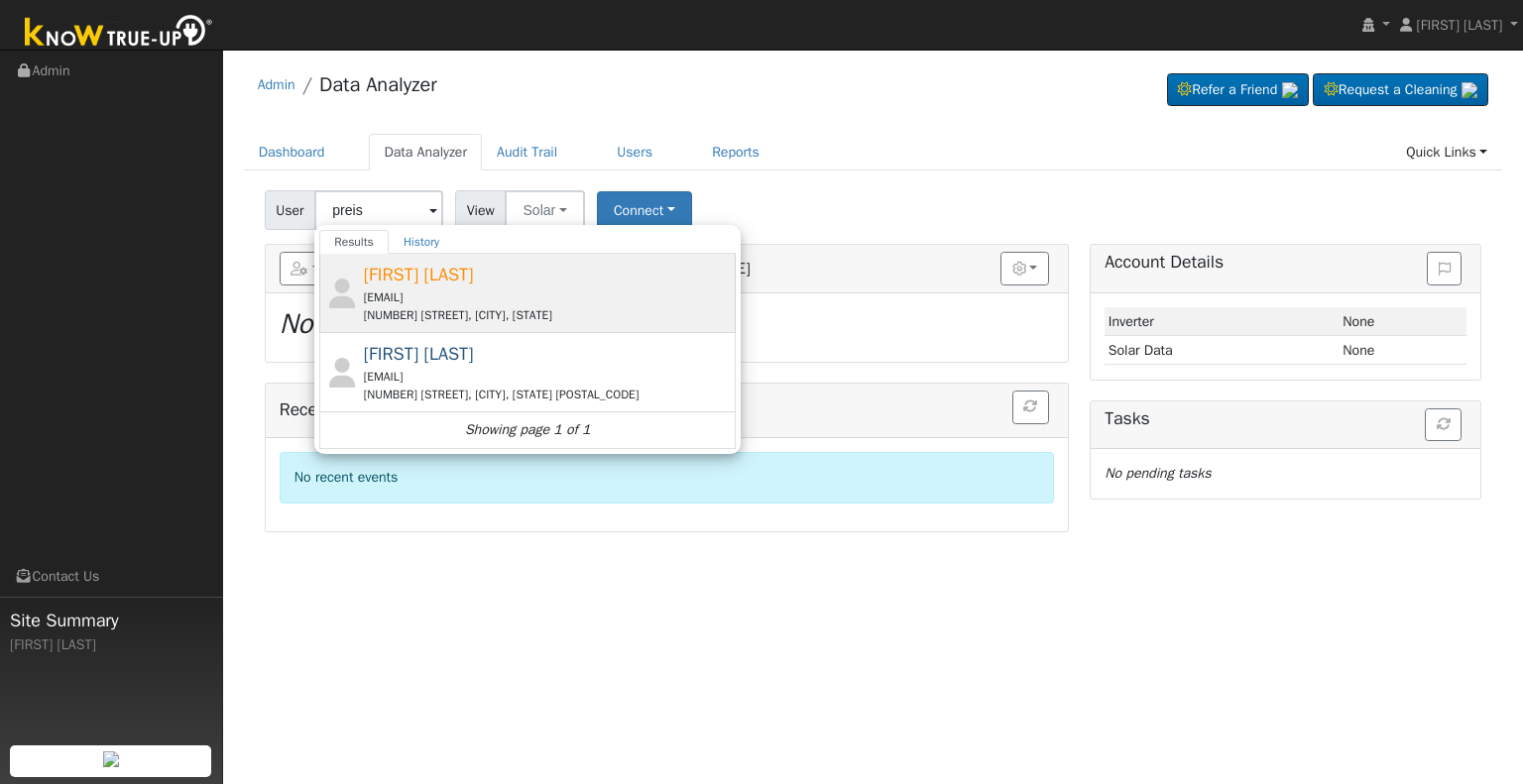 click on "[EMAIL]" at bounding box center [547, 297] 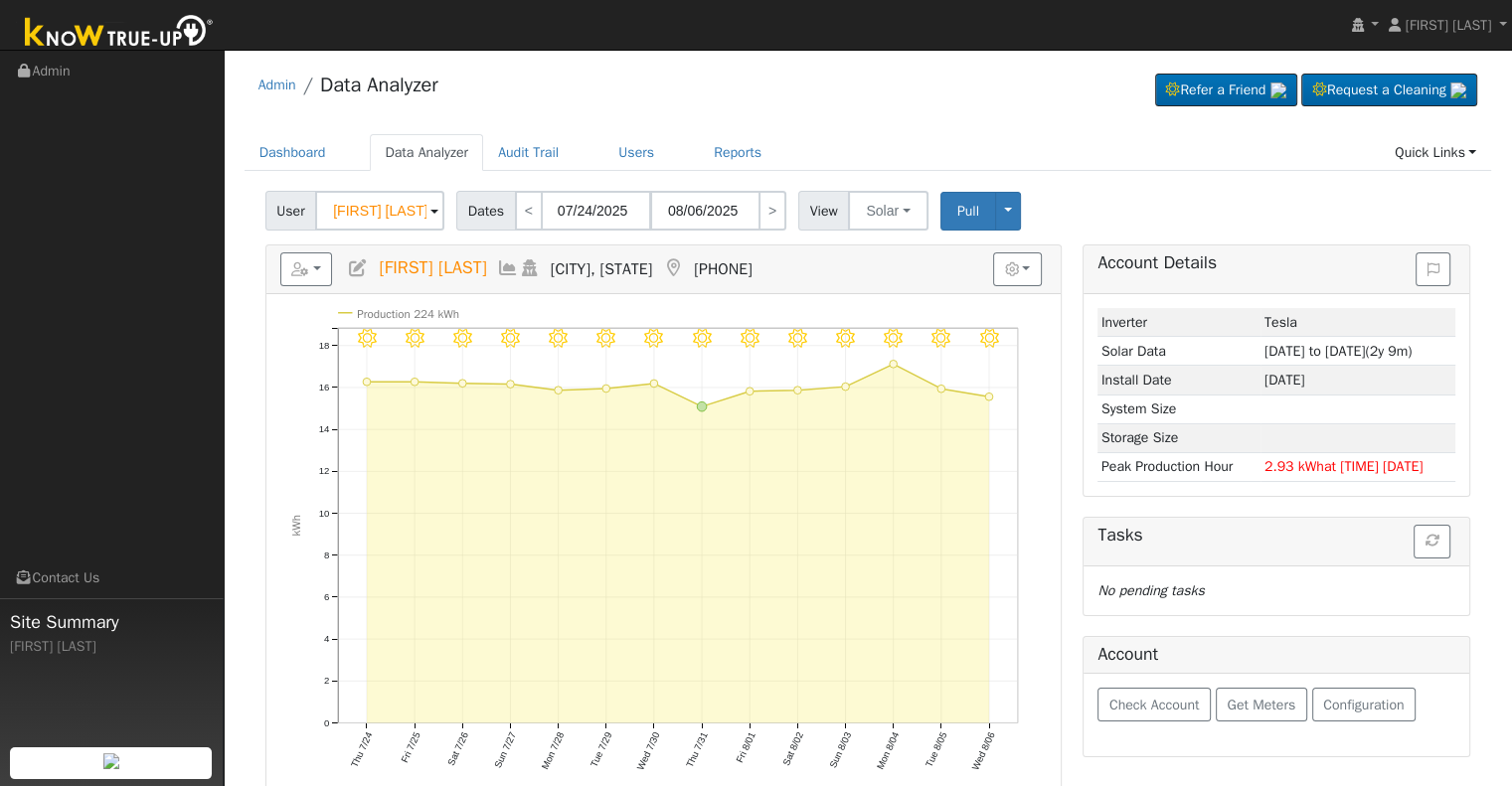 click at bounding box center [358, 268] 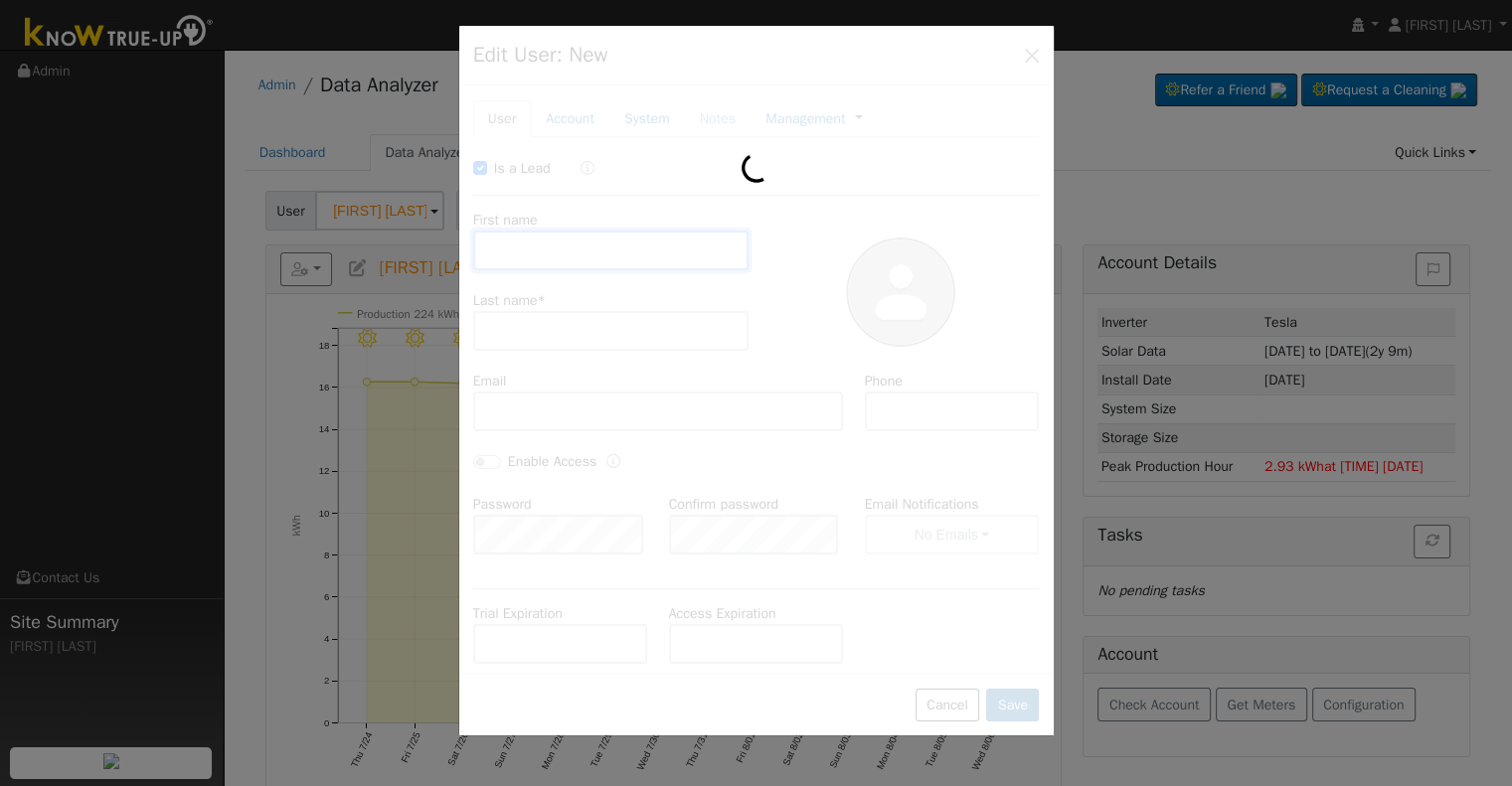 checkbox on "true" 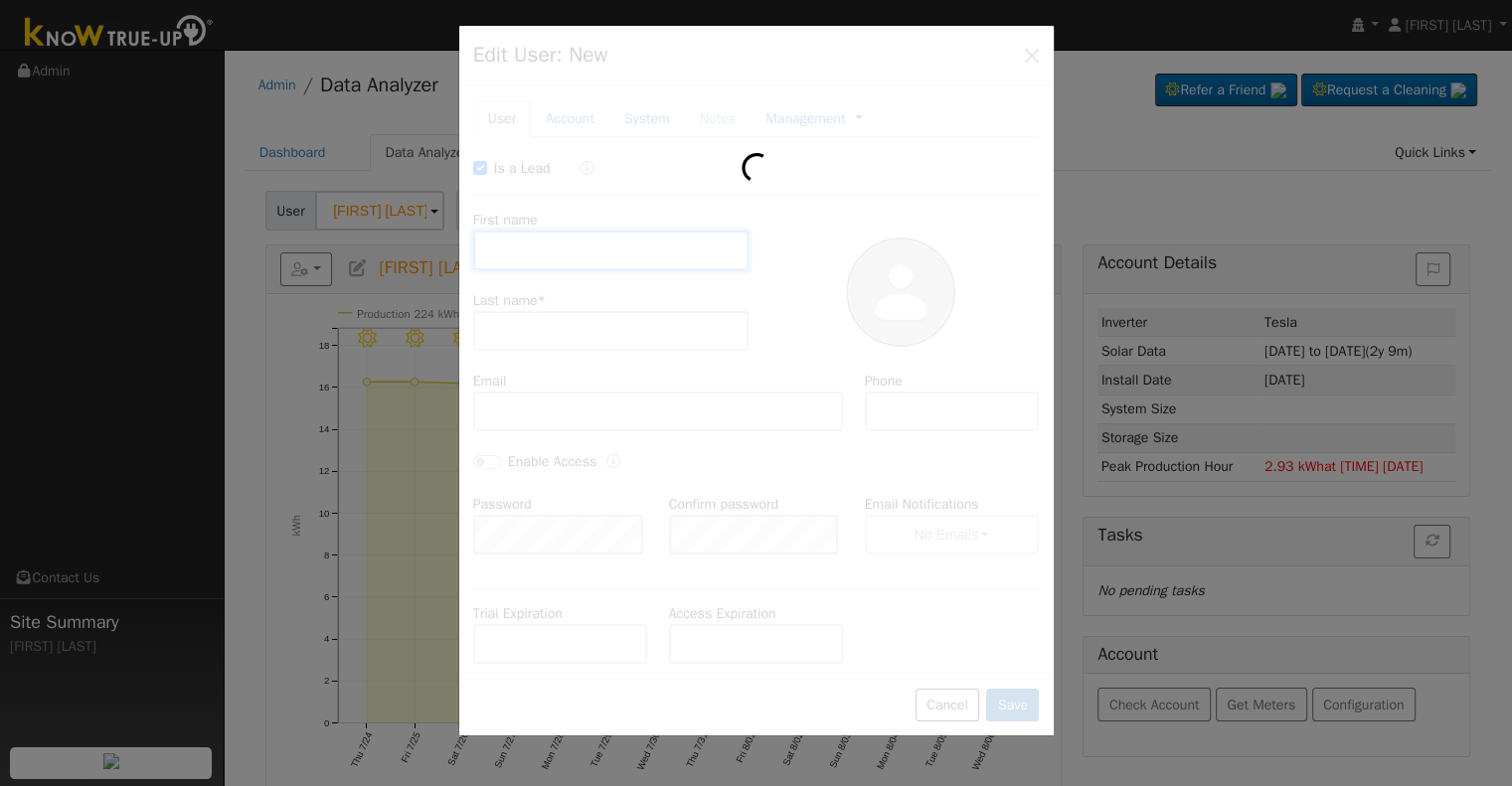 type on "[FIRST]" 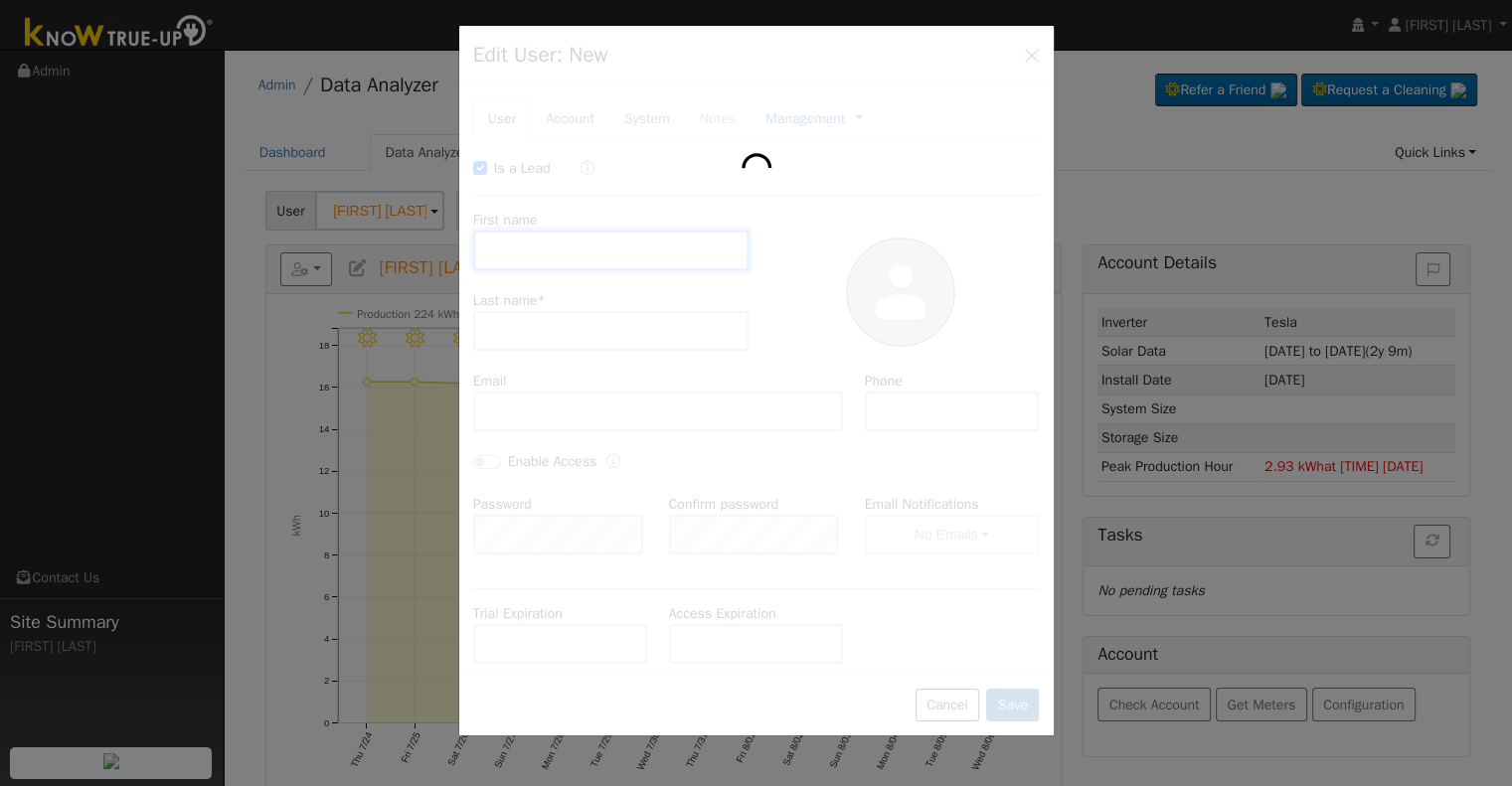 type on "Preis" 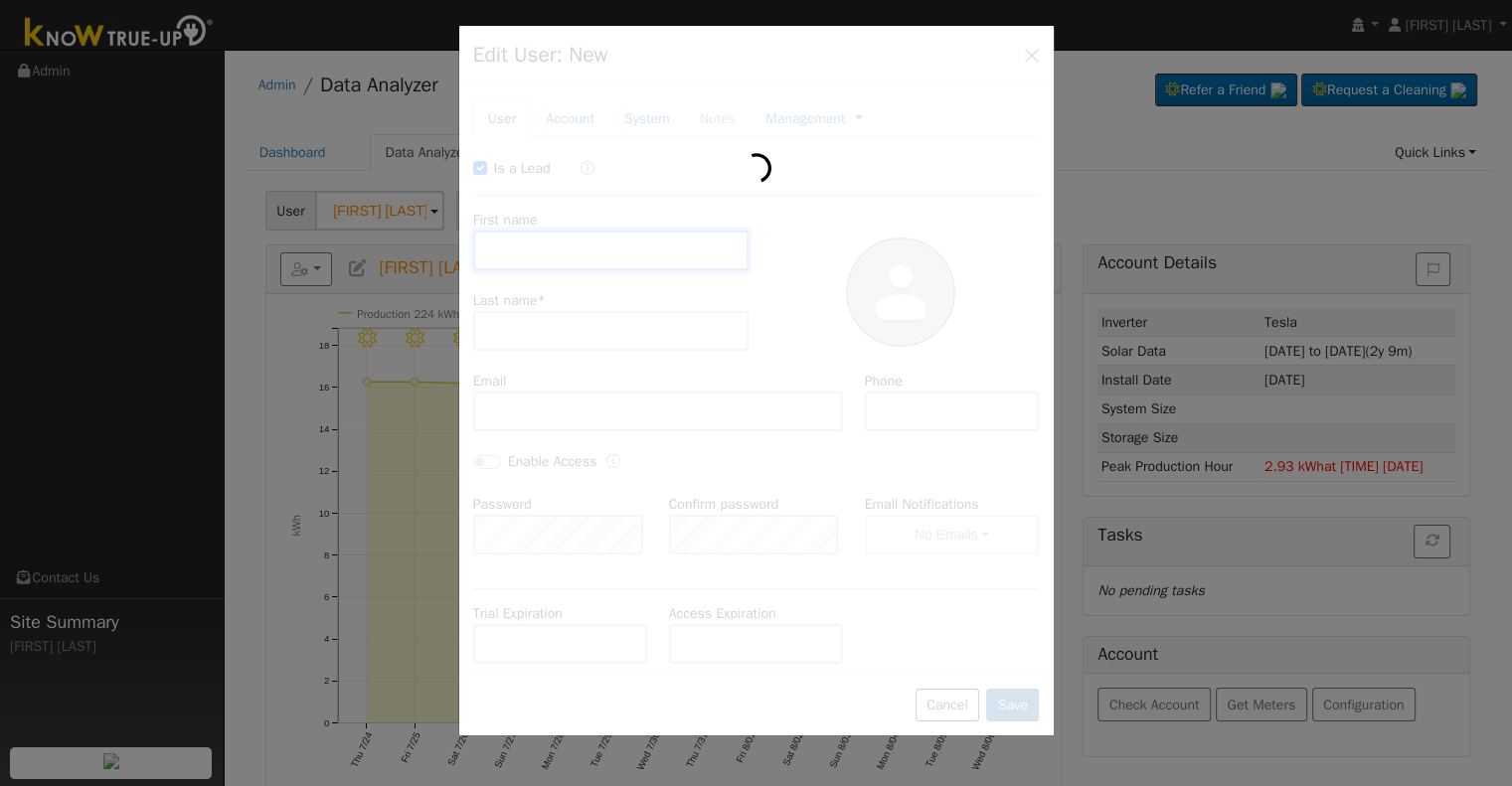 type on "[EMAIL]" 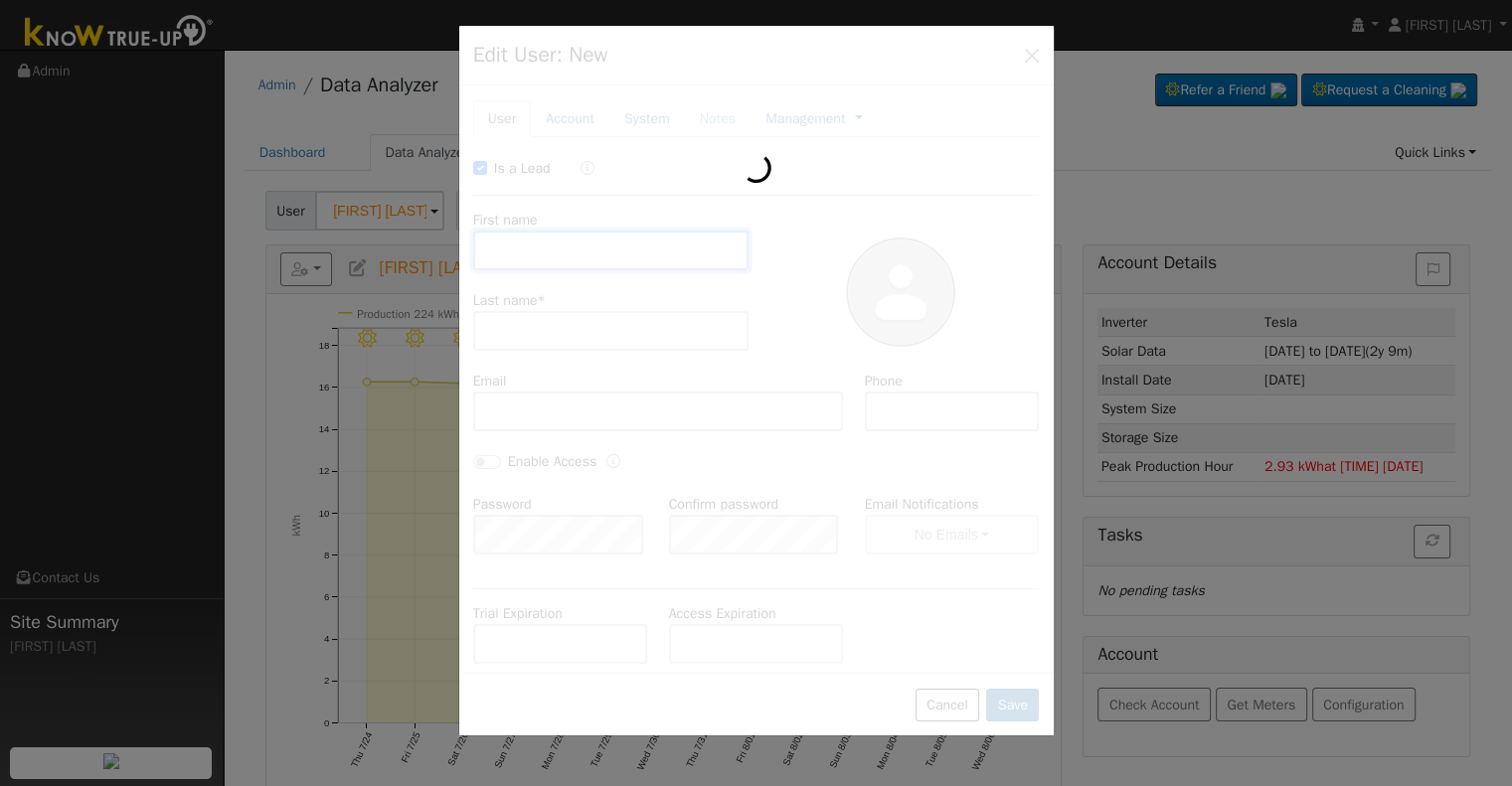 type on "[PHONE]" 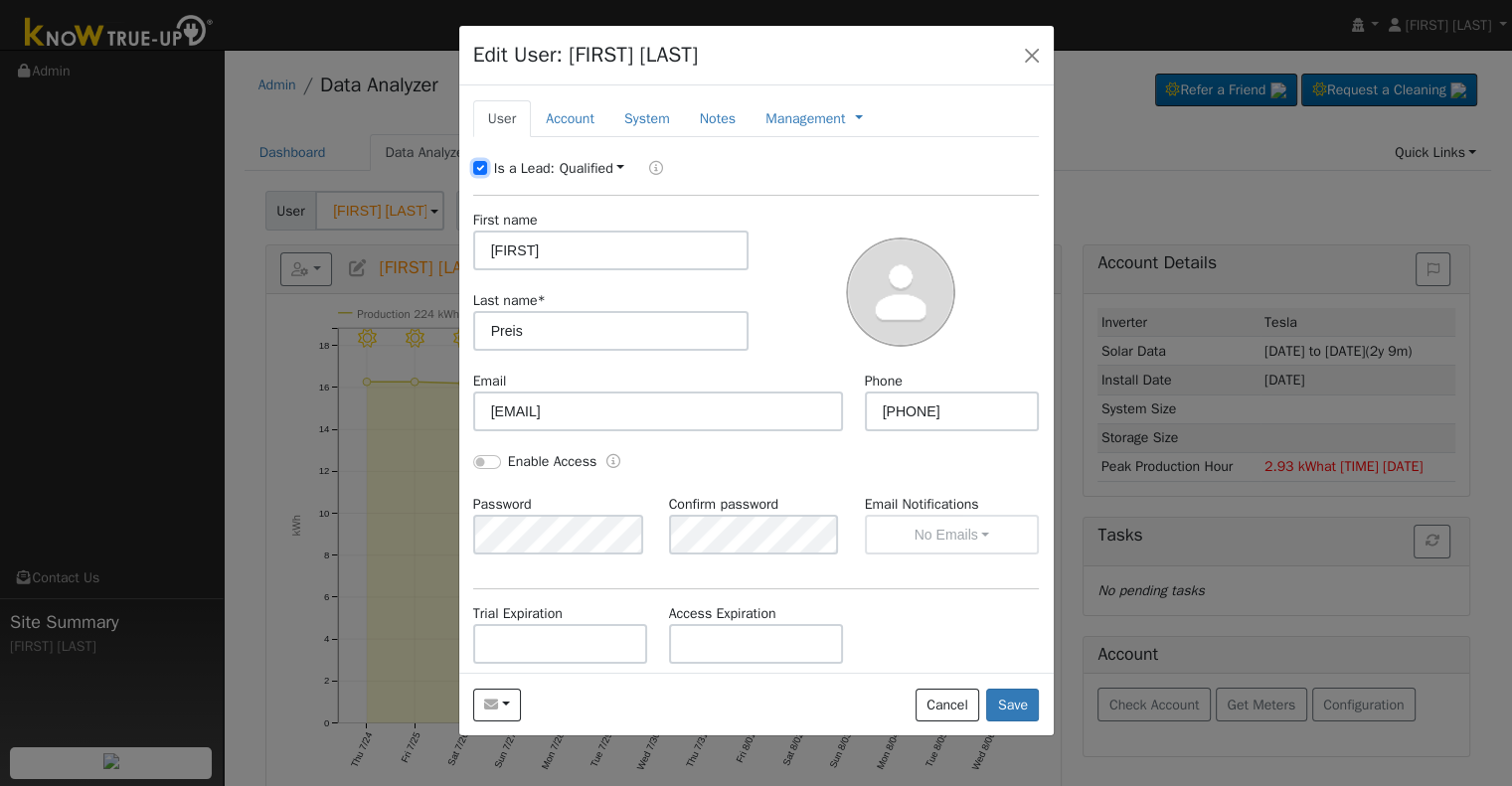 click on "Is a Lead:" at bounding box center (480, 168) 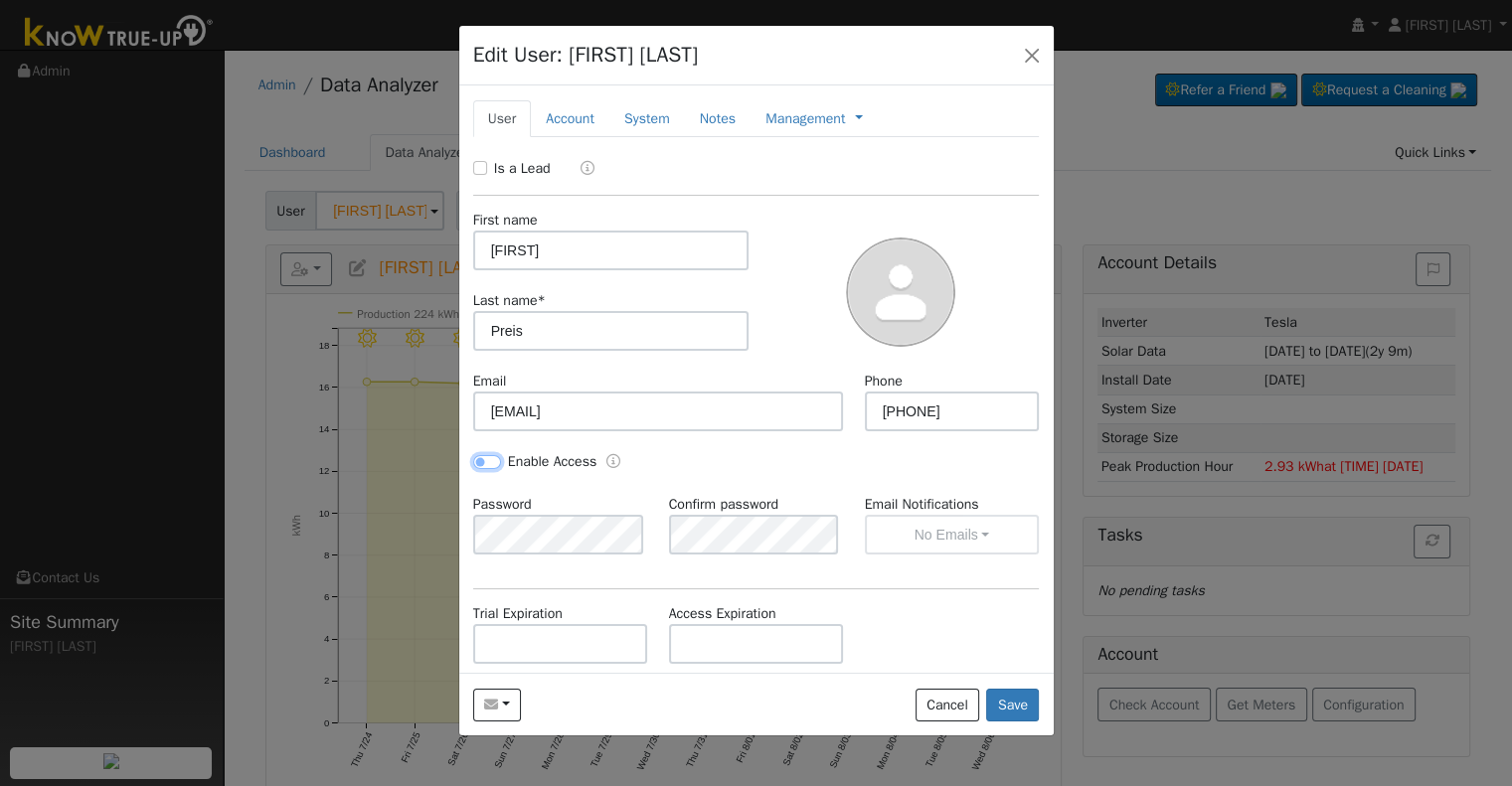 click on "Enable Access" at bounding box center (487, 462) 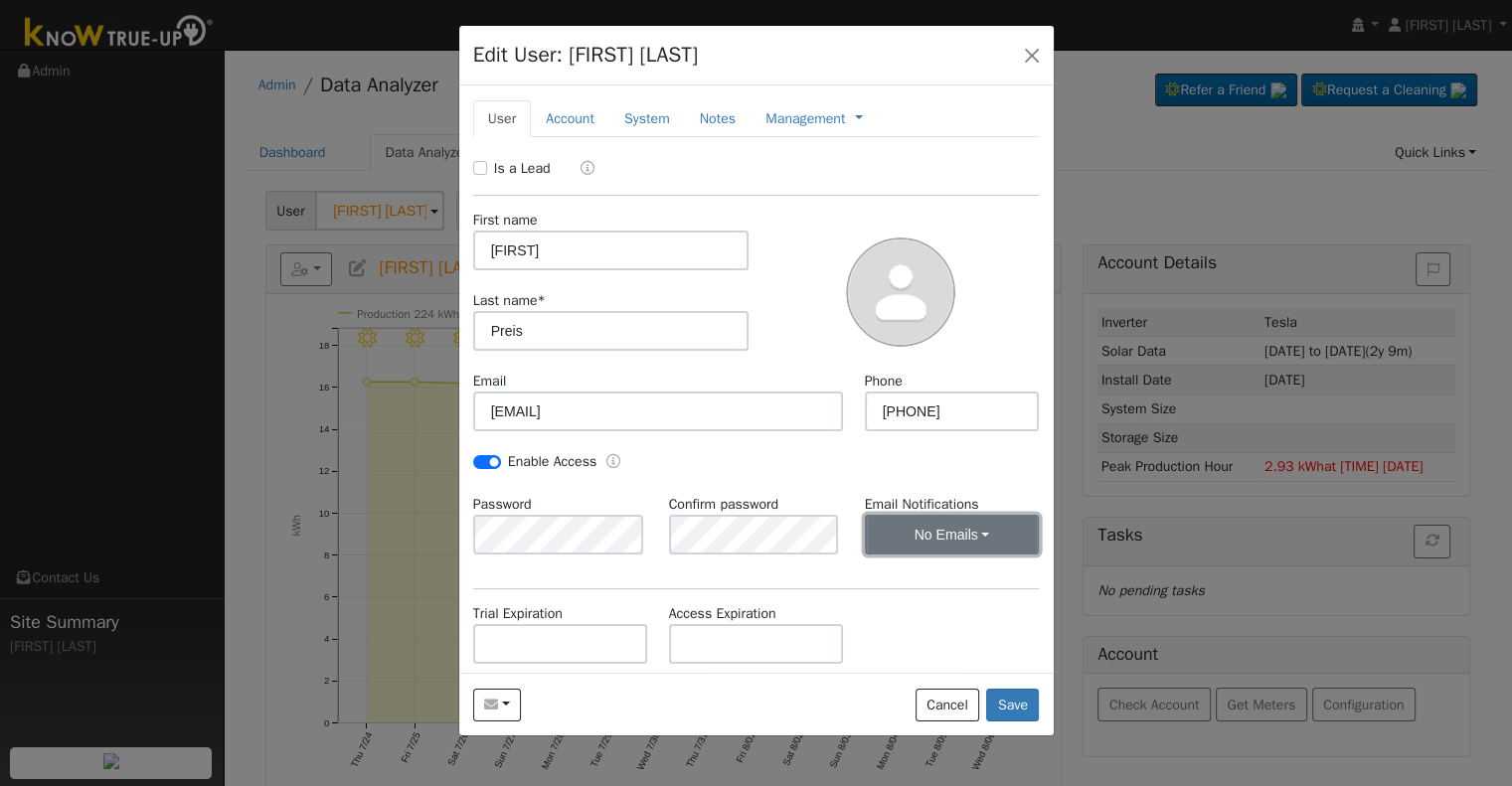 click on "No Emails" at bounding box center (952, 535) 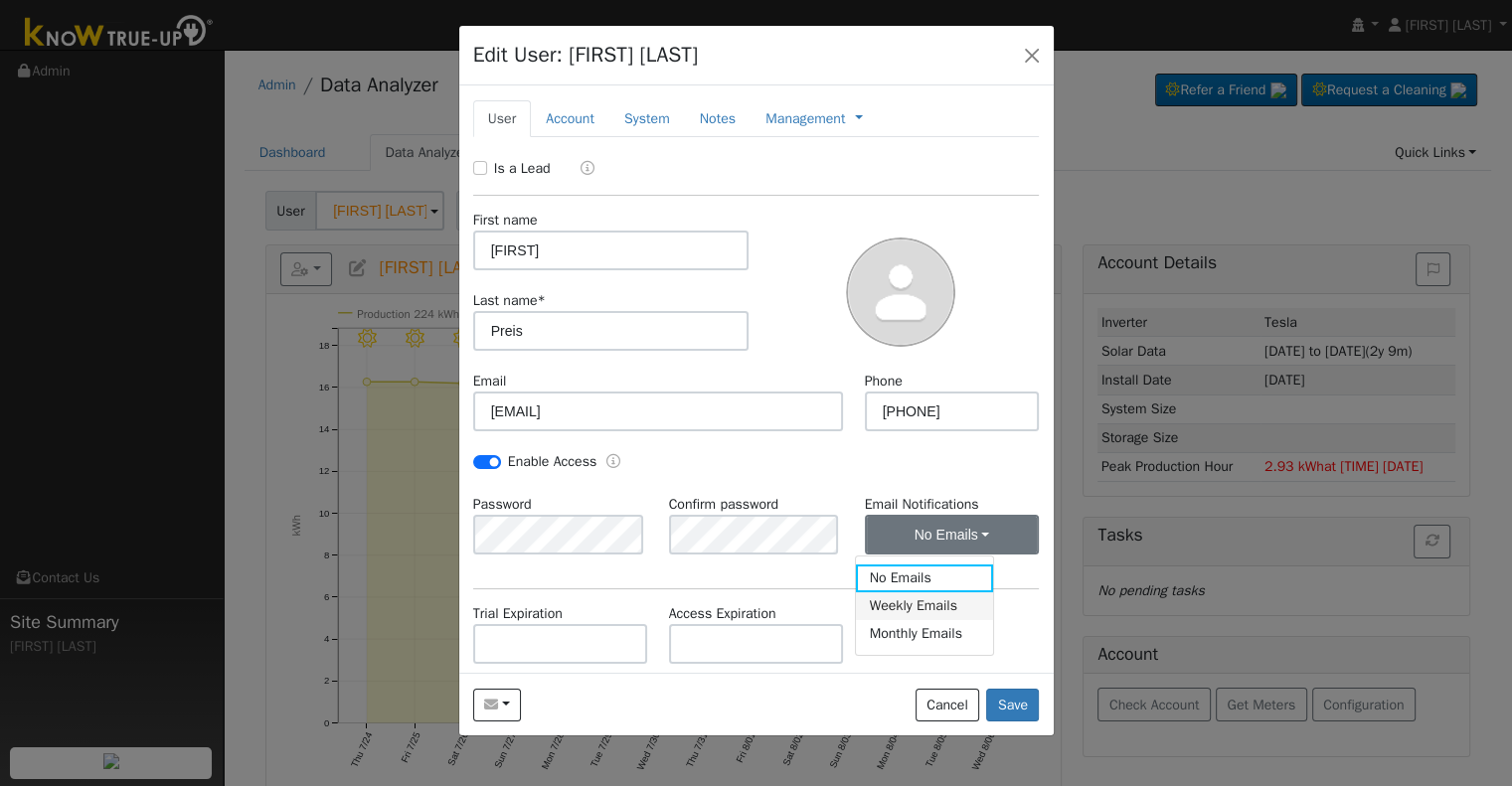 click on "Weekly Emails" at bounding box center [924, 606] 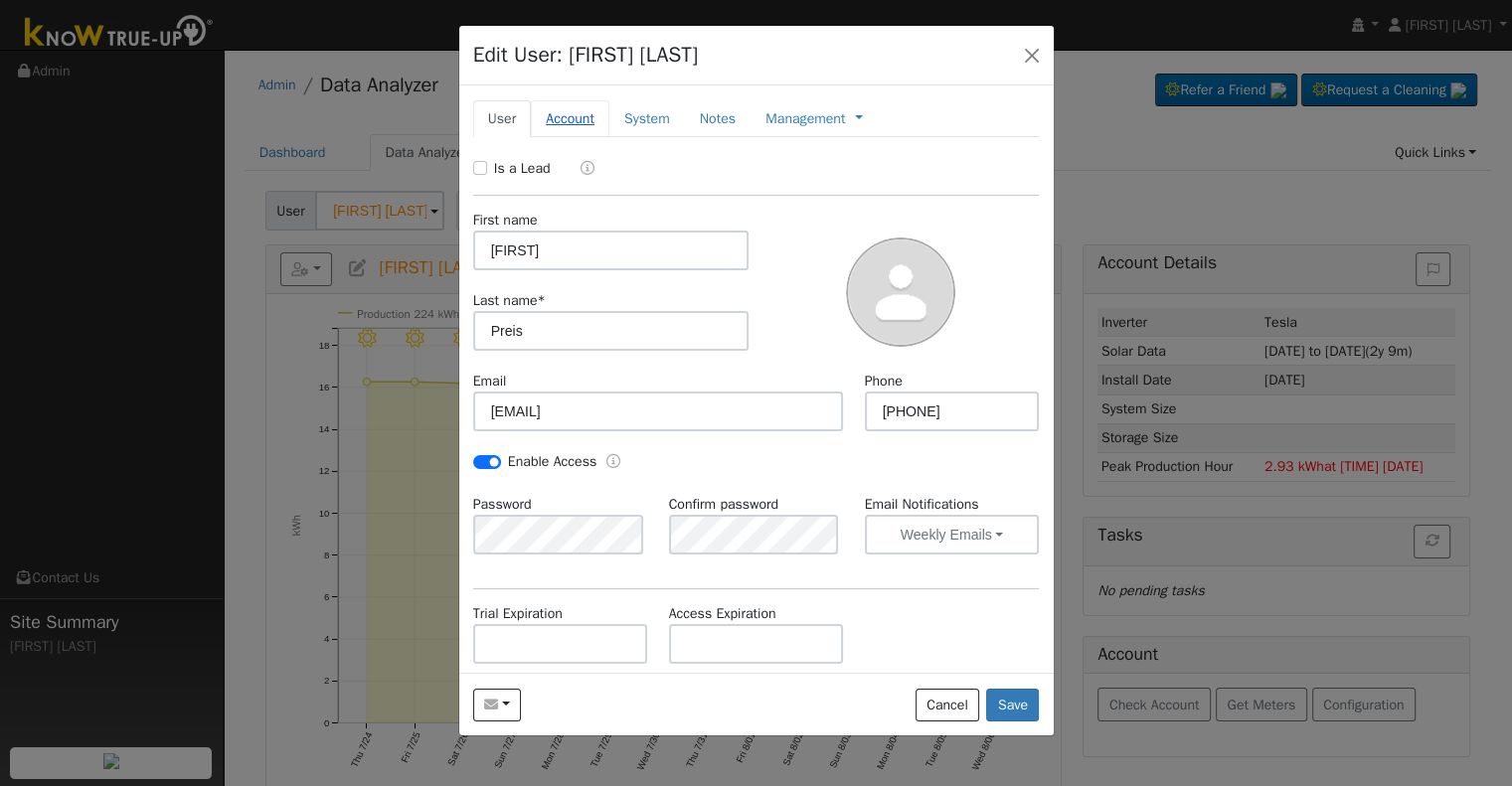 click on "Account" at bounding box center (570, 118) 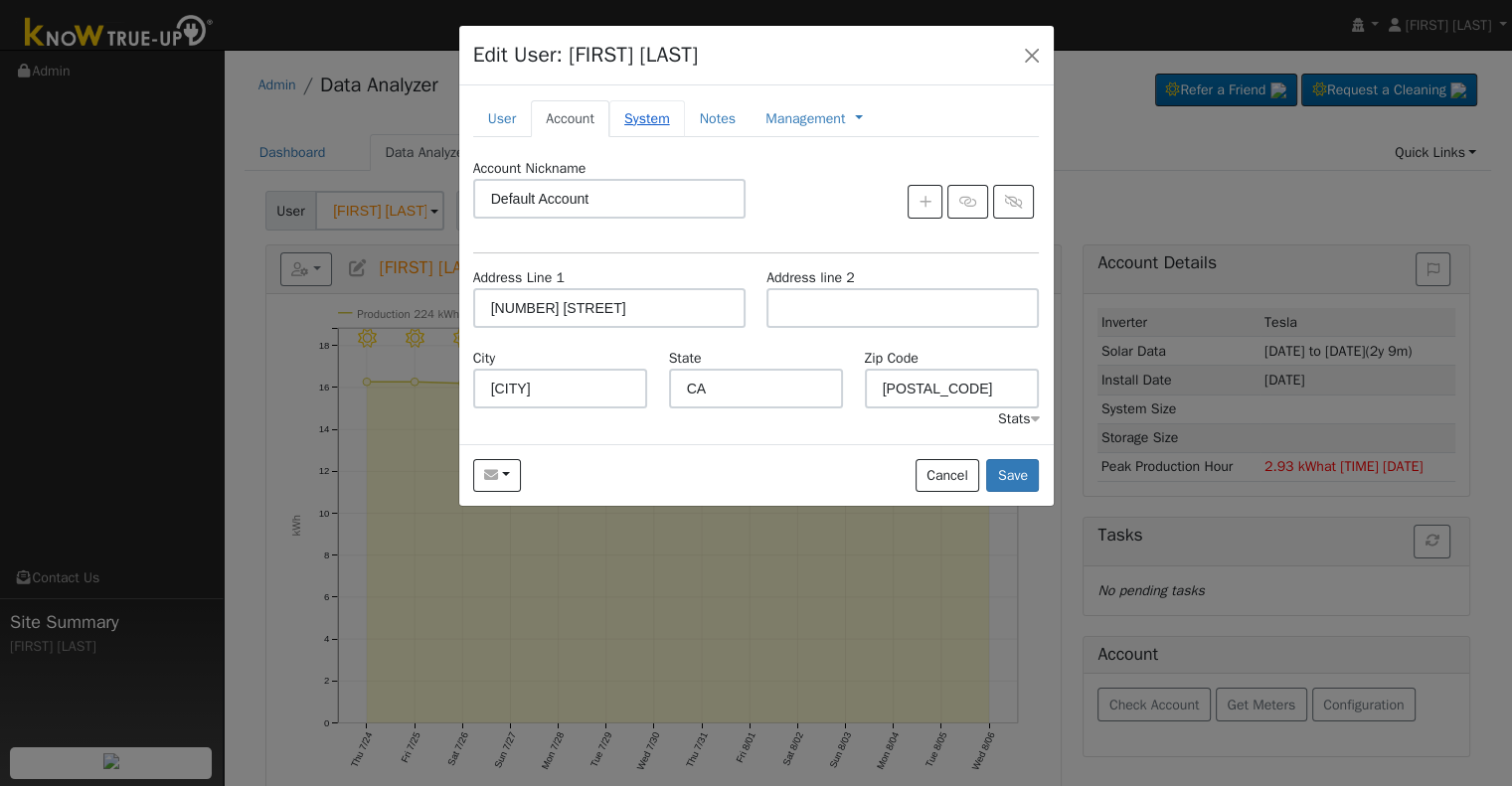 click on "System" at bounding box center [647, 118] 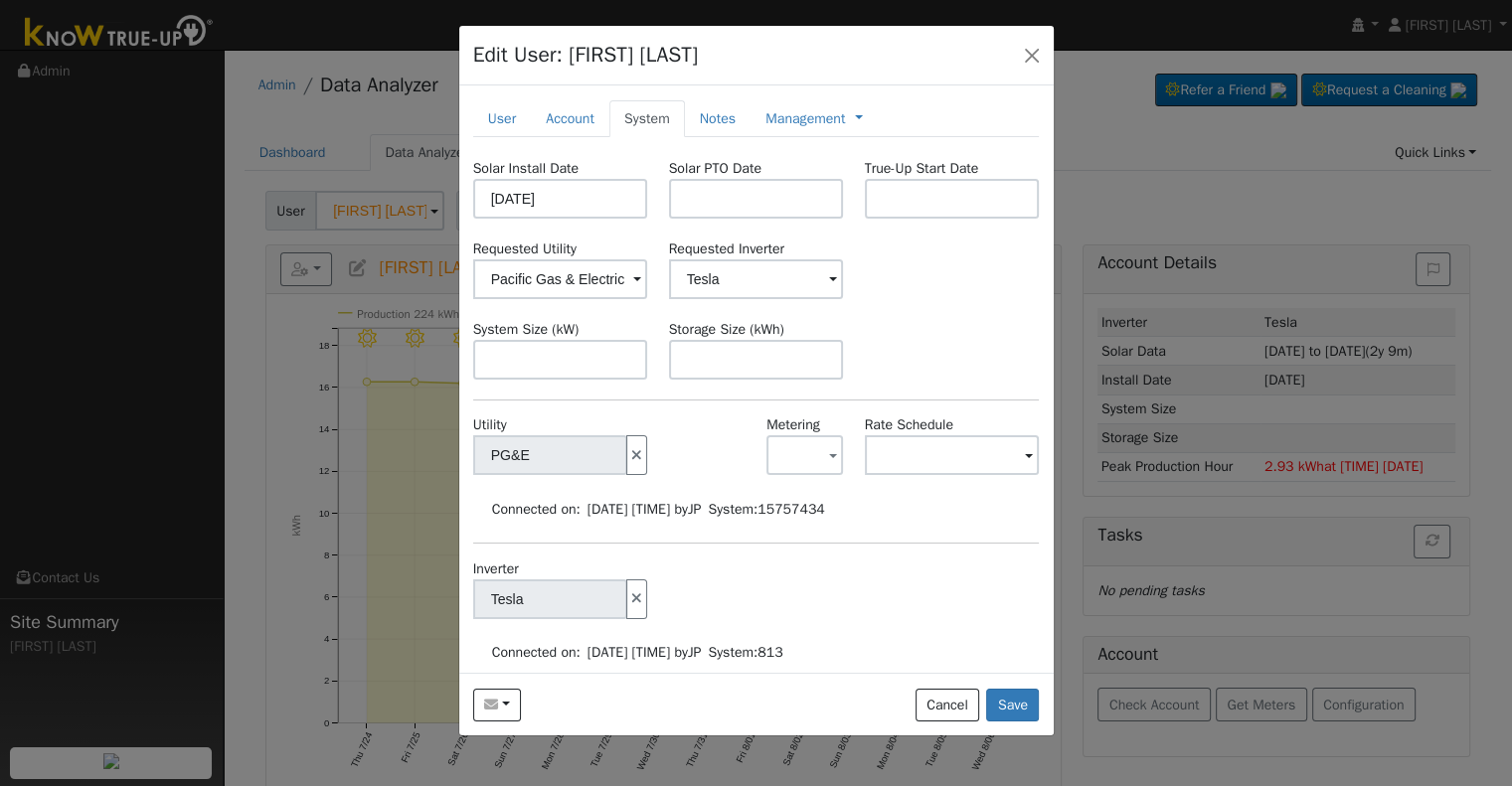 click on "System Size (kW)" at bounding box center [560, 349] 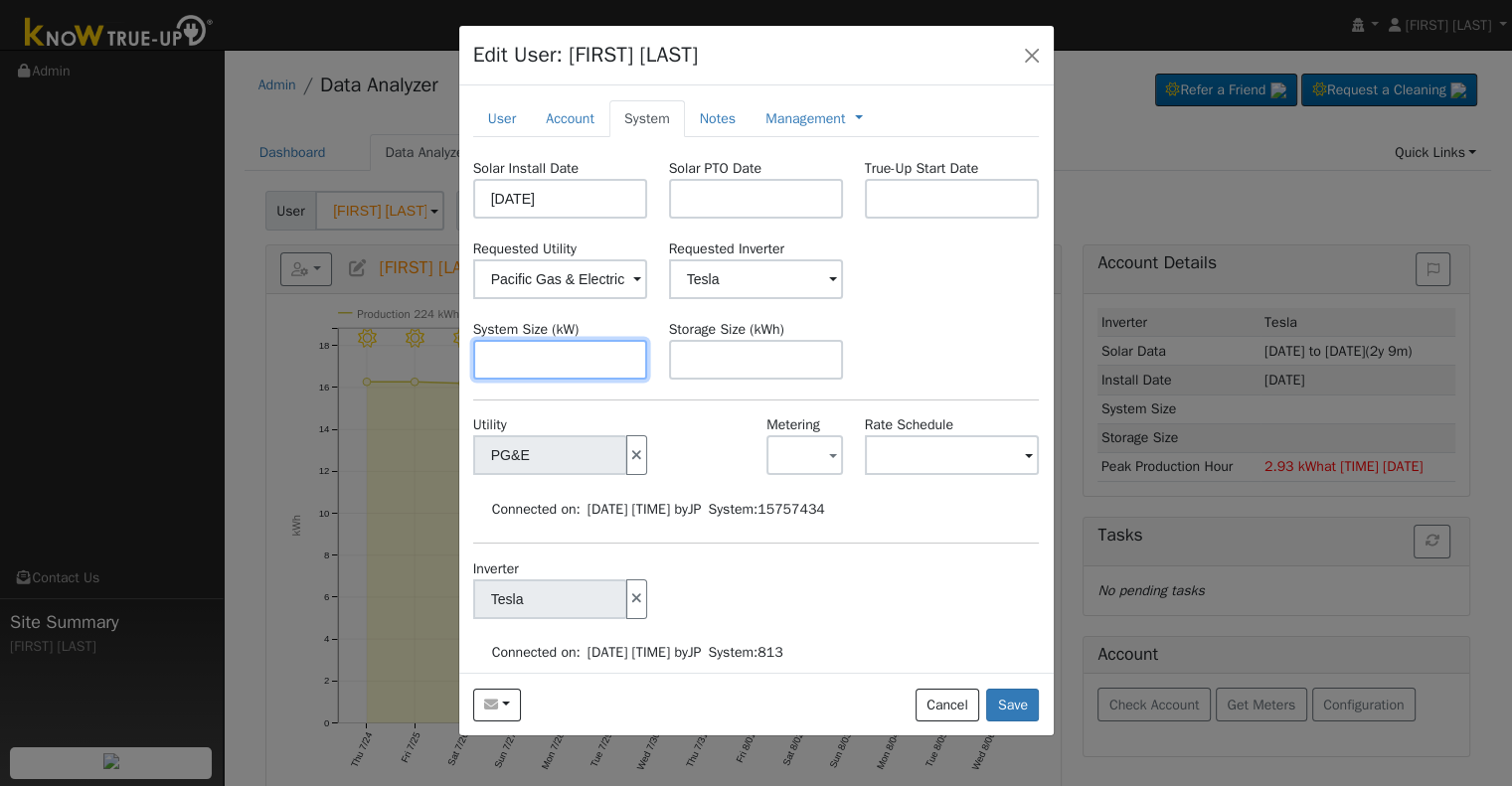 click at bounding box center (561, 360) 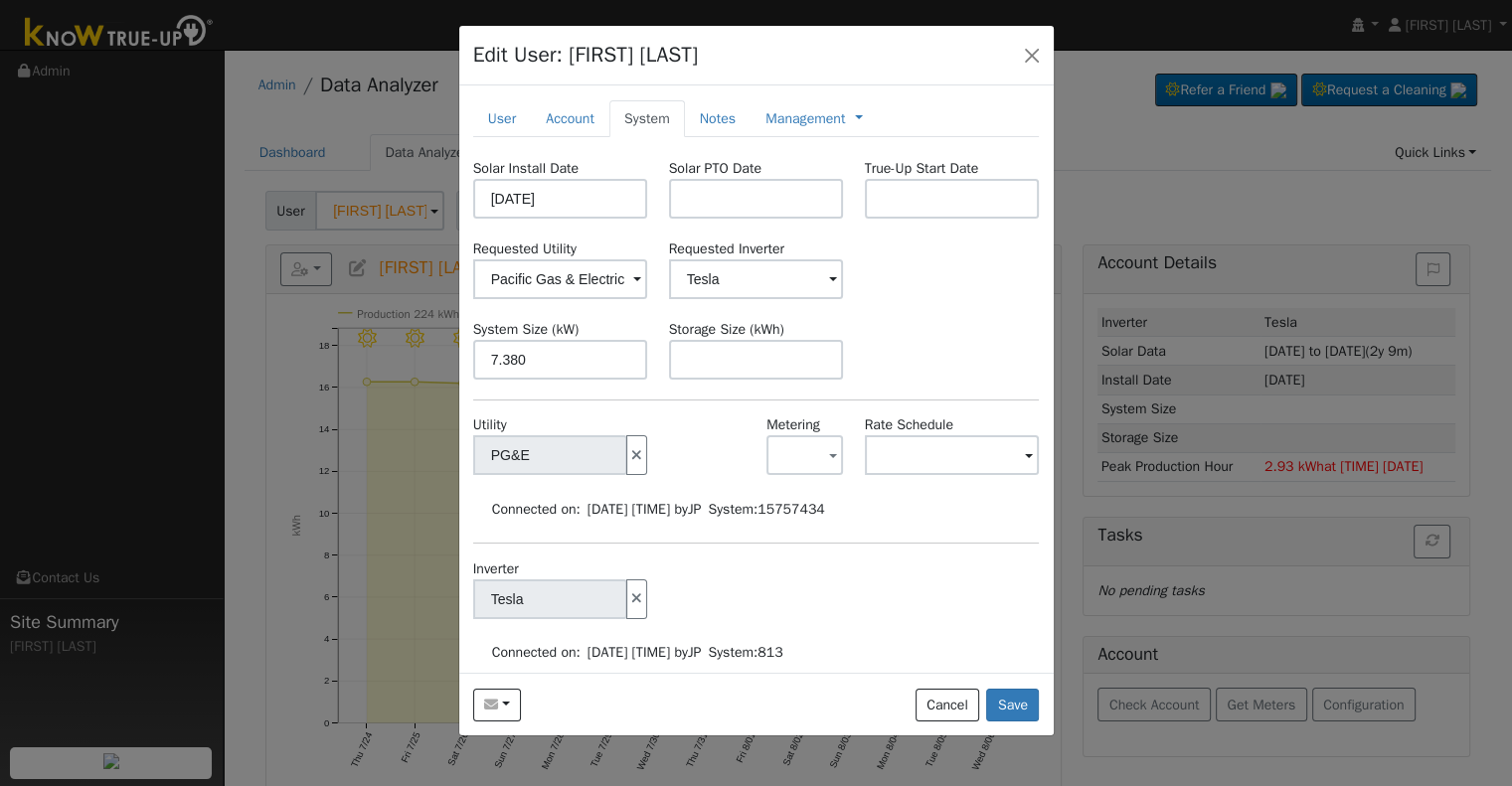 type on "7.4" 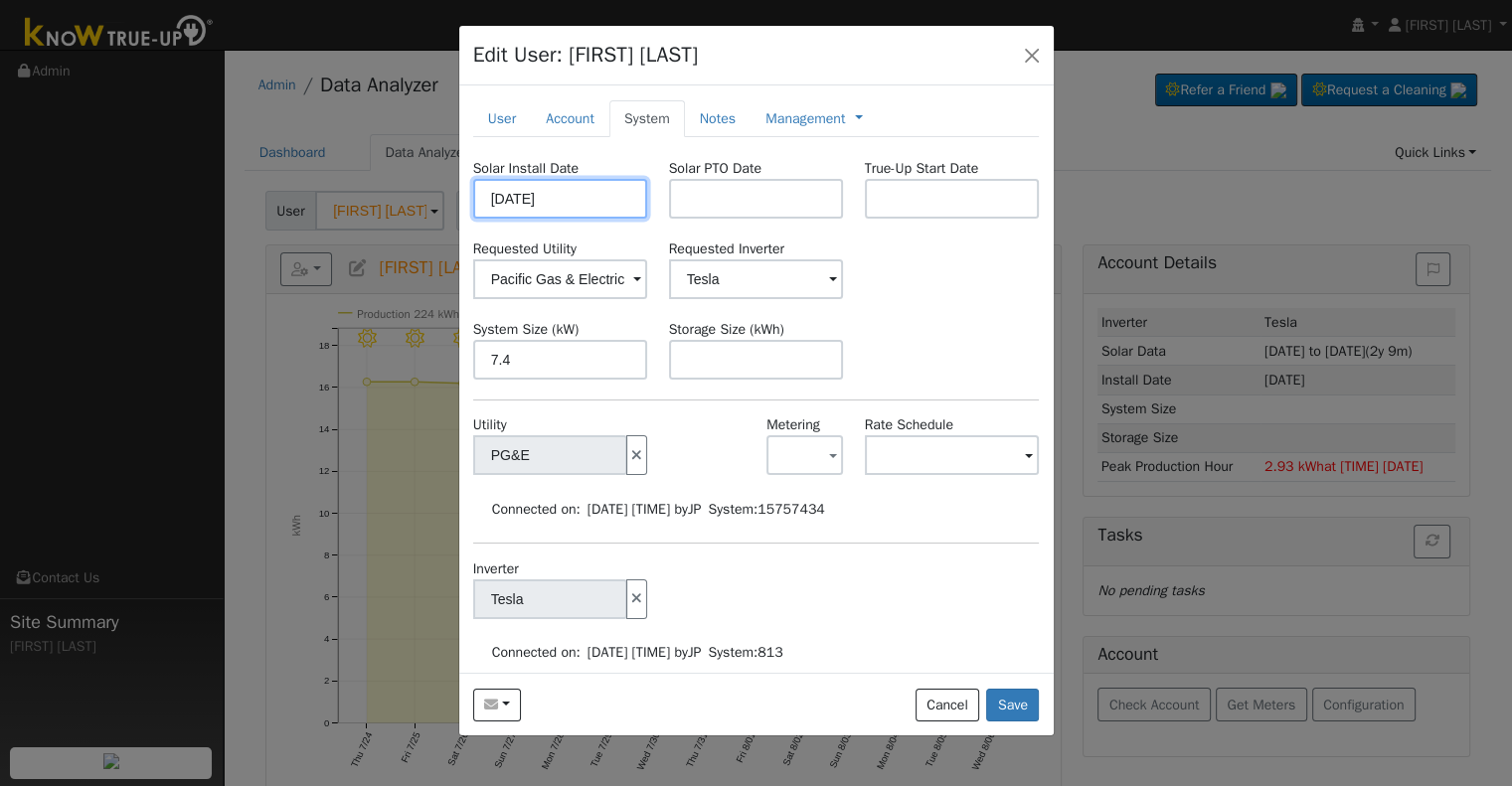 click on "[DATE]" at bounding box center [561, 199] 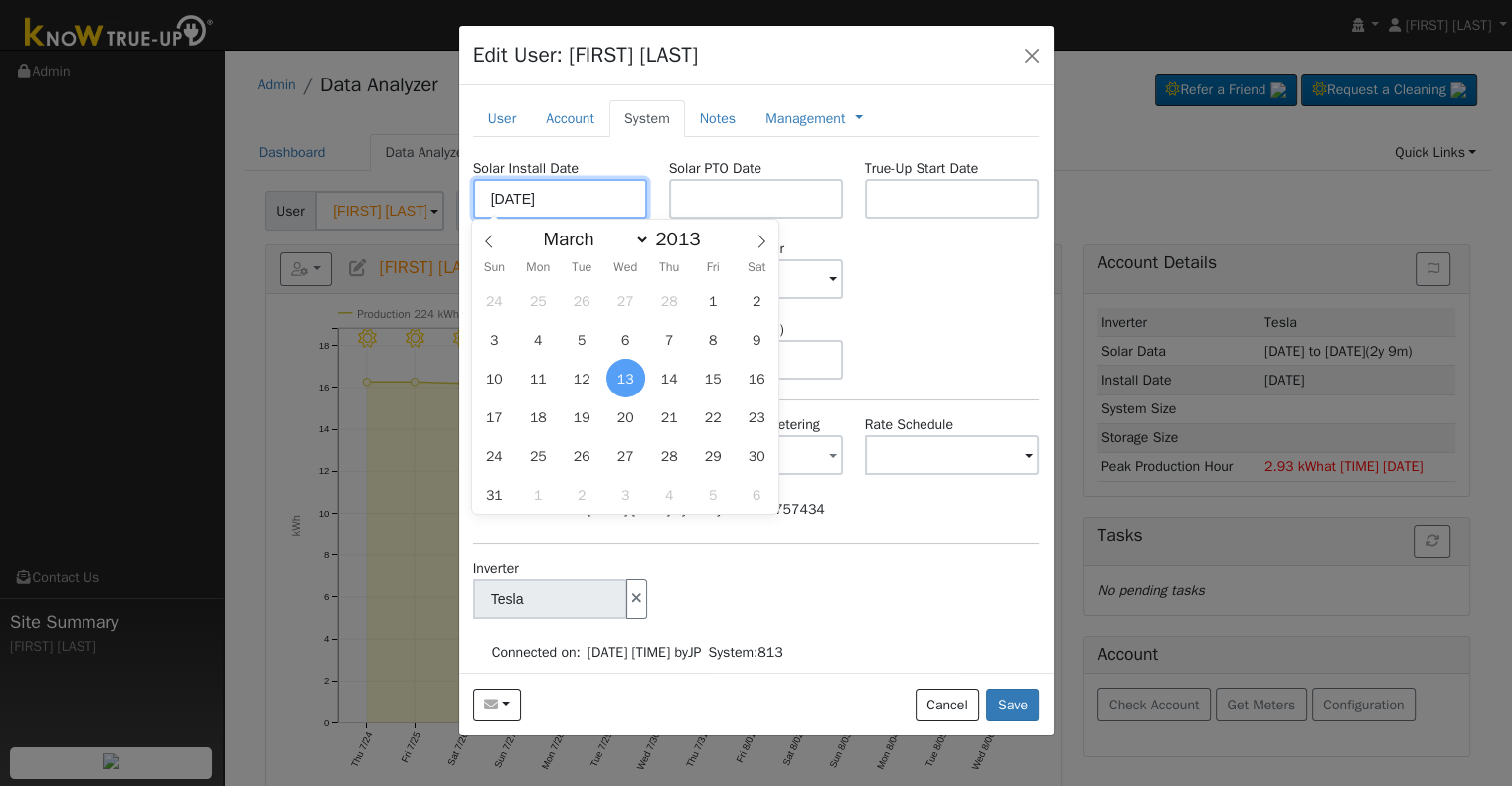 click on "[DATE]" at bounding box center (561, 199) 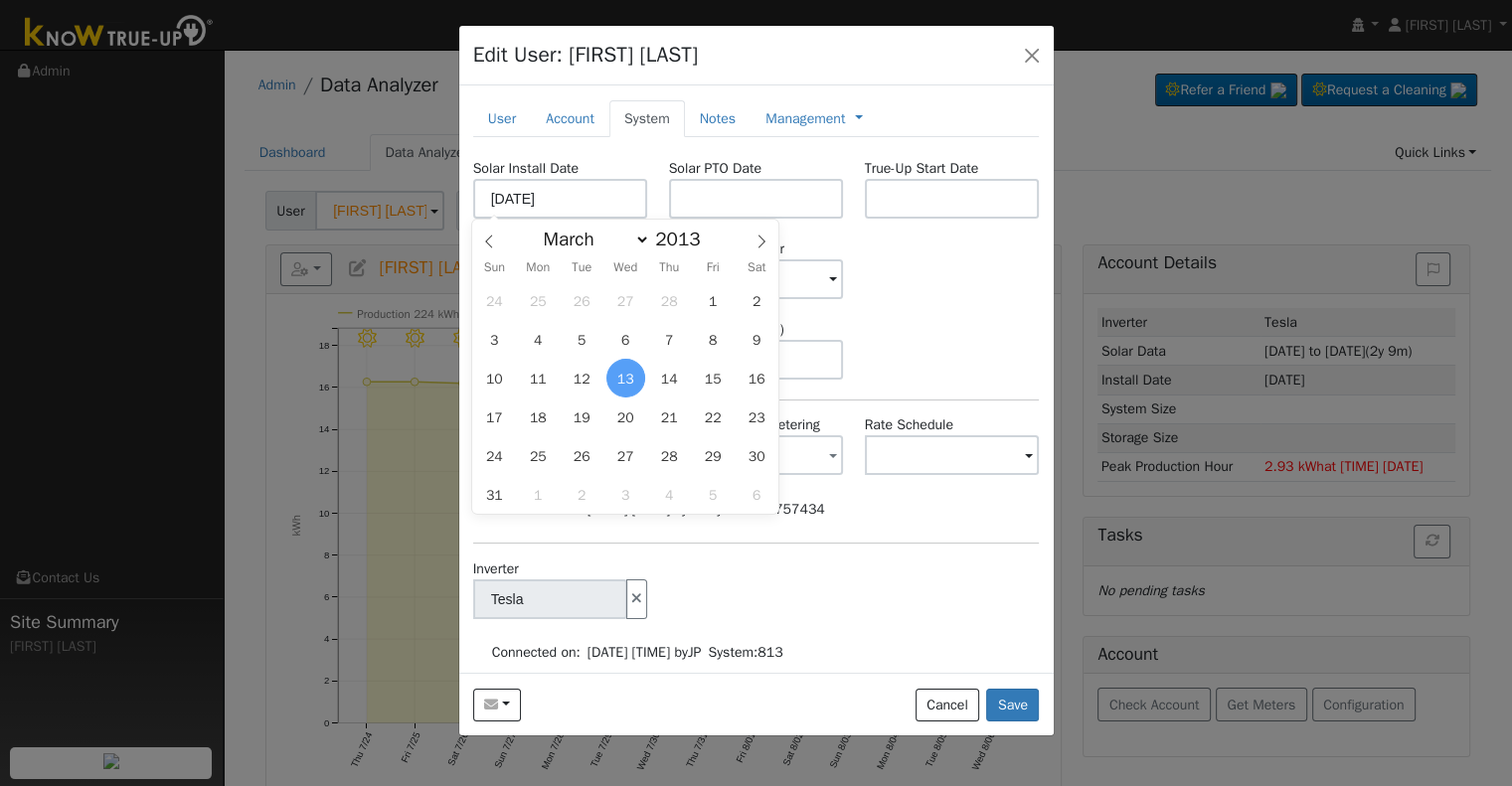 type on "[DATE]" 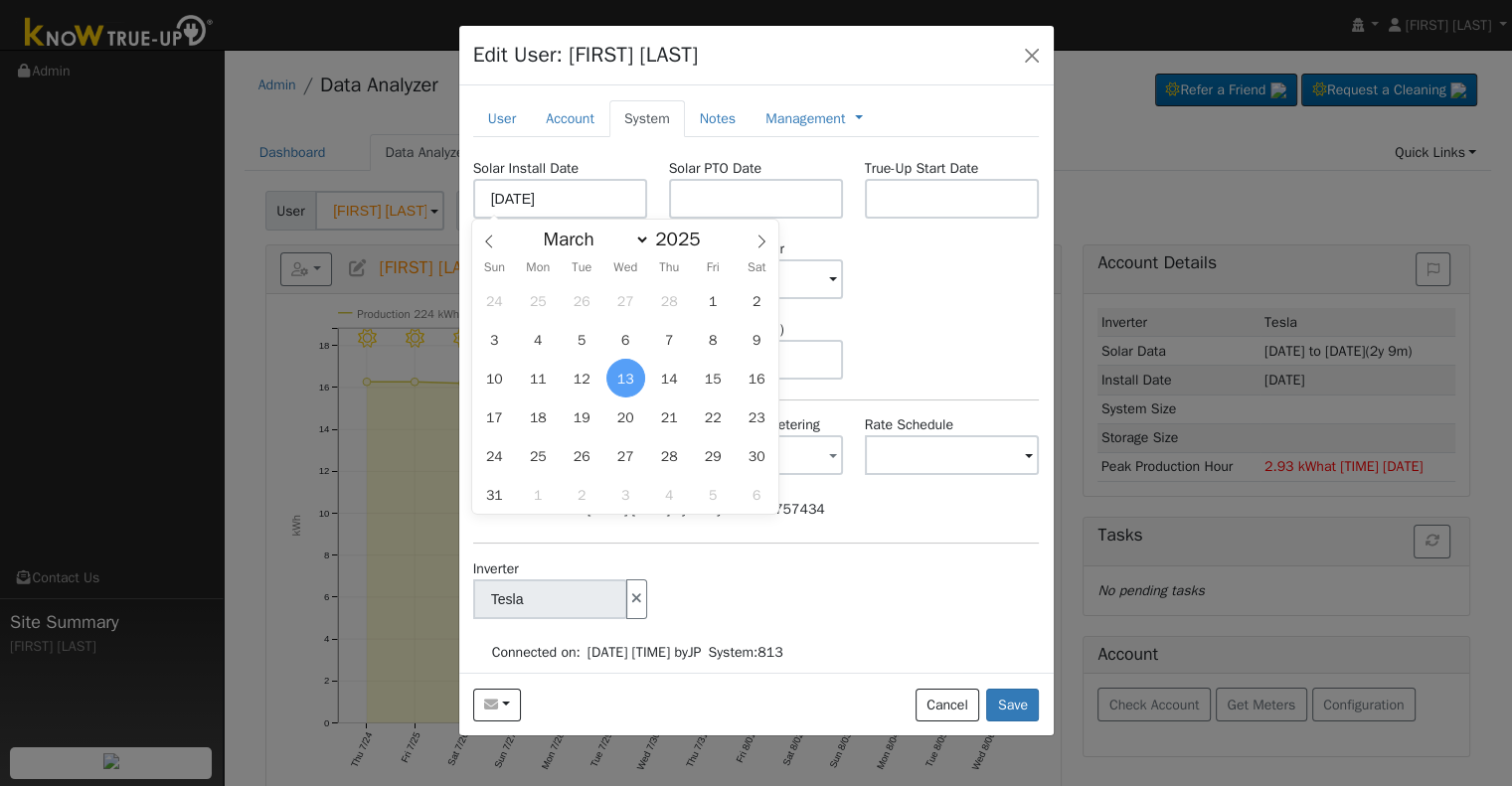 select on "1" 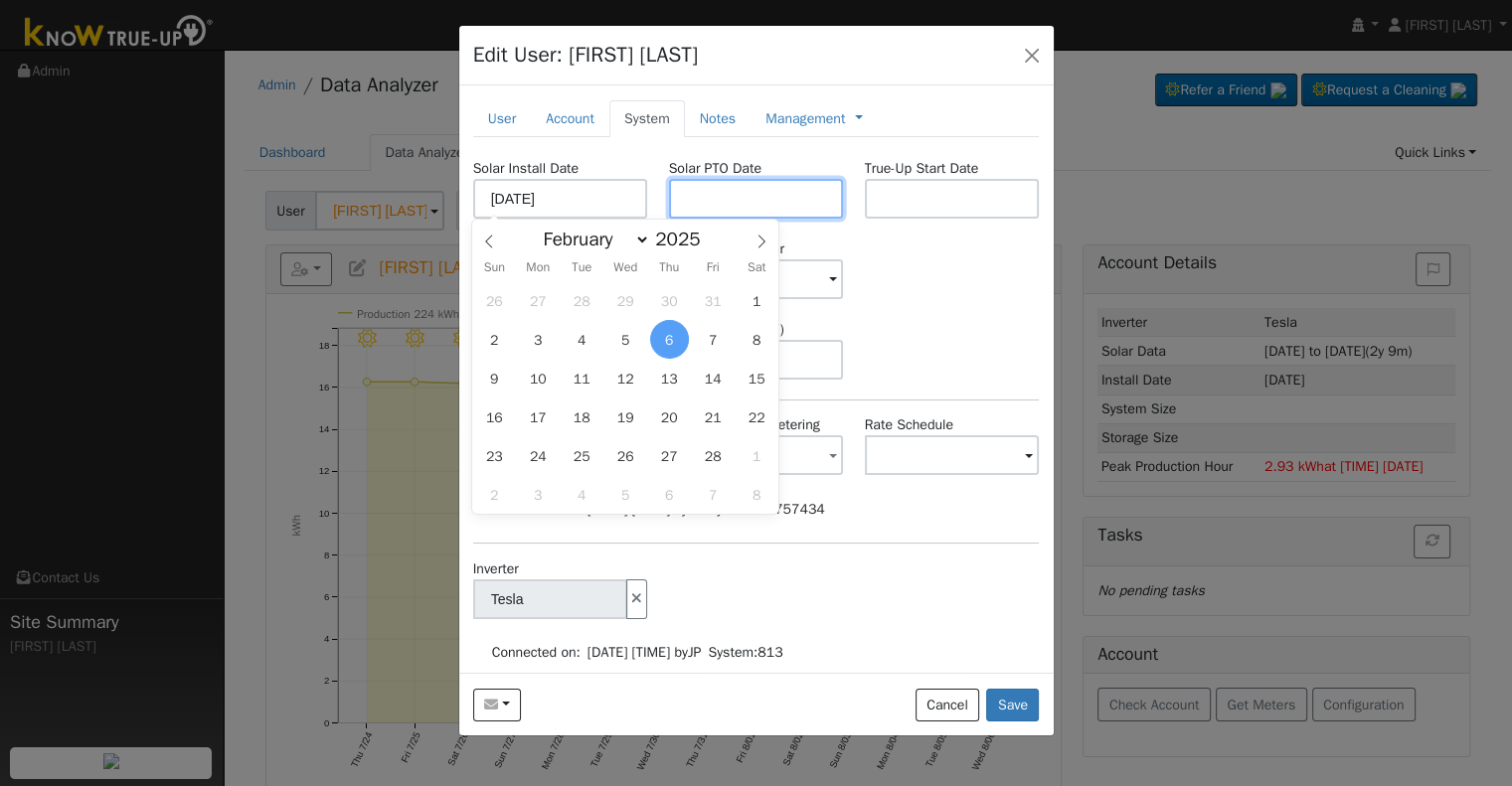 click at bounding box center (756, 199) 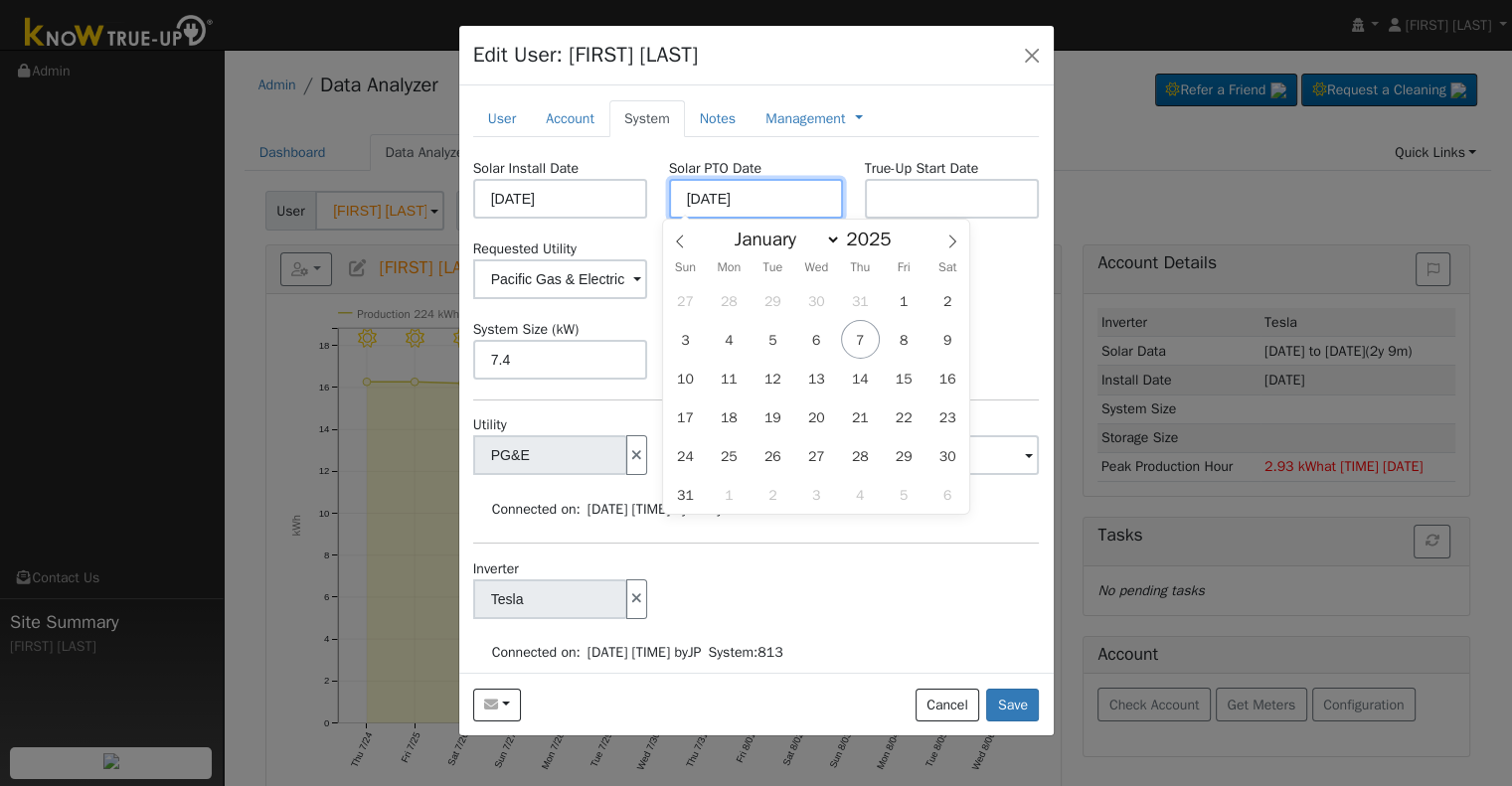 type on "08/08/2025" 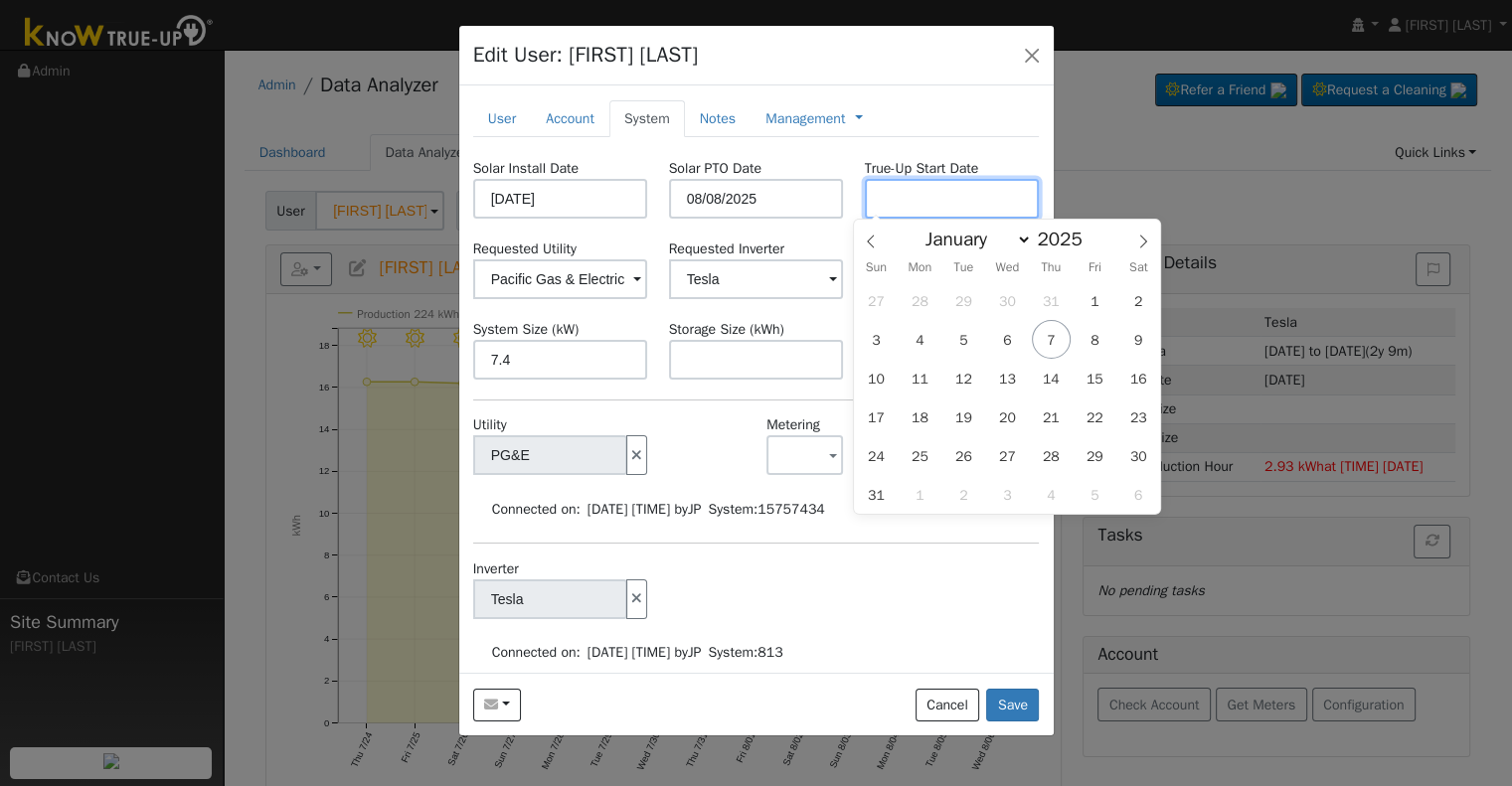 click at bounding box center (952, 199) 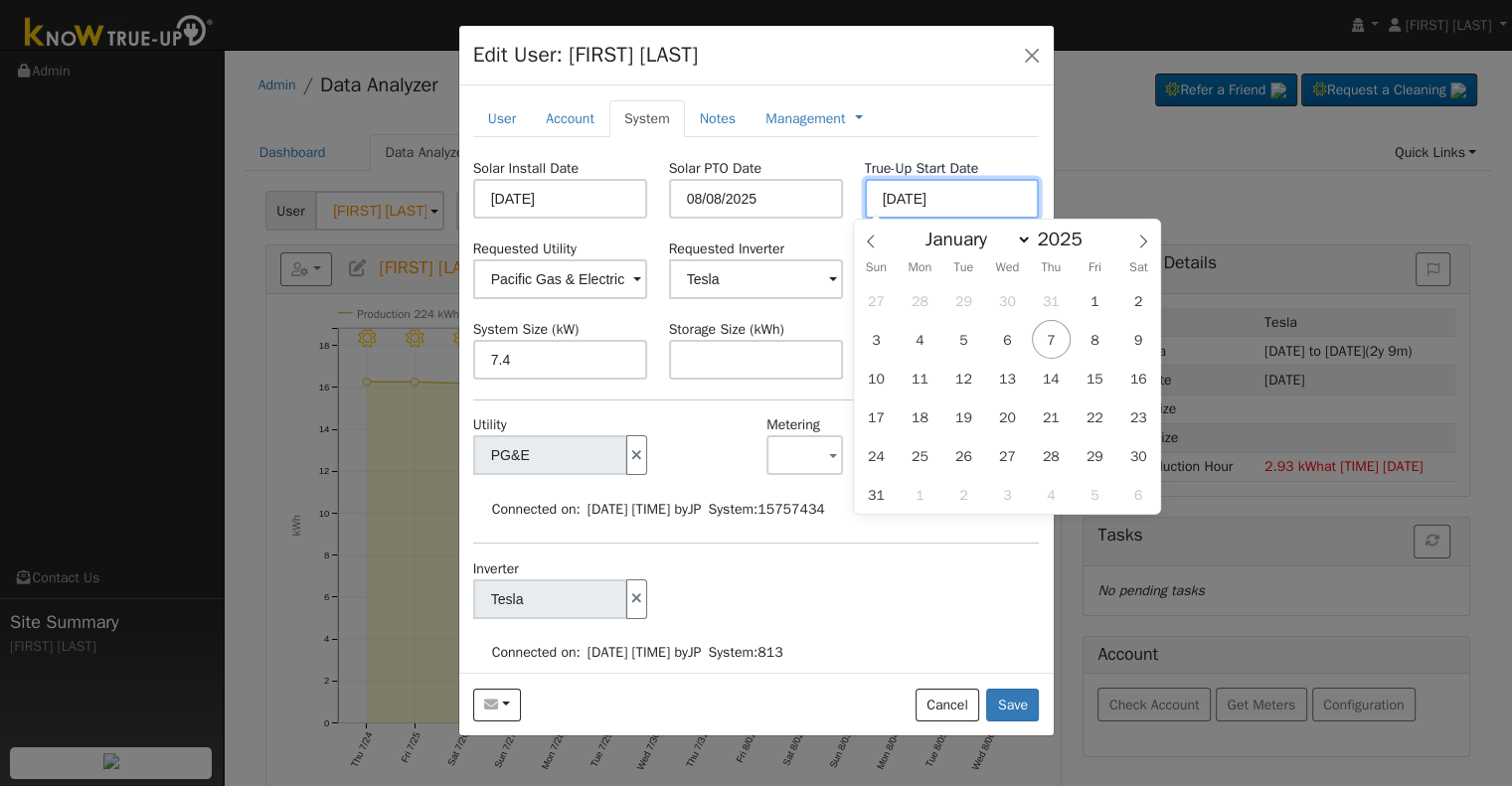 type on "08/08/2025" 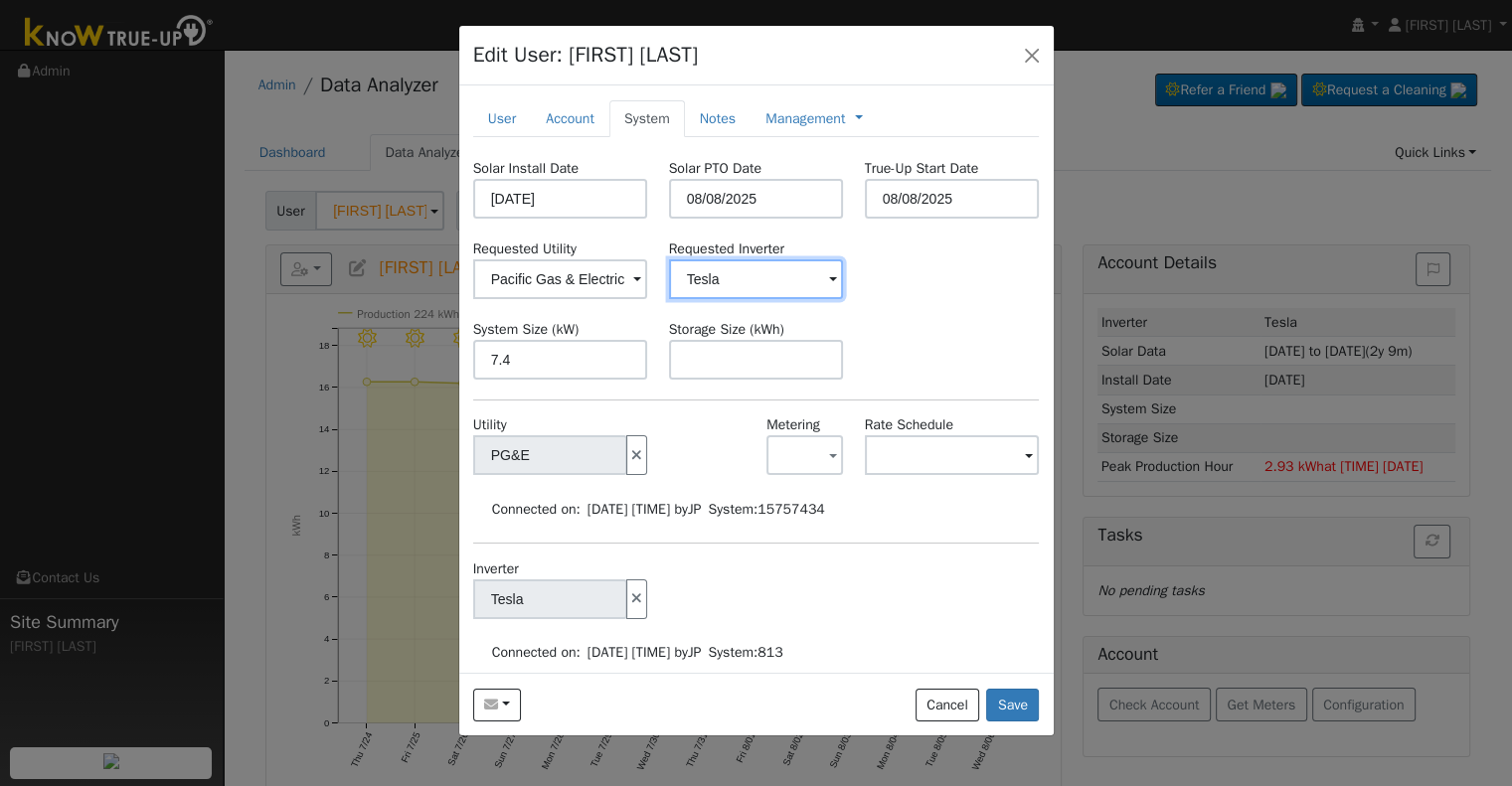 click on "Tesla" at bounding box center (561, 279) 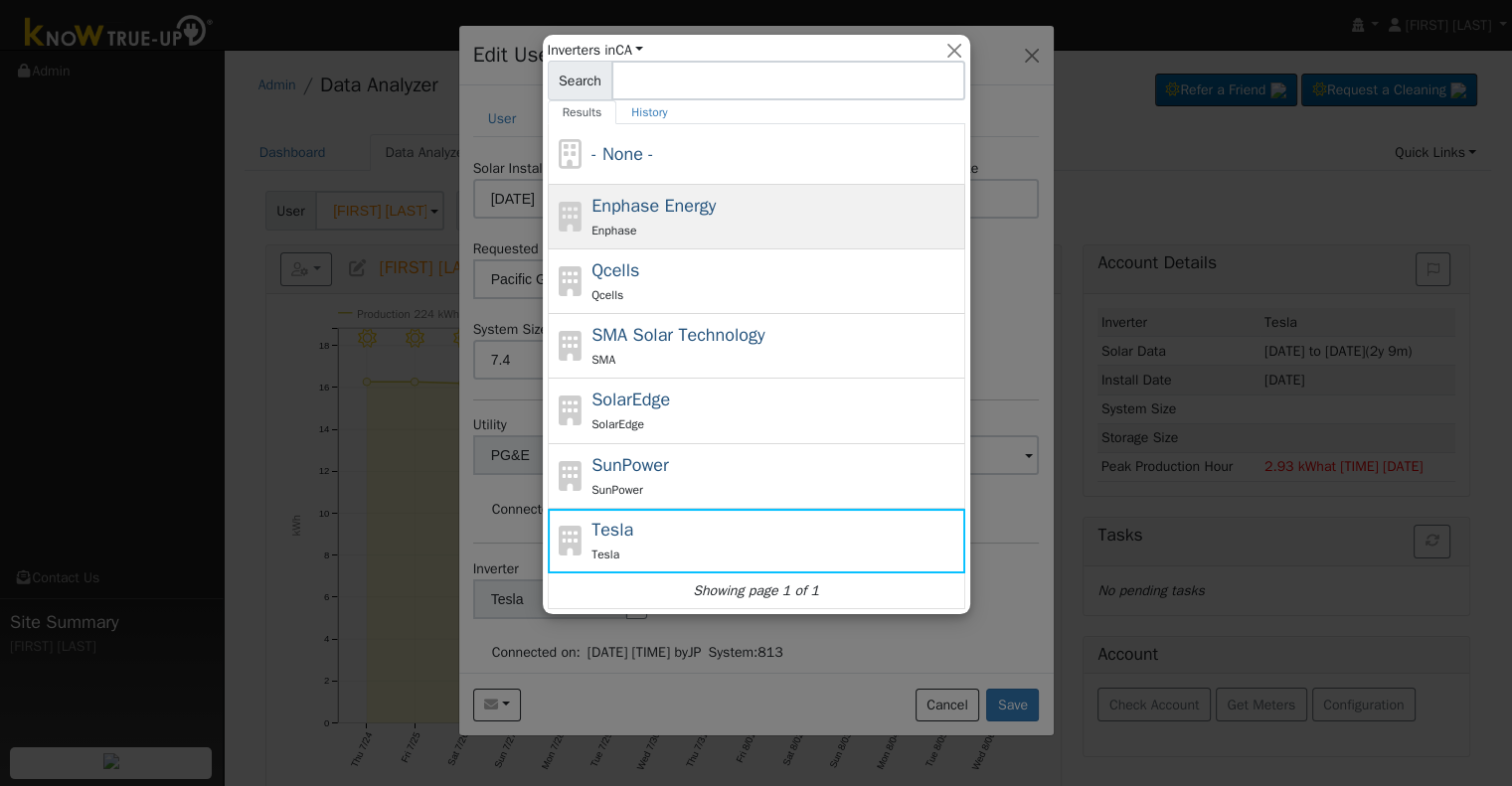 click on "Enphase" at bounding box center (775, 230) 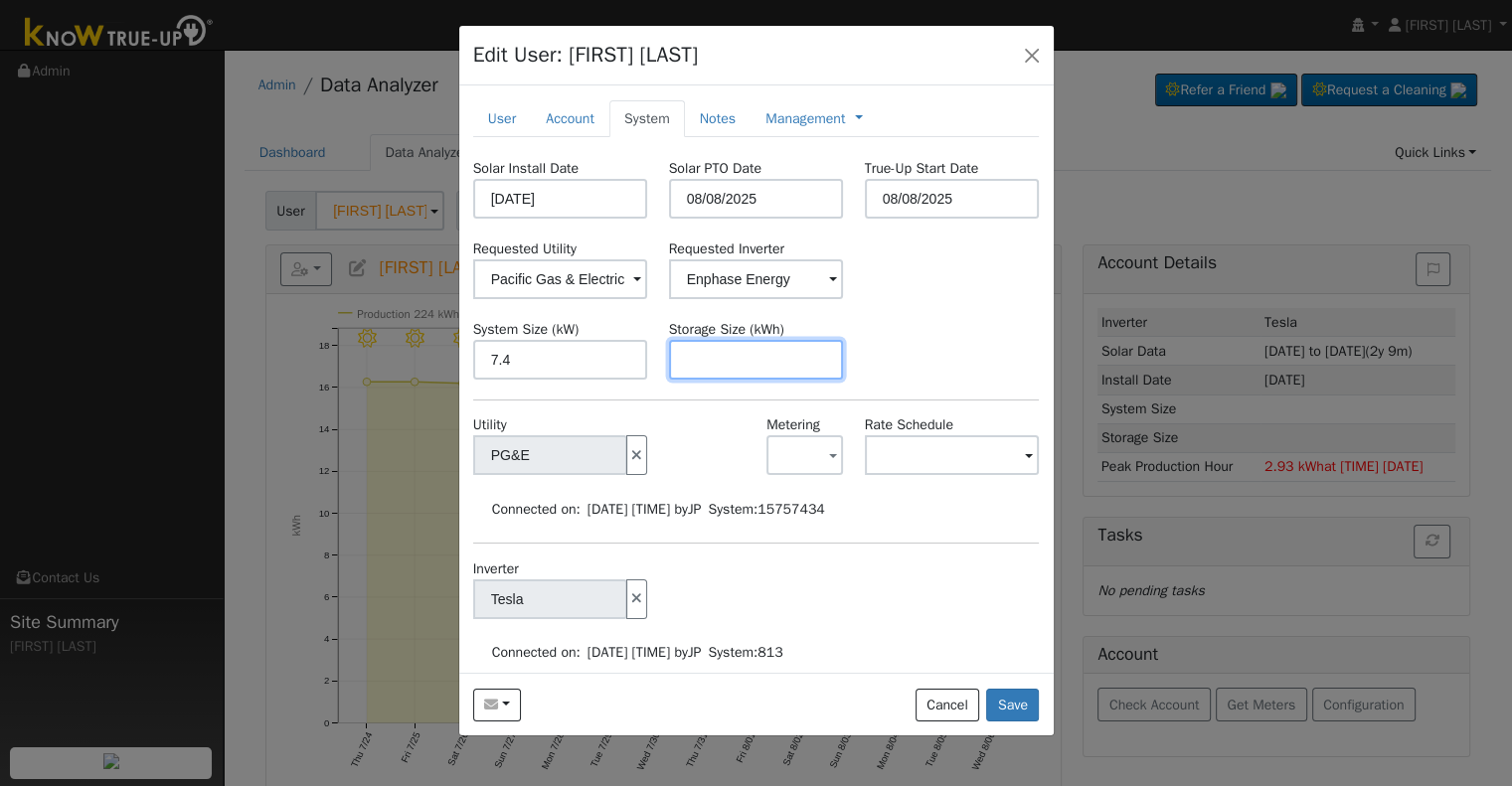 click at bounding box center (756, 360) 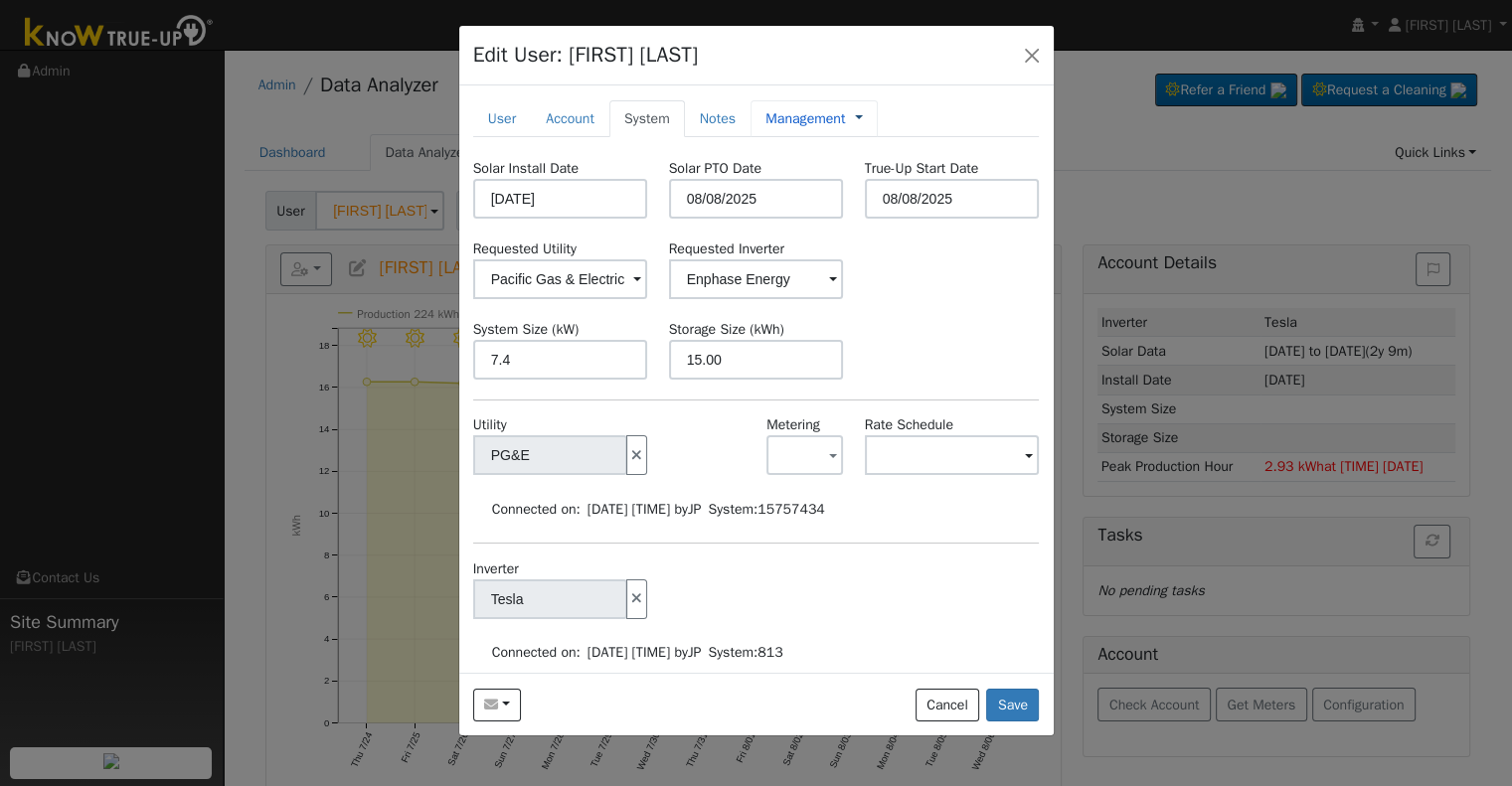 type on "15" 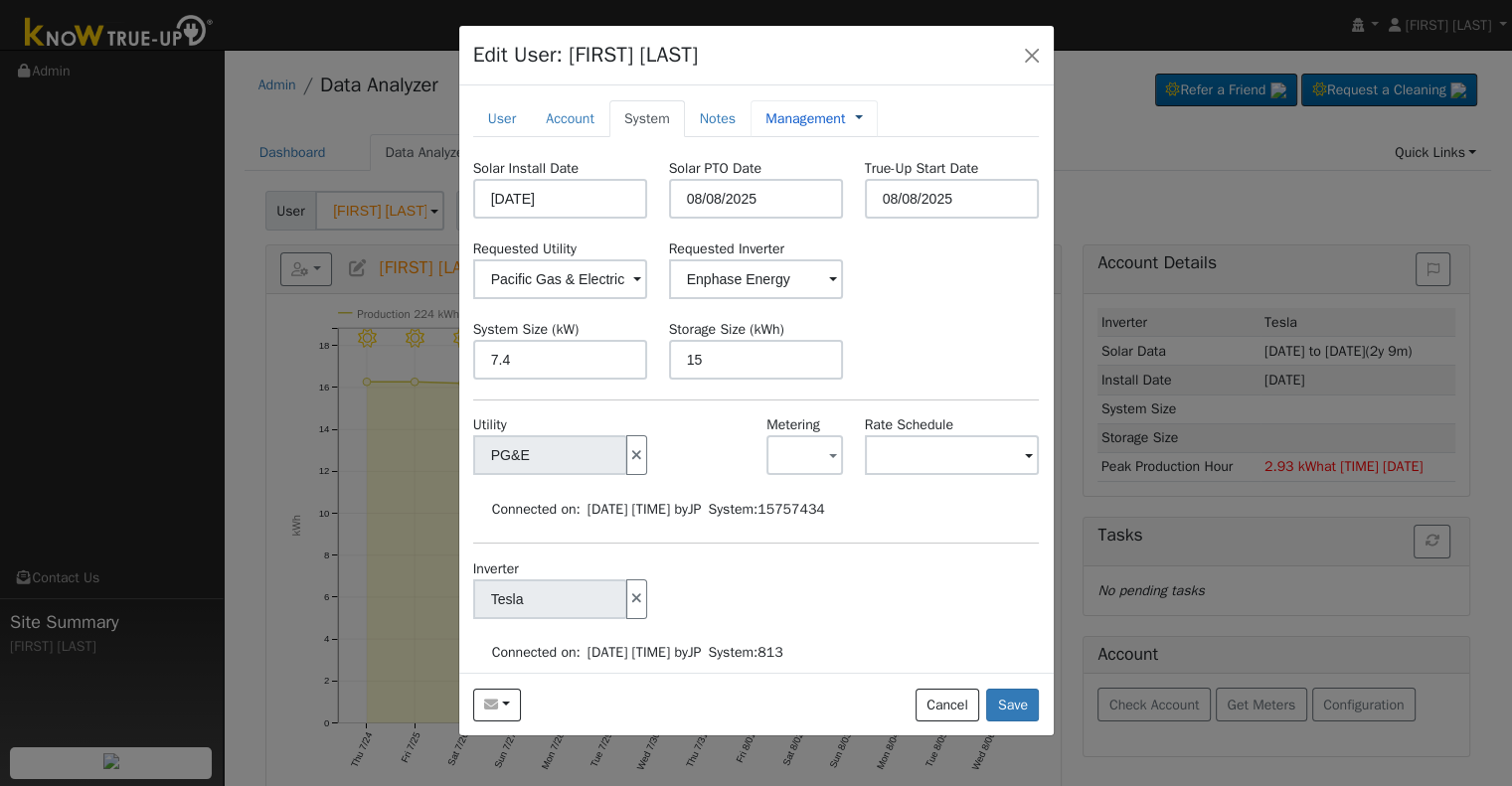 click at bounding box center (859, 118) 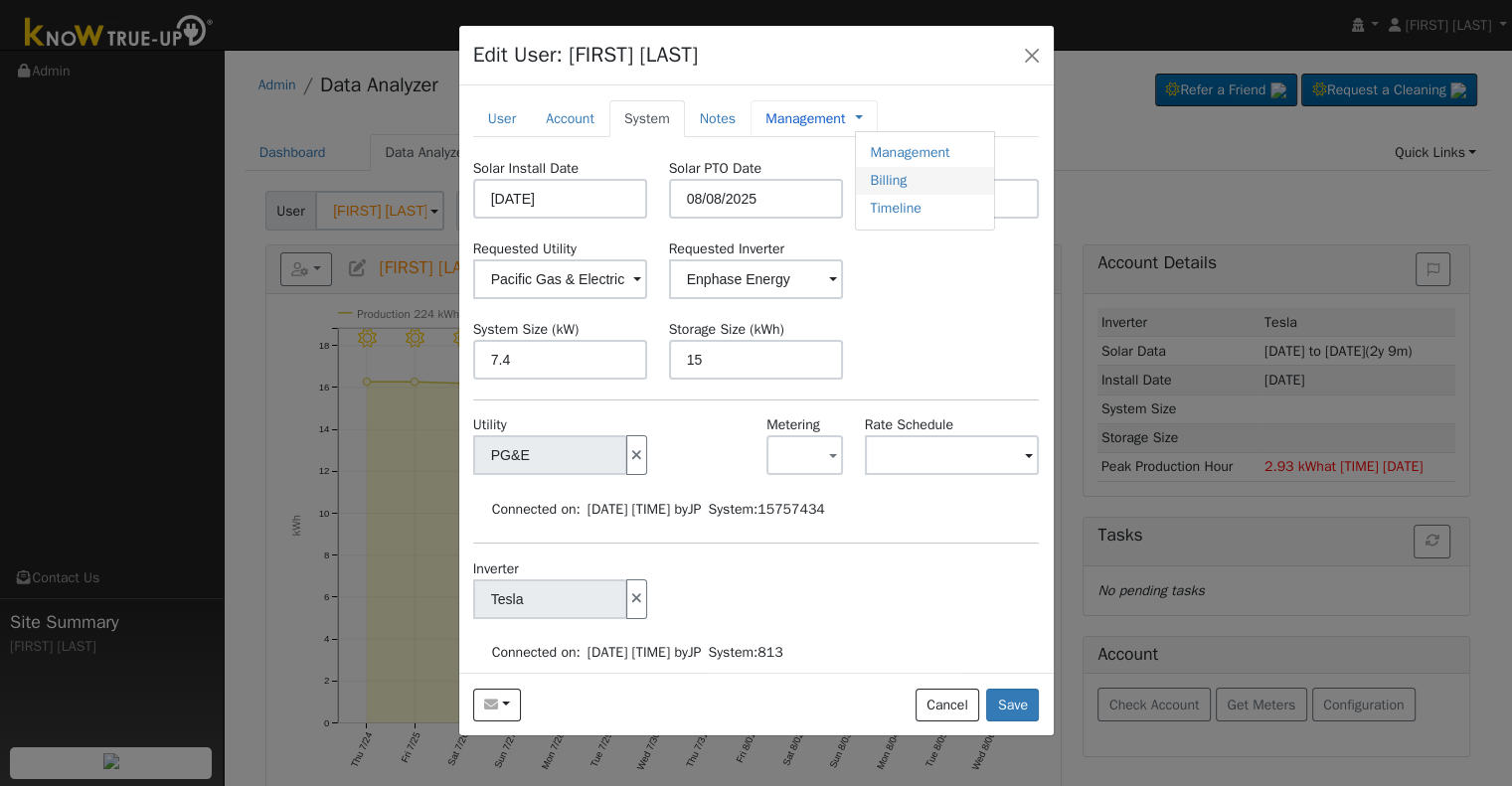 click on "Billing" at bounding box center [924, 181] 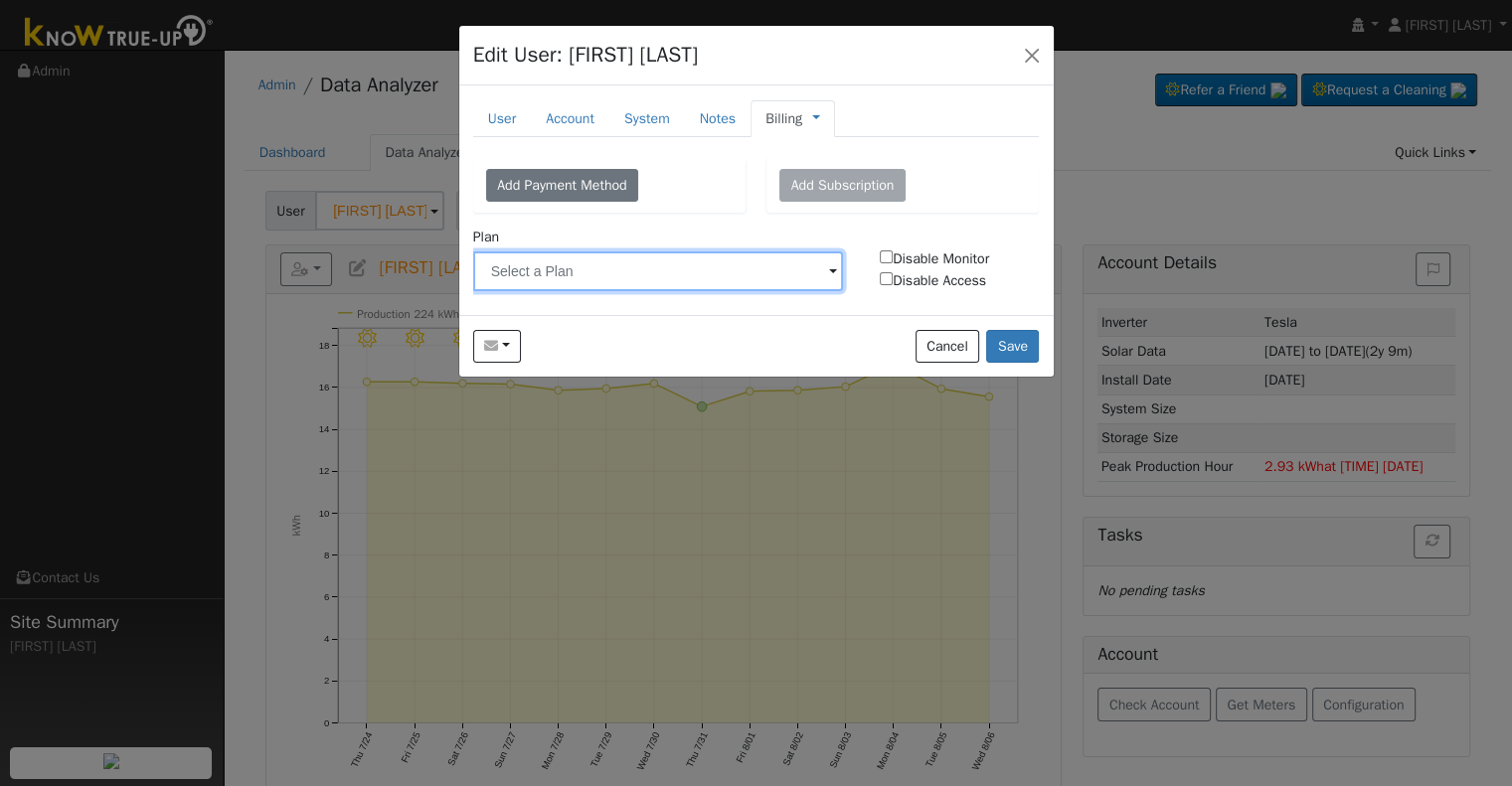 click at bounding box center [658, 271] 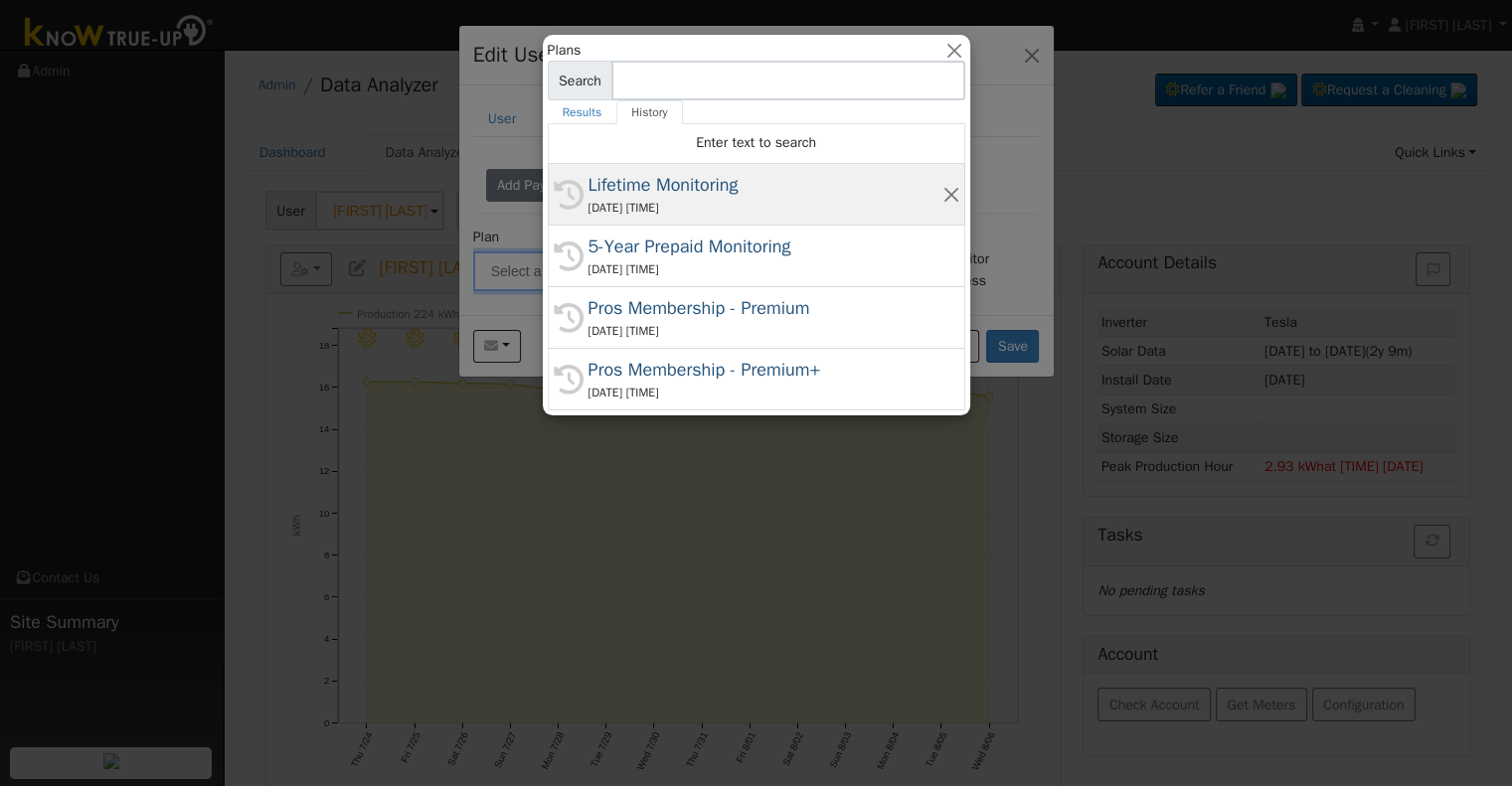 click on "Lifetime Monitoring" at bounding box center (765, 185) 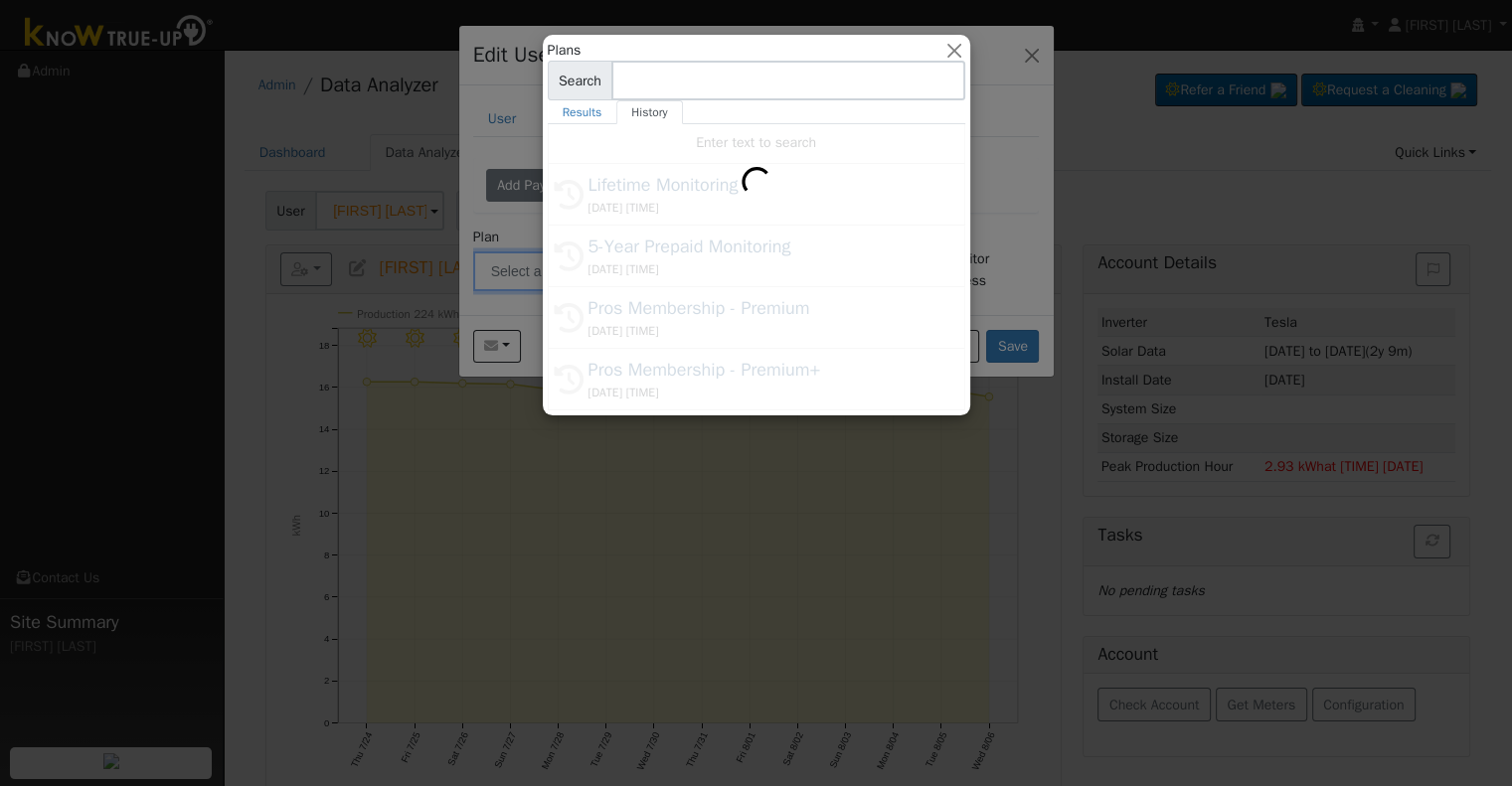 type on "Lifetime Monitoring" 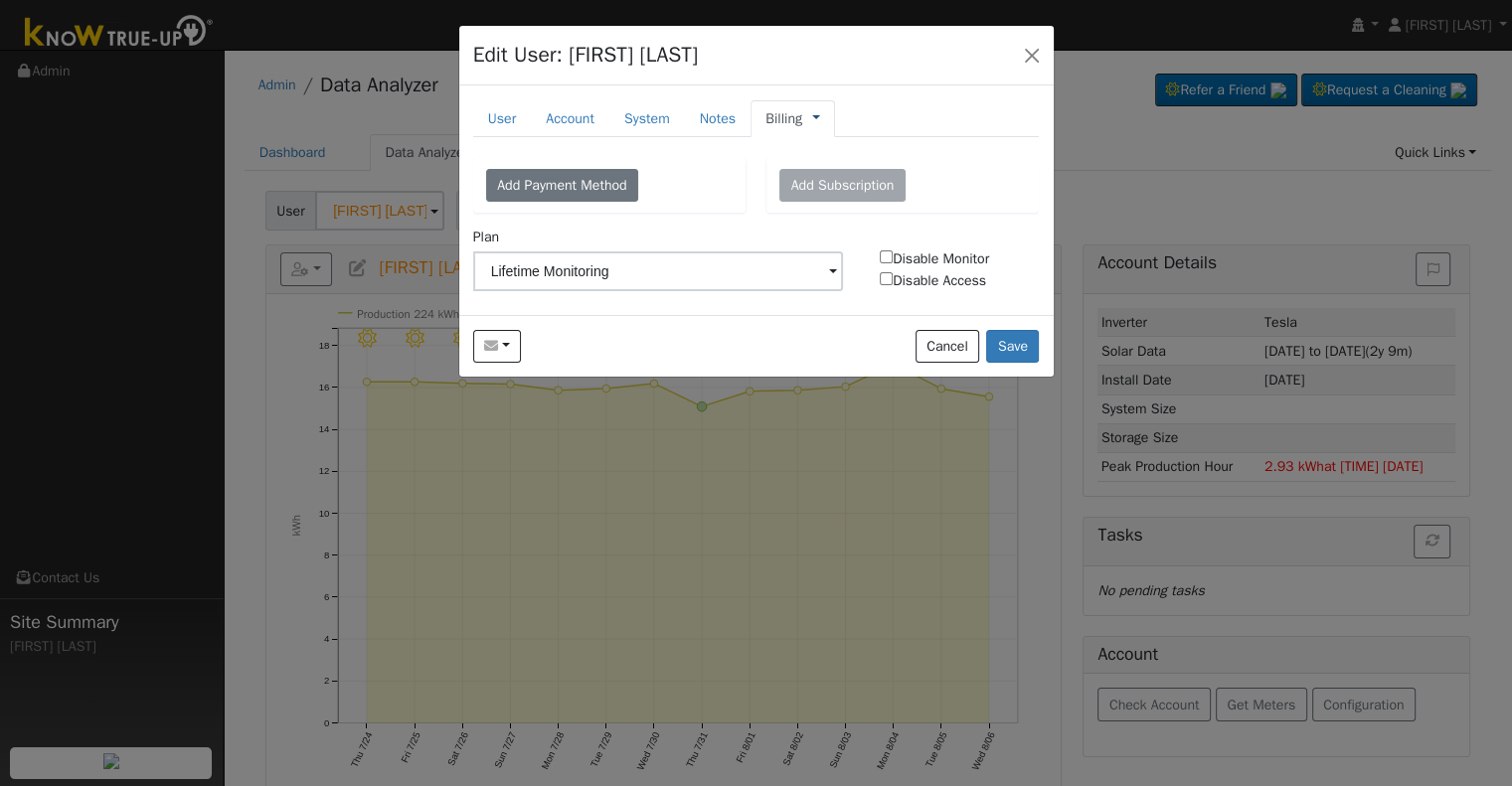 click at bounding box center [816, 118] 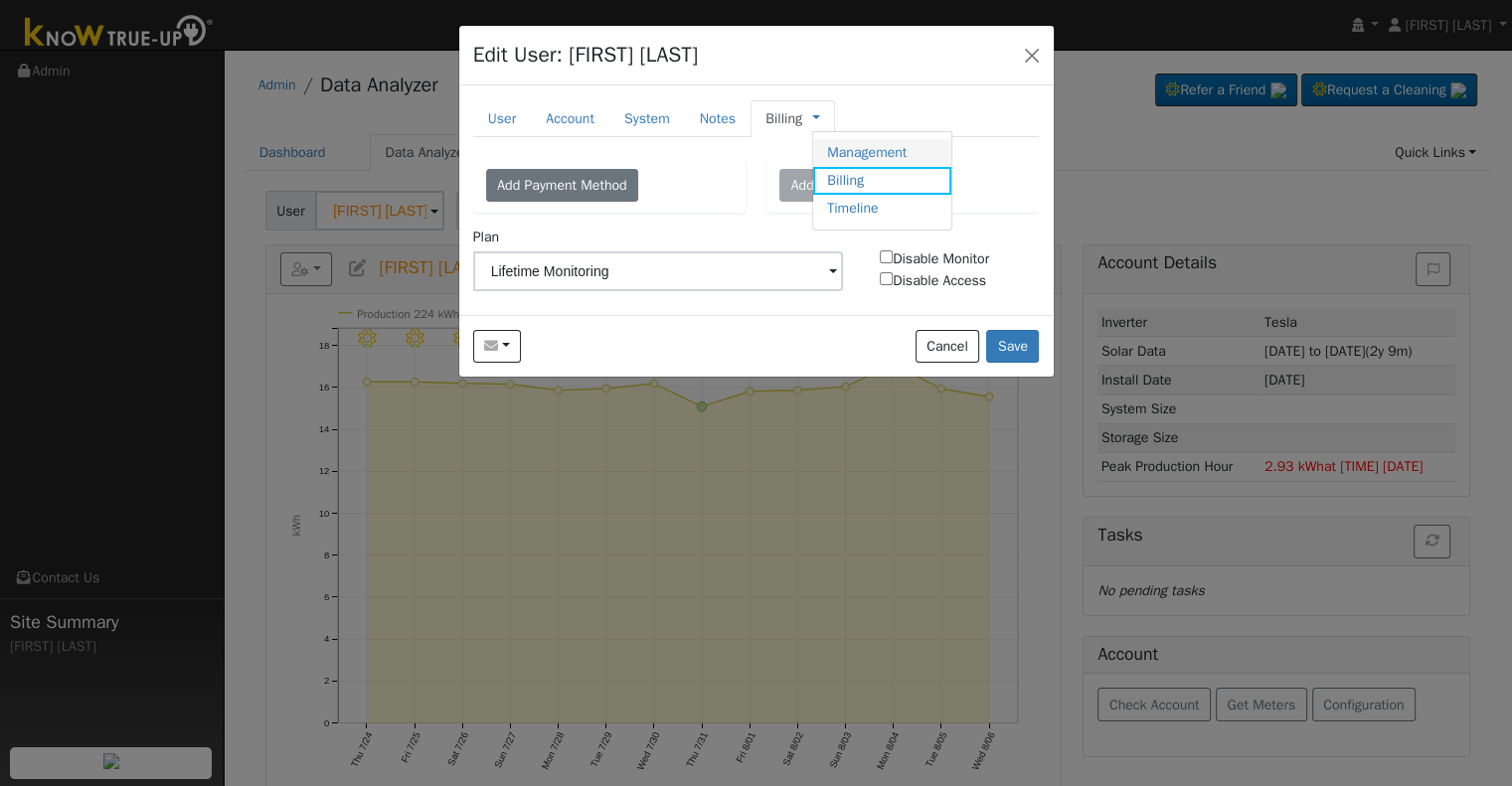 click on "Management" at bounding box center [882, 153] 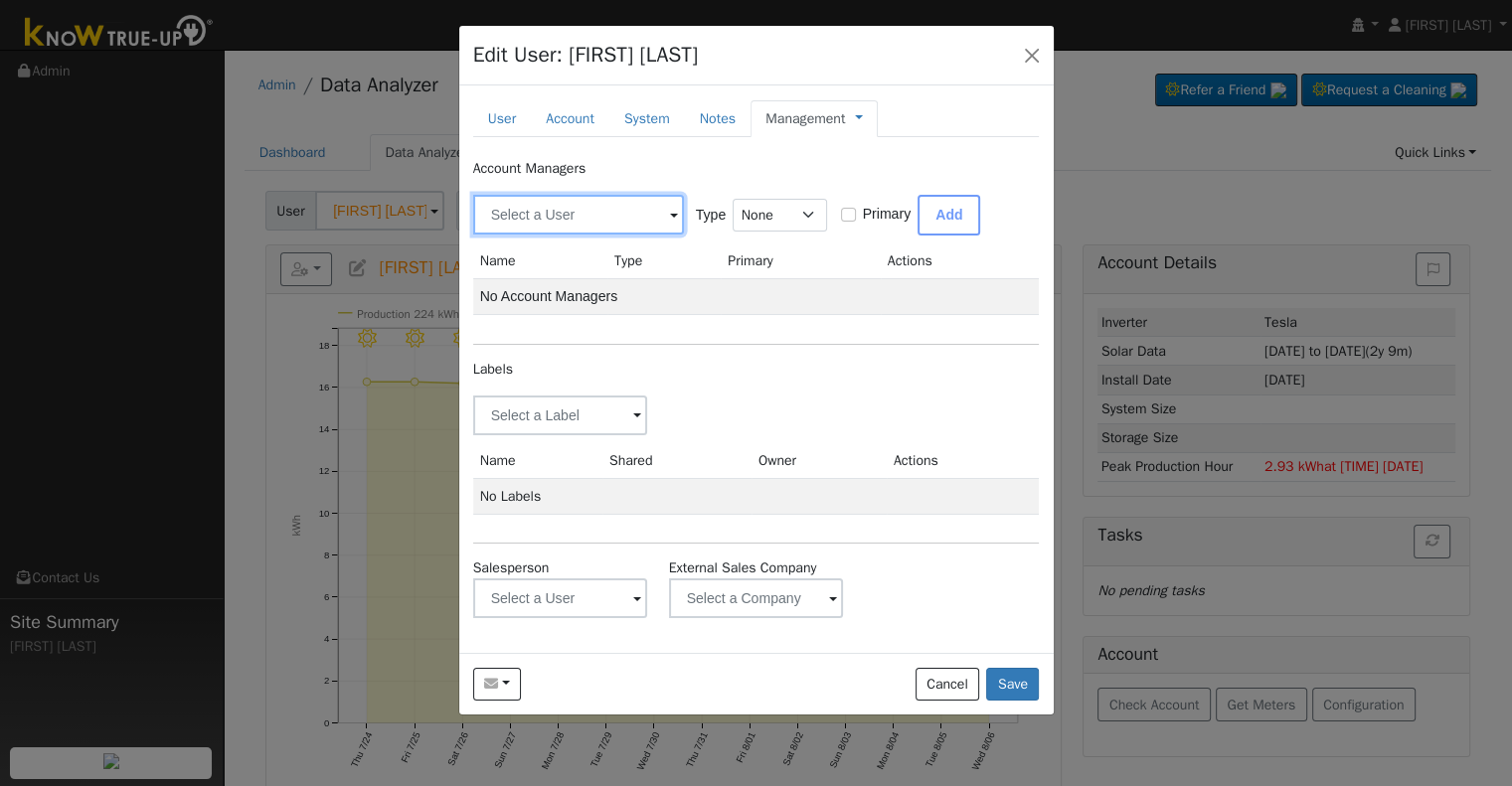 click at bounding box center [579, 215] 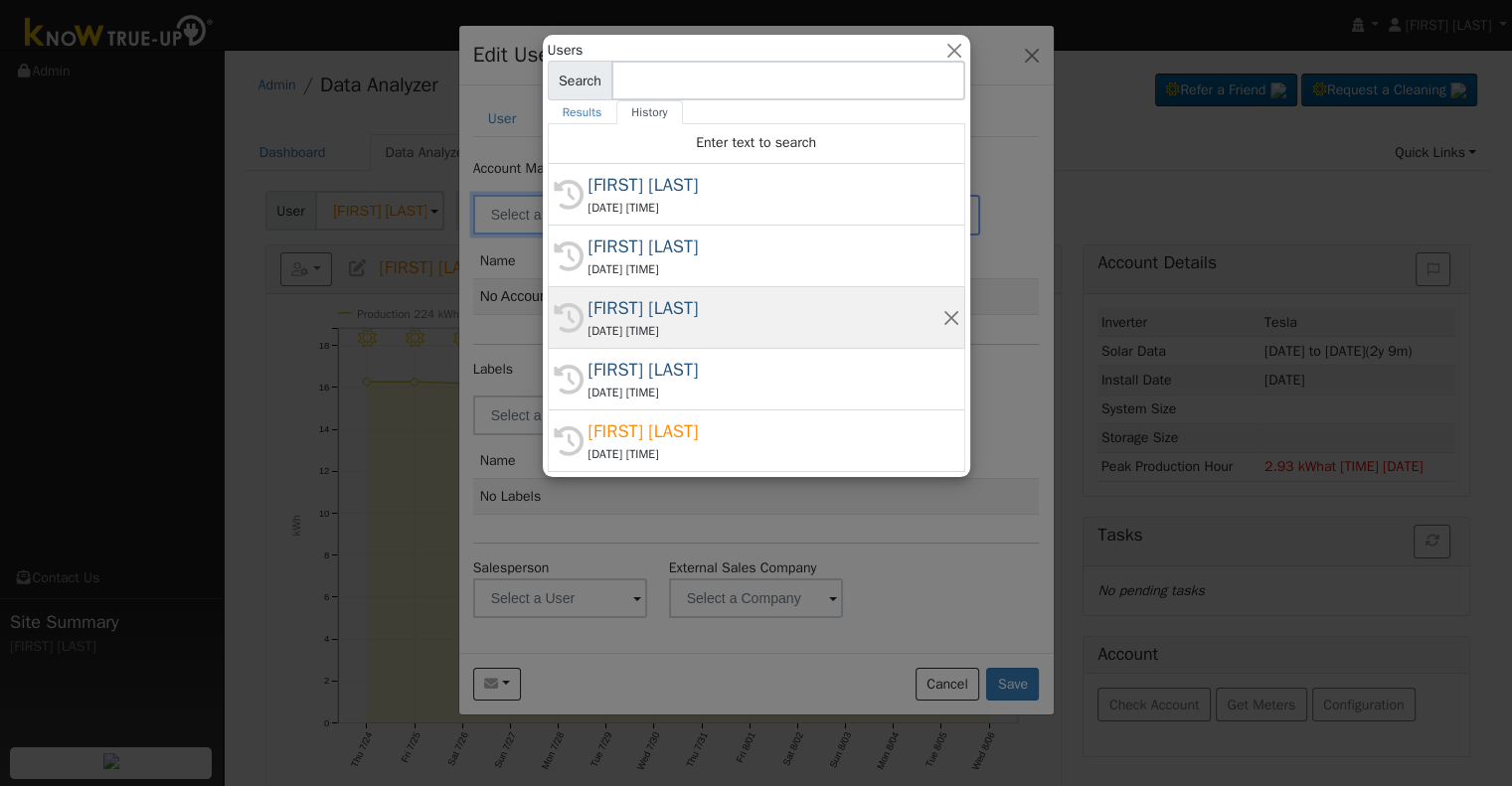 click on "[FIRST] [LAST]" at bounding box center (765, 308) 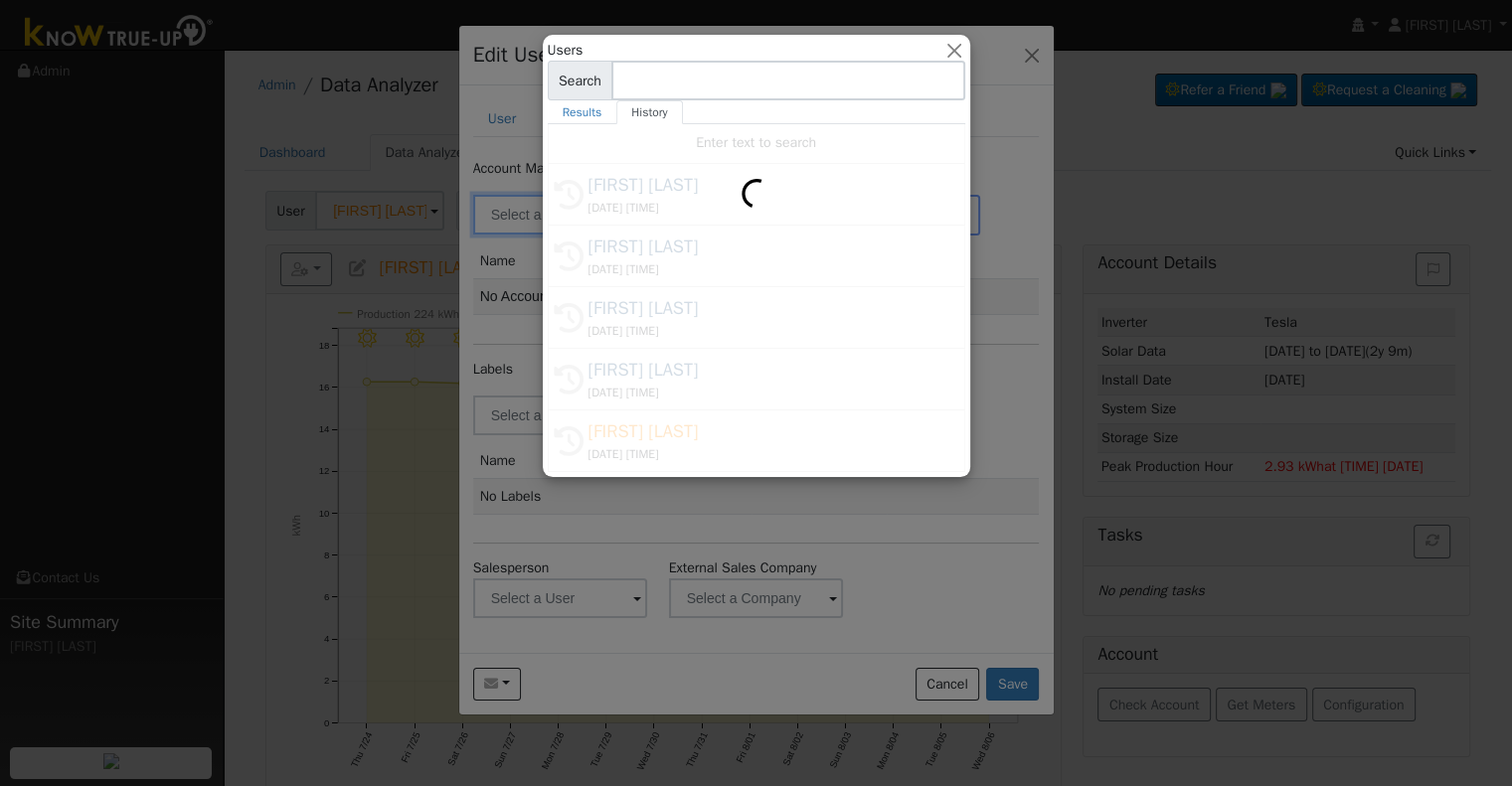 type on "[FIRST] [LAST]" 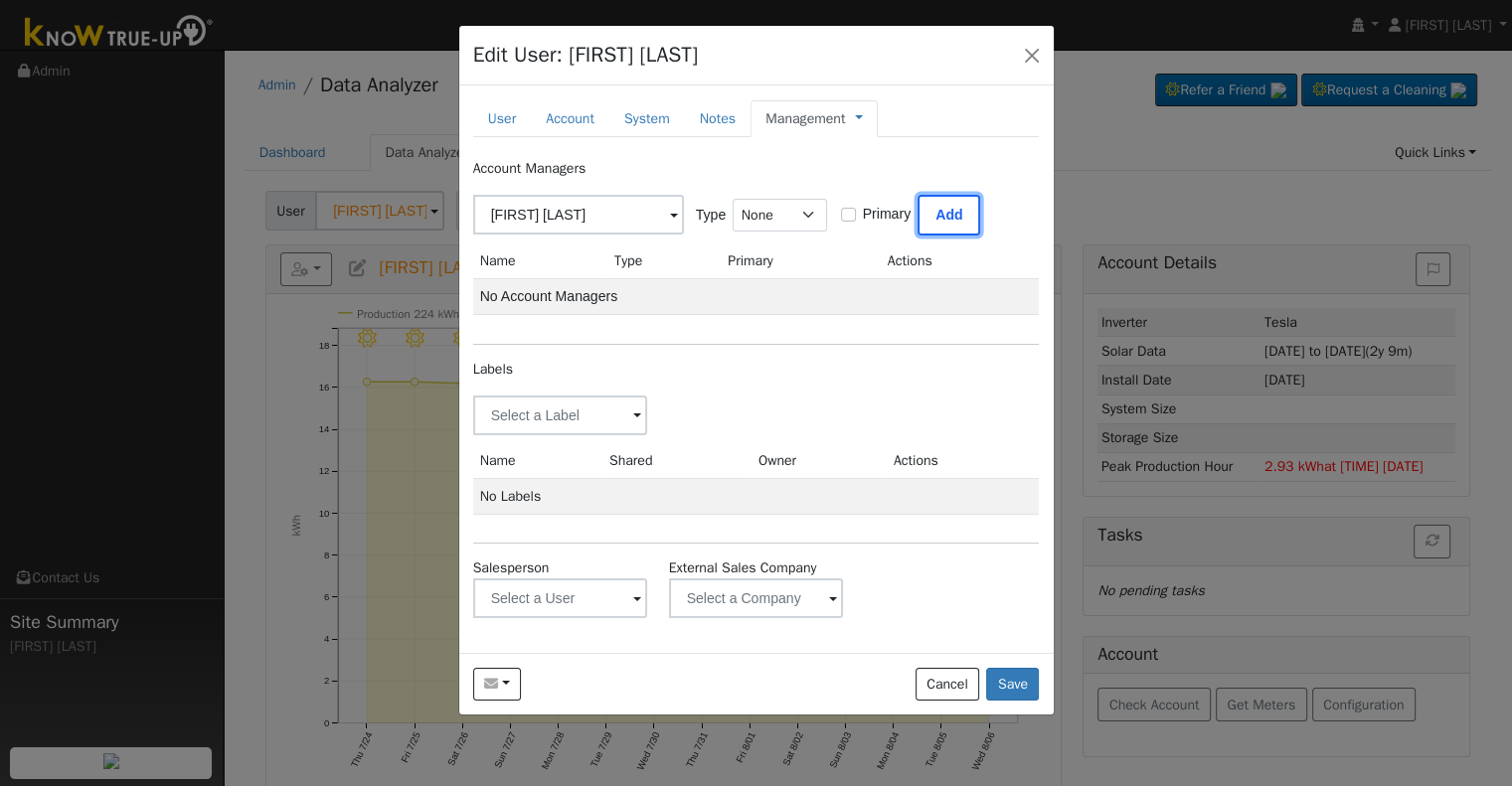 click on "Add" at bounding box center (948, 215) 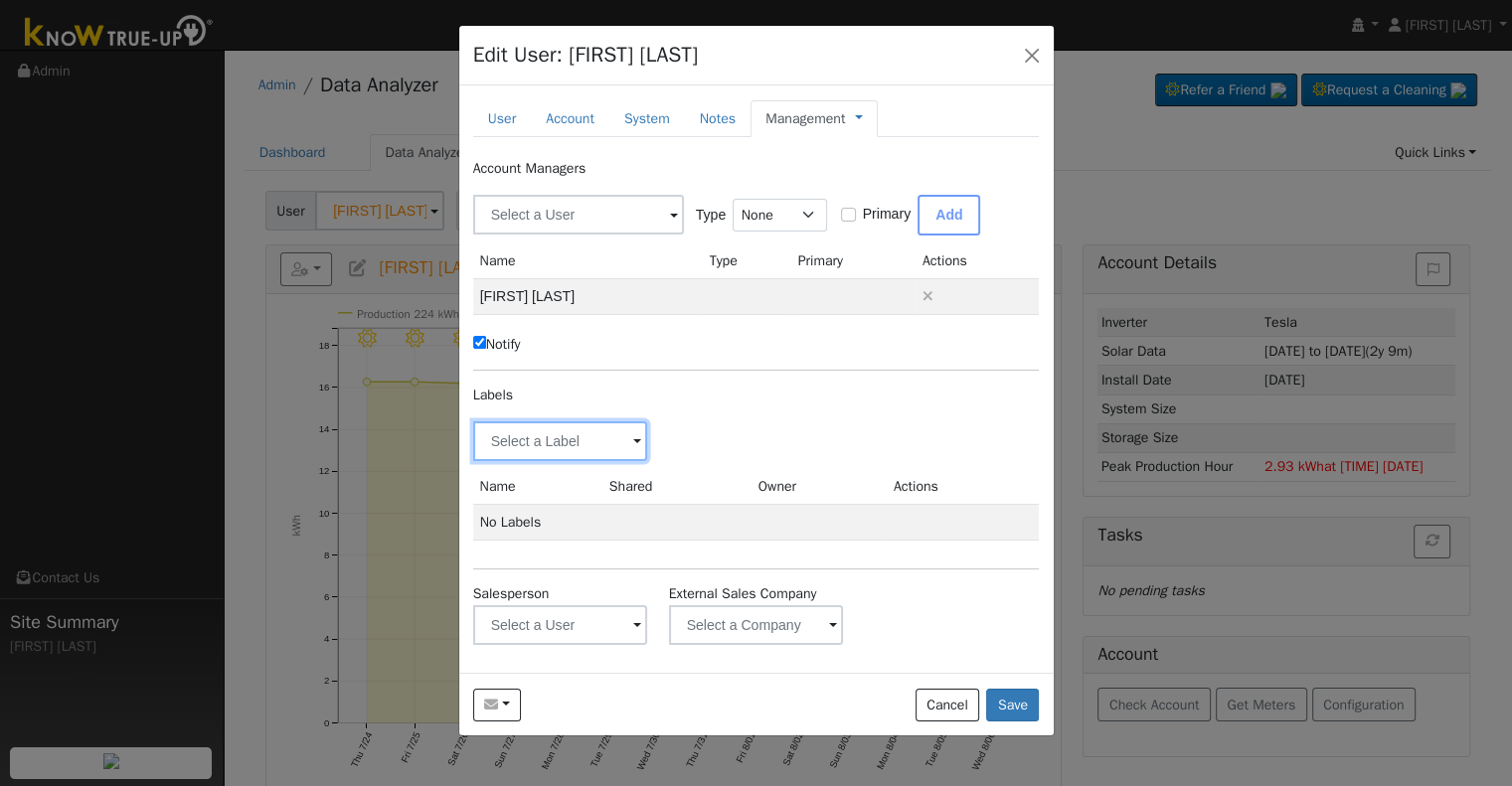 click at bounding box center (561, 441) 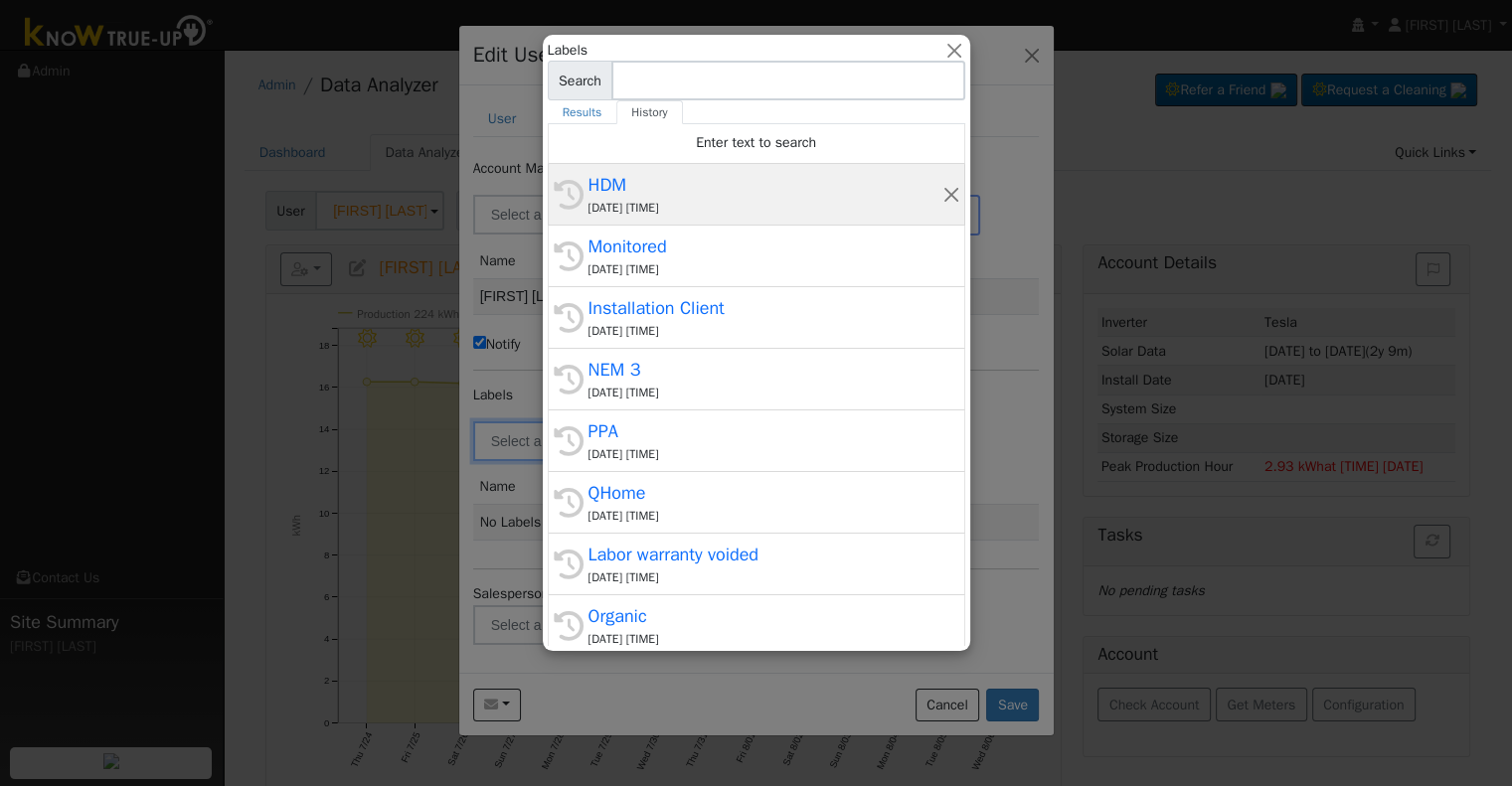 click on "HDM" at bounding box center (765, 185) 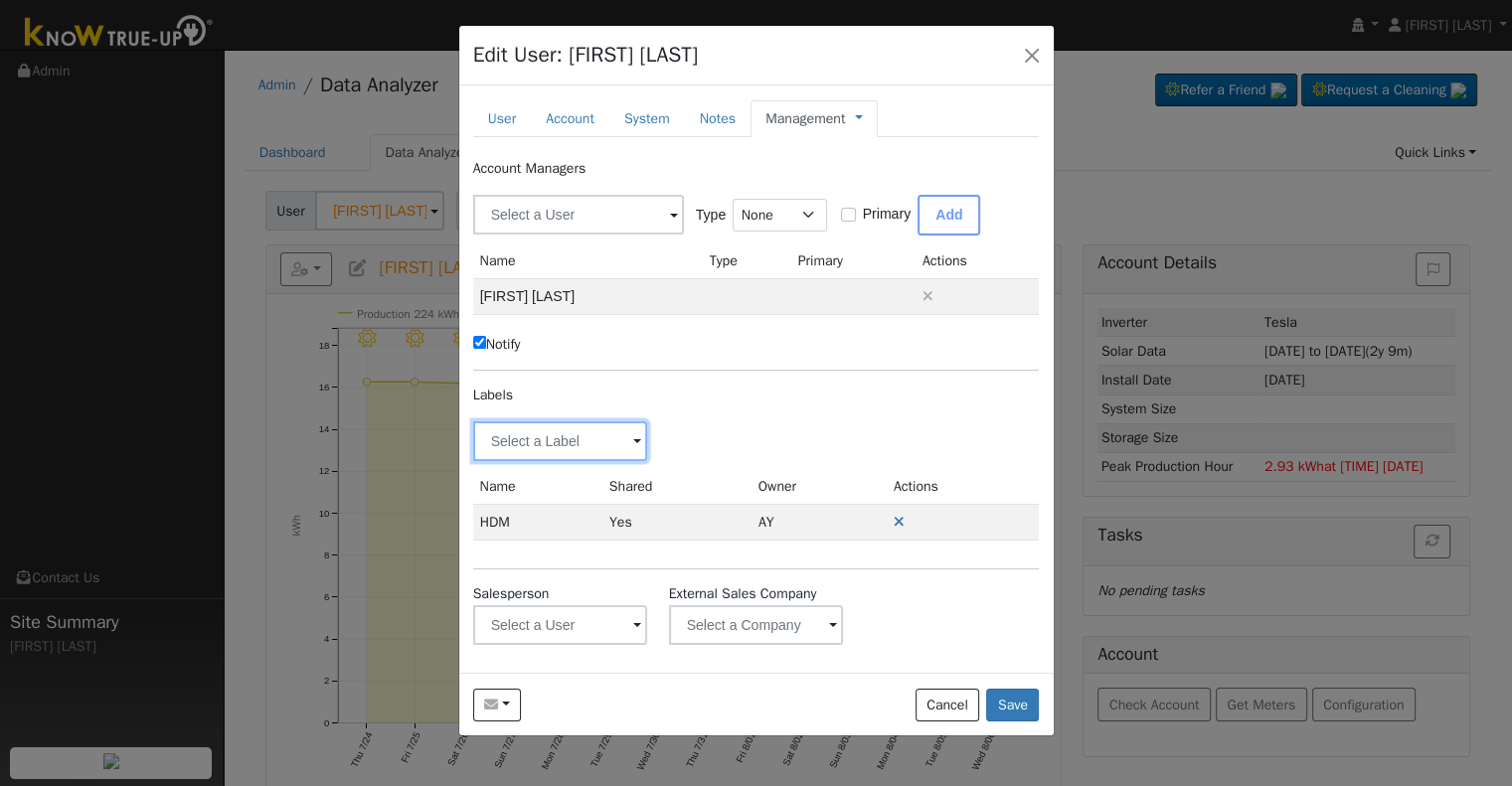click at bounding box center (561, 441) 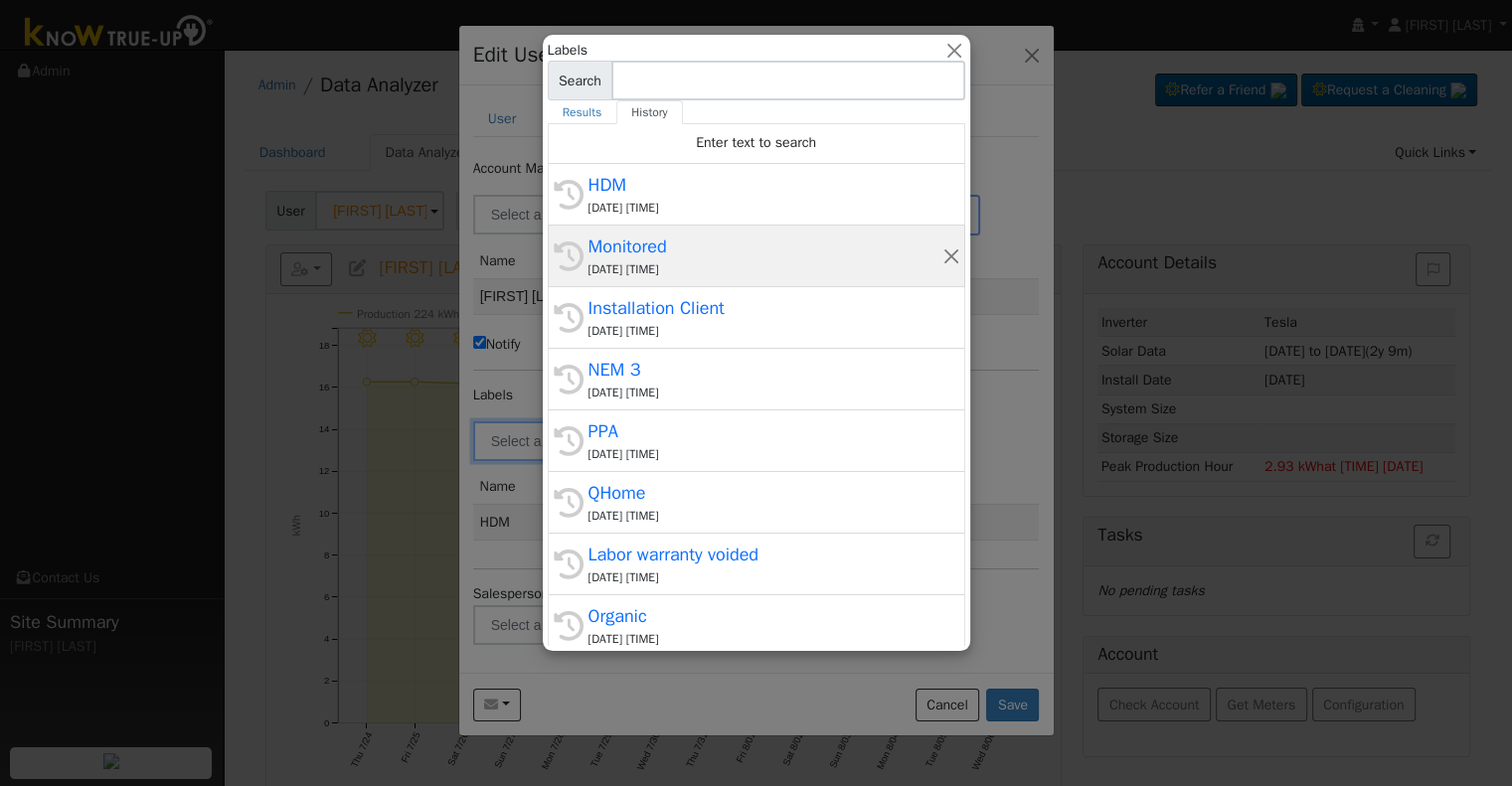 click on "[DATE] [TIME]" at bounding box center [765, 269] 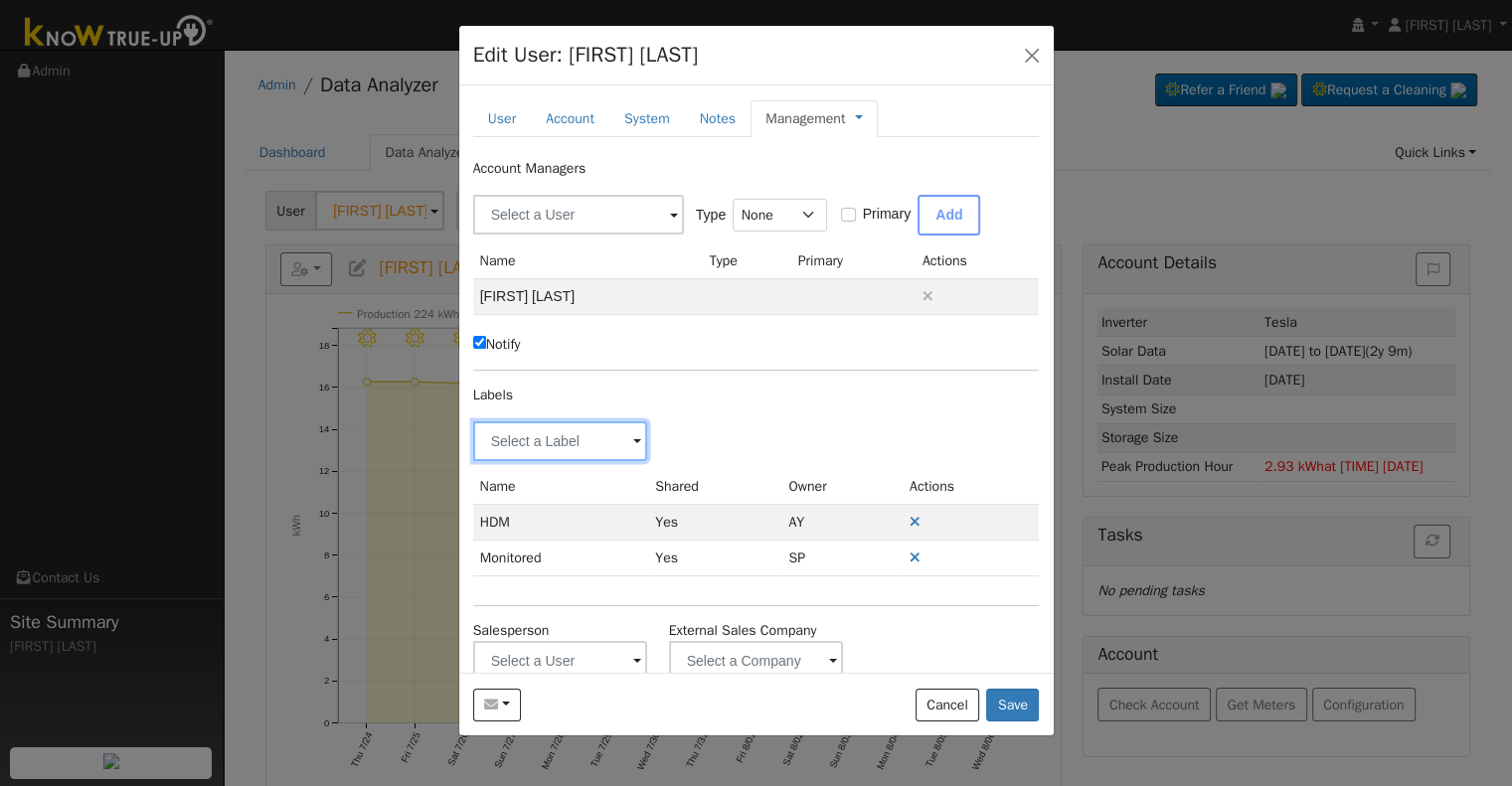 click at bounding box center [561, 441] 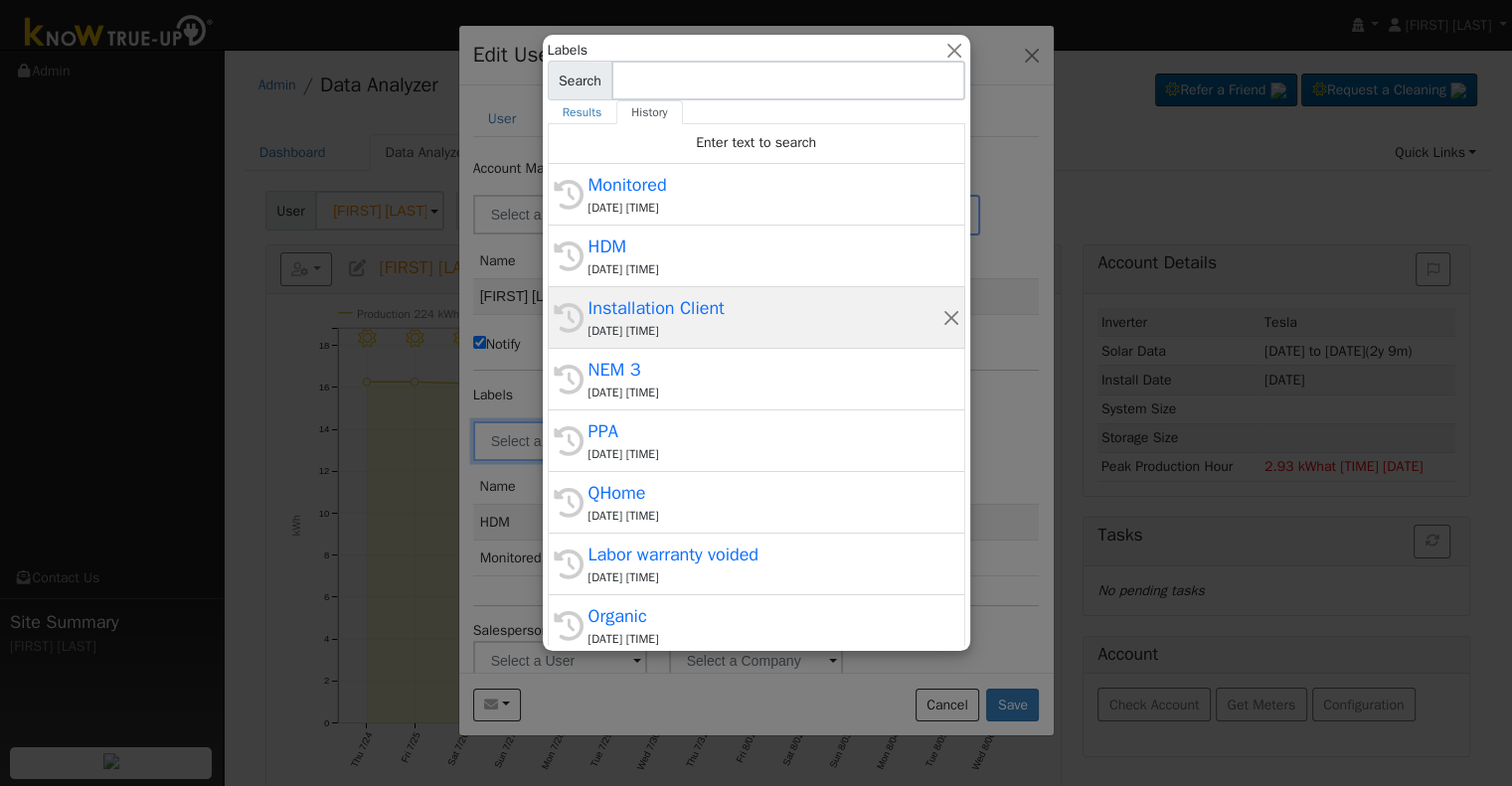 click on "Installation Client" at bounding box center [765, 308] 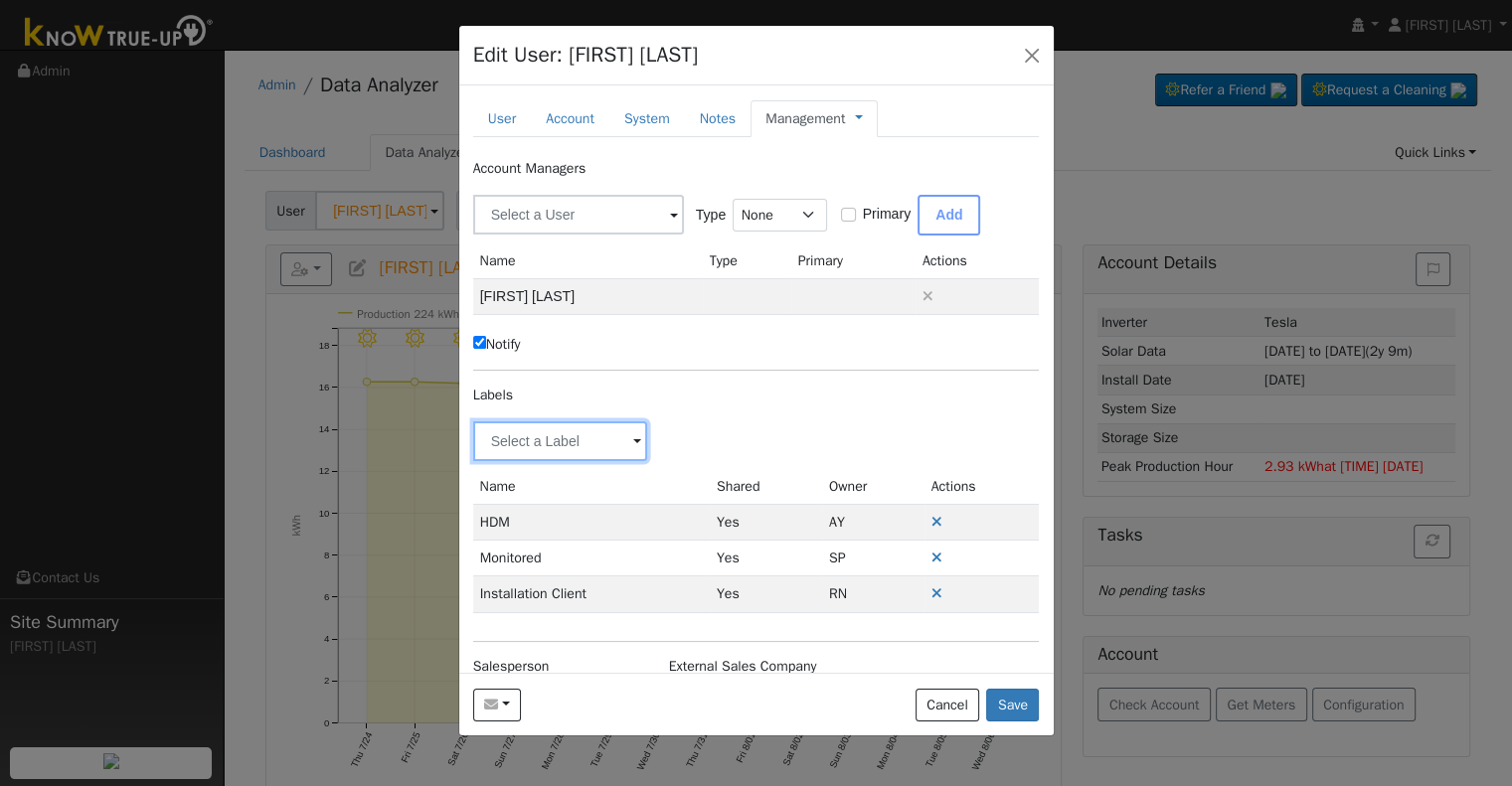 click at bounding box center (561, 441) 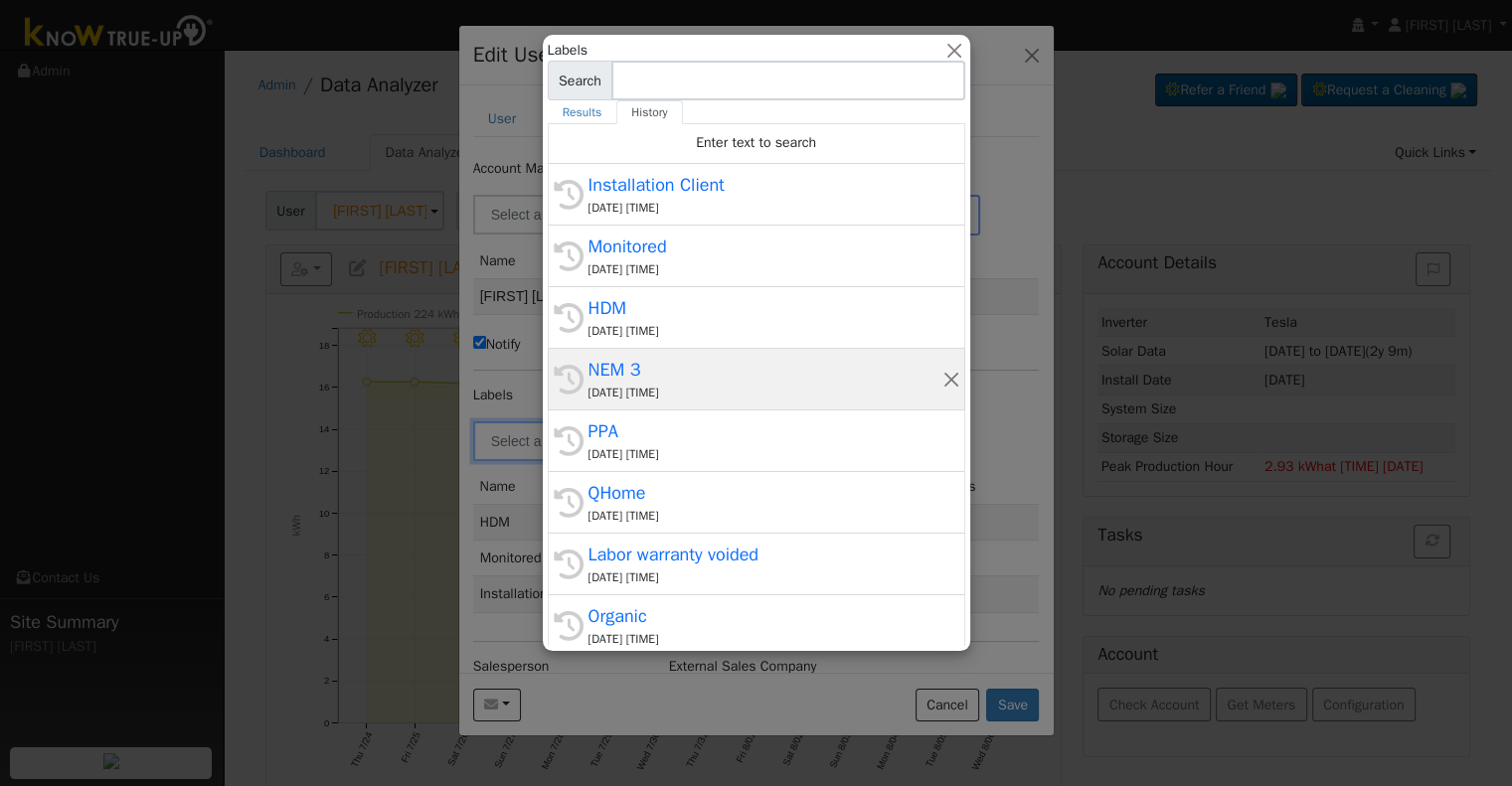 click on "NEM 3" at bounding box center [765, 370] 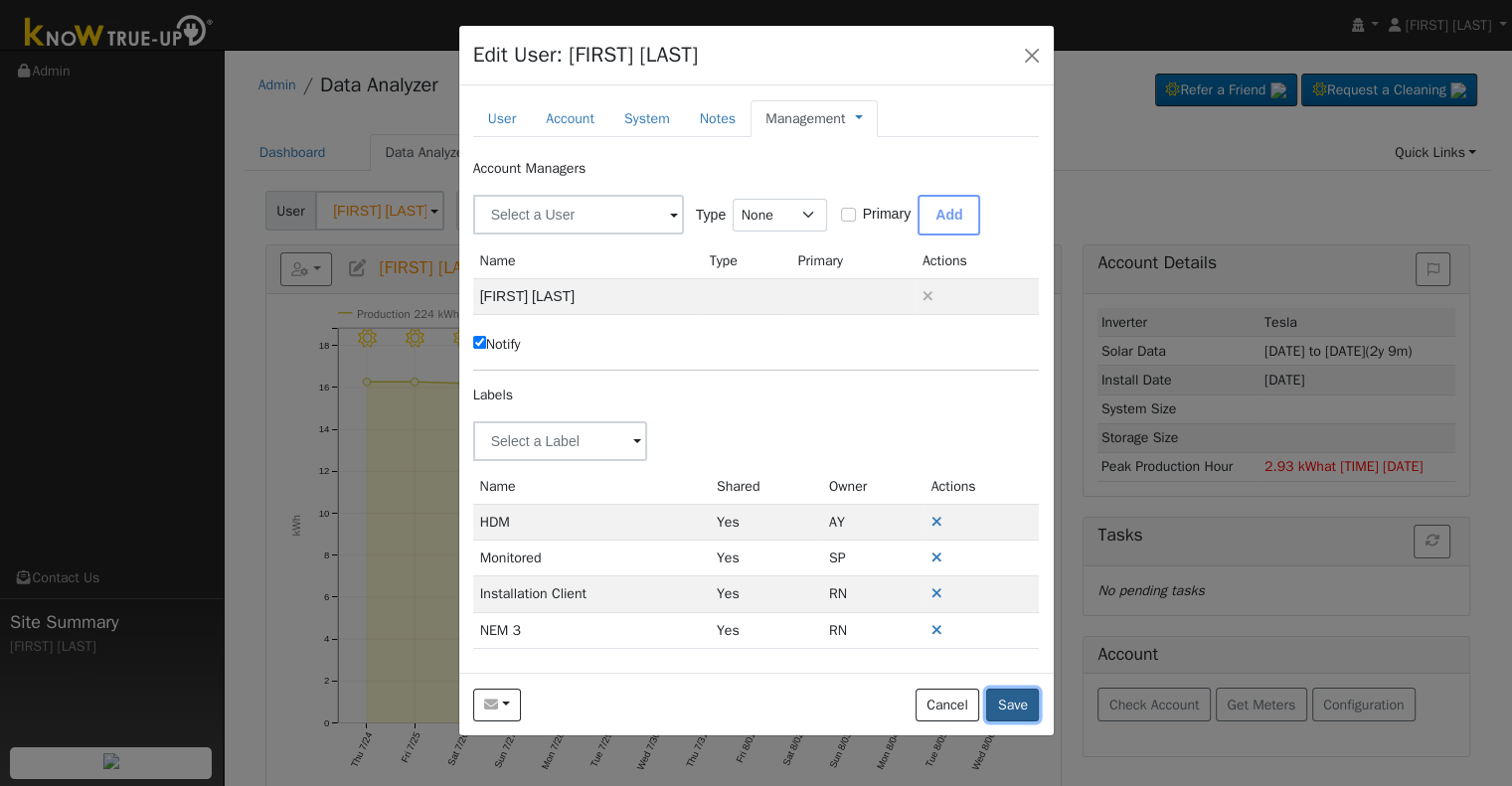 click on "Save" at bounding box center (1012, 706) 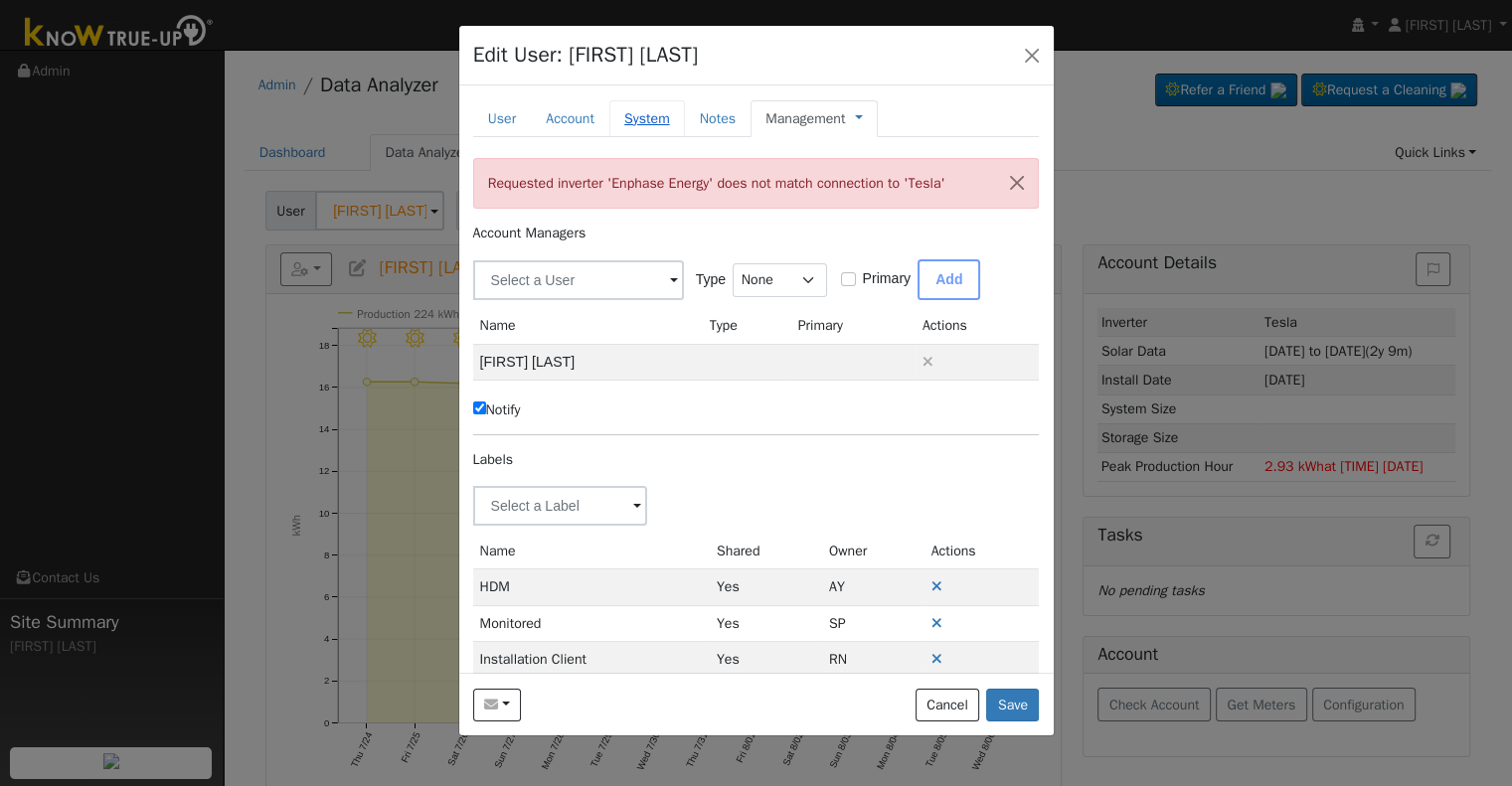 click on "System" at bounding box center (647, 118) 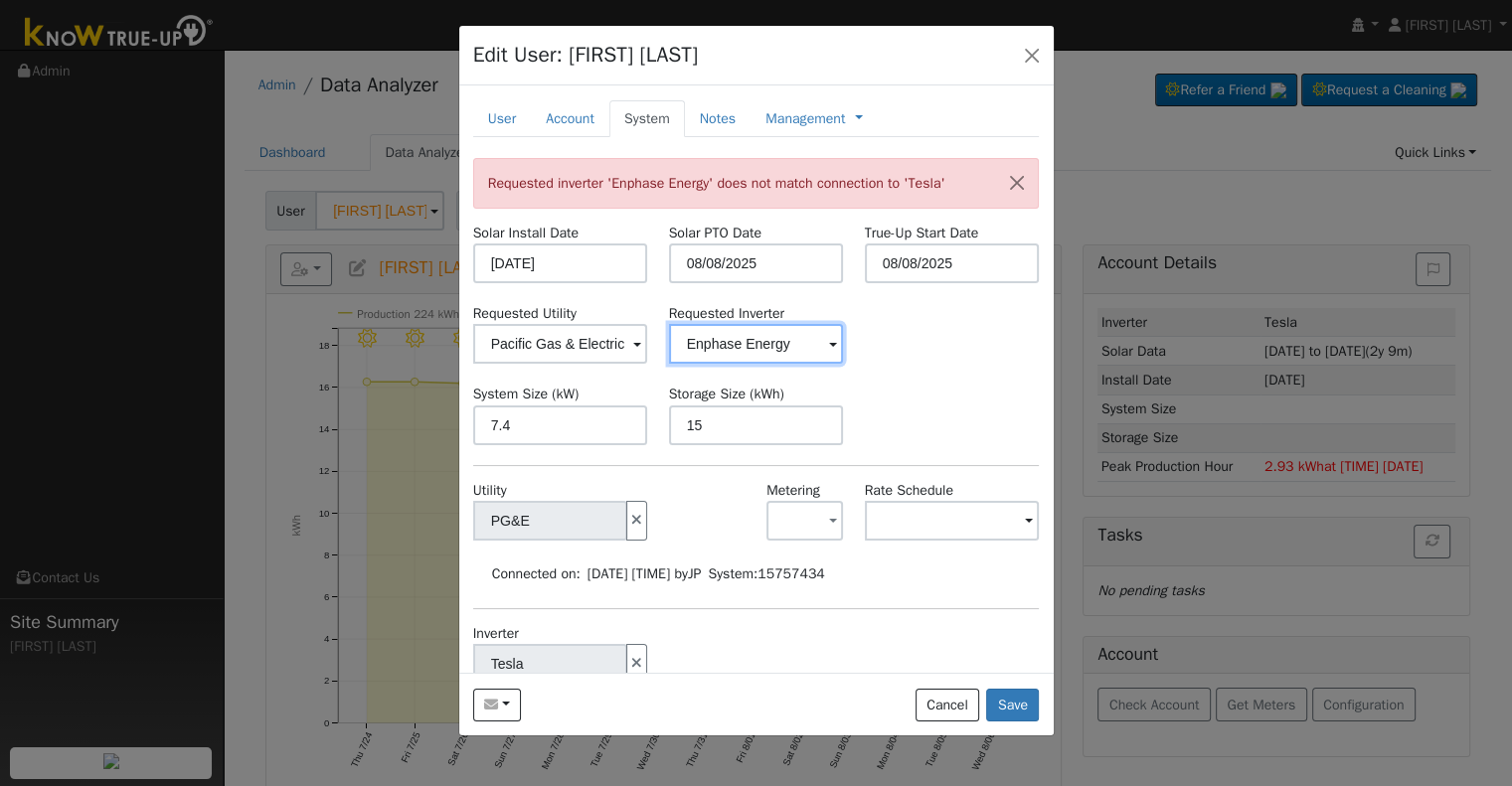 click on "Enphase Energy" at bounding box center (561, 344) 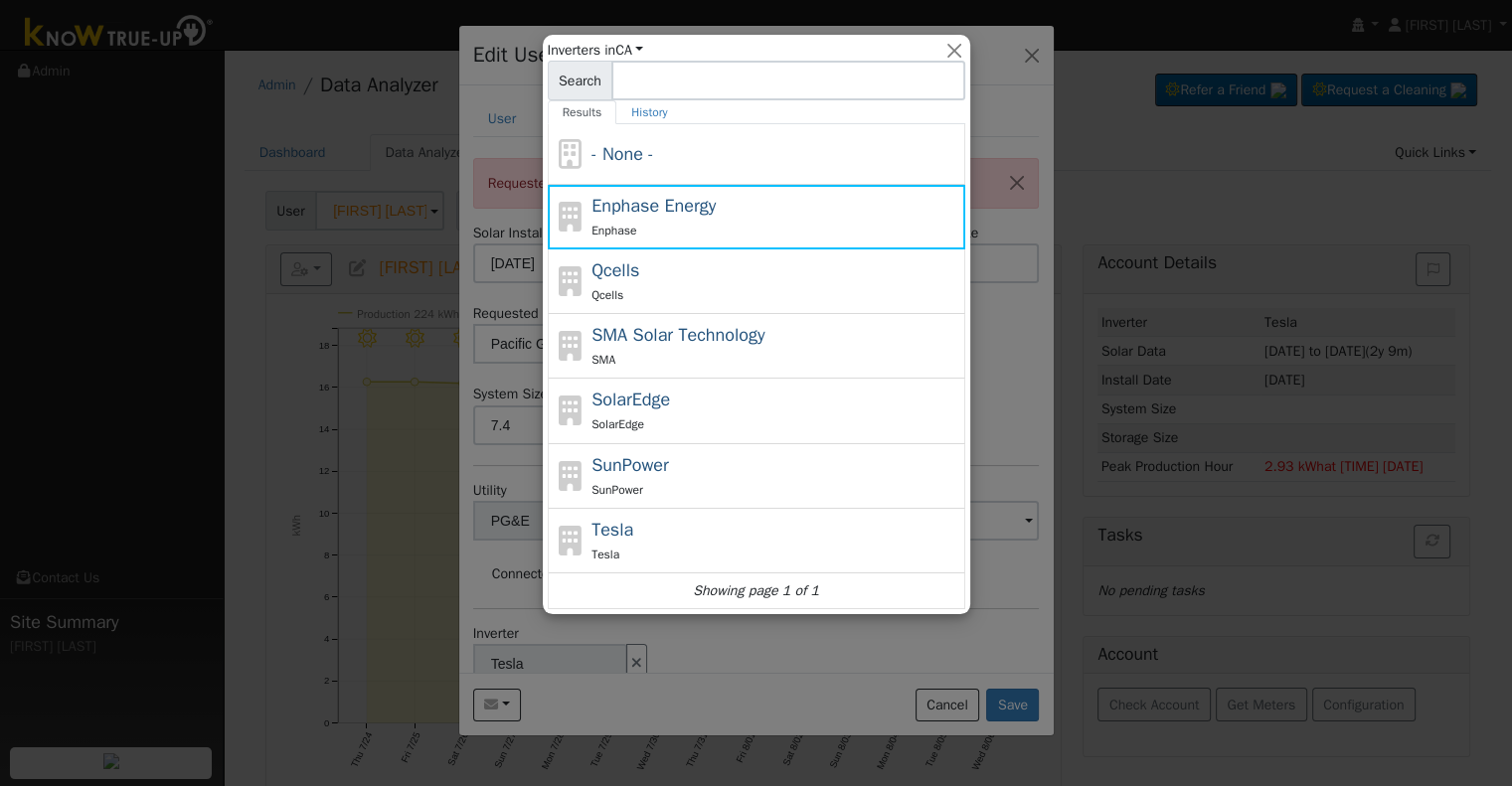 click at bounding box center [756, 393] 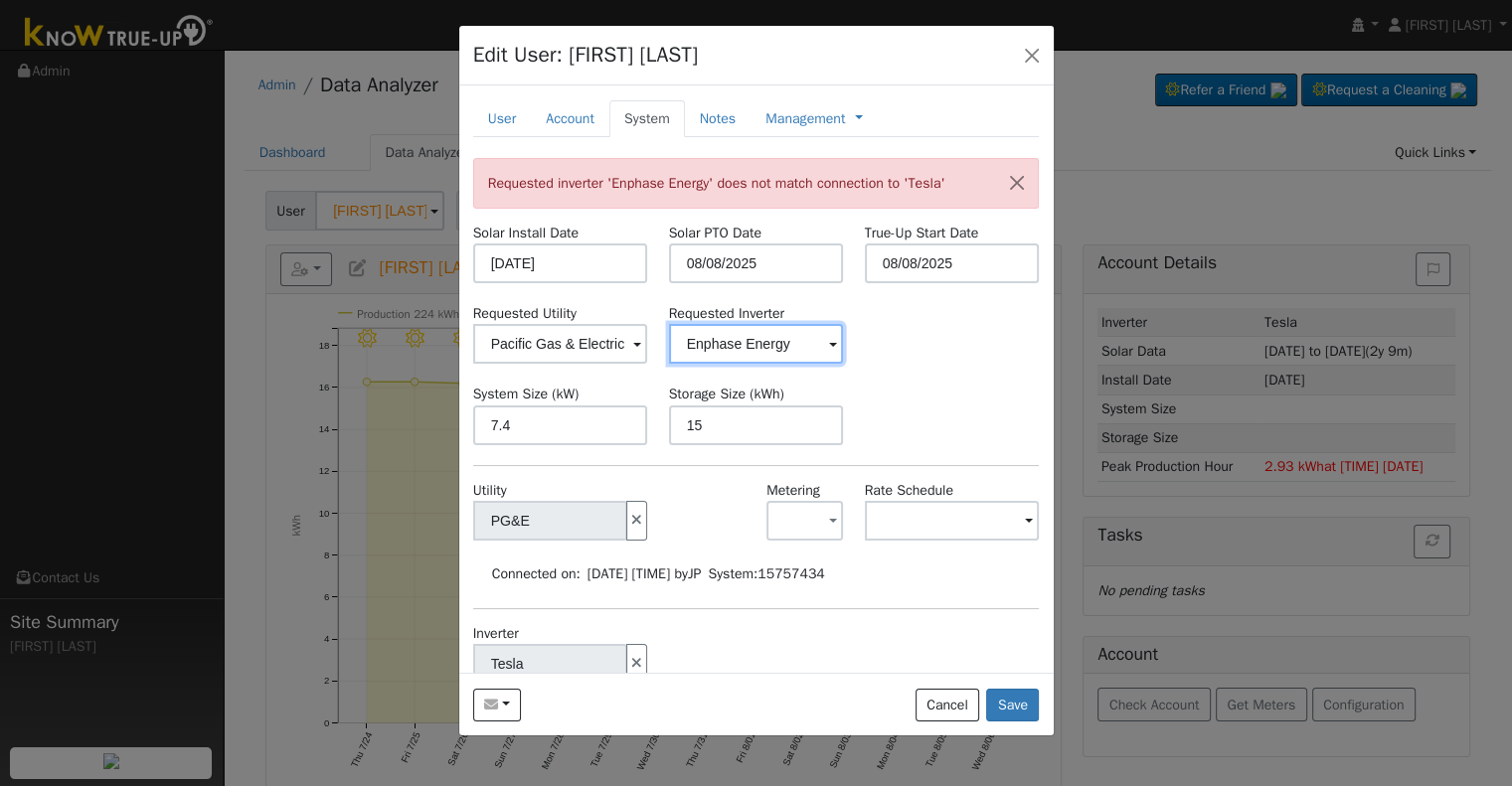 click on "Enphase Energy" at bounding box center (561, 344) 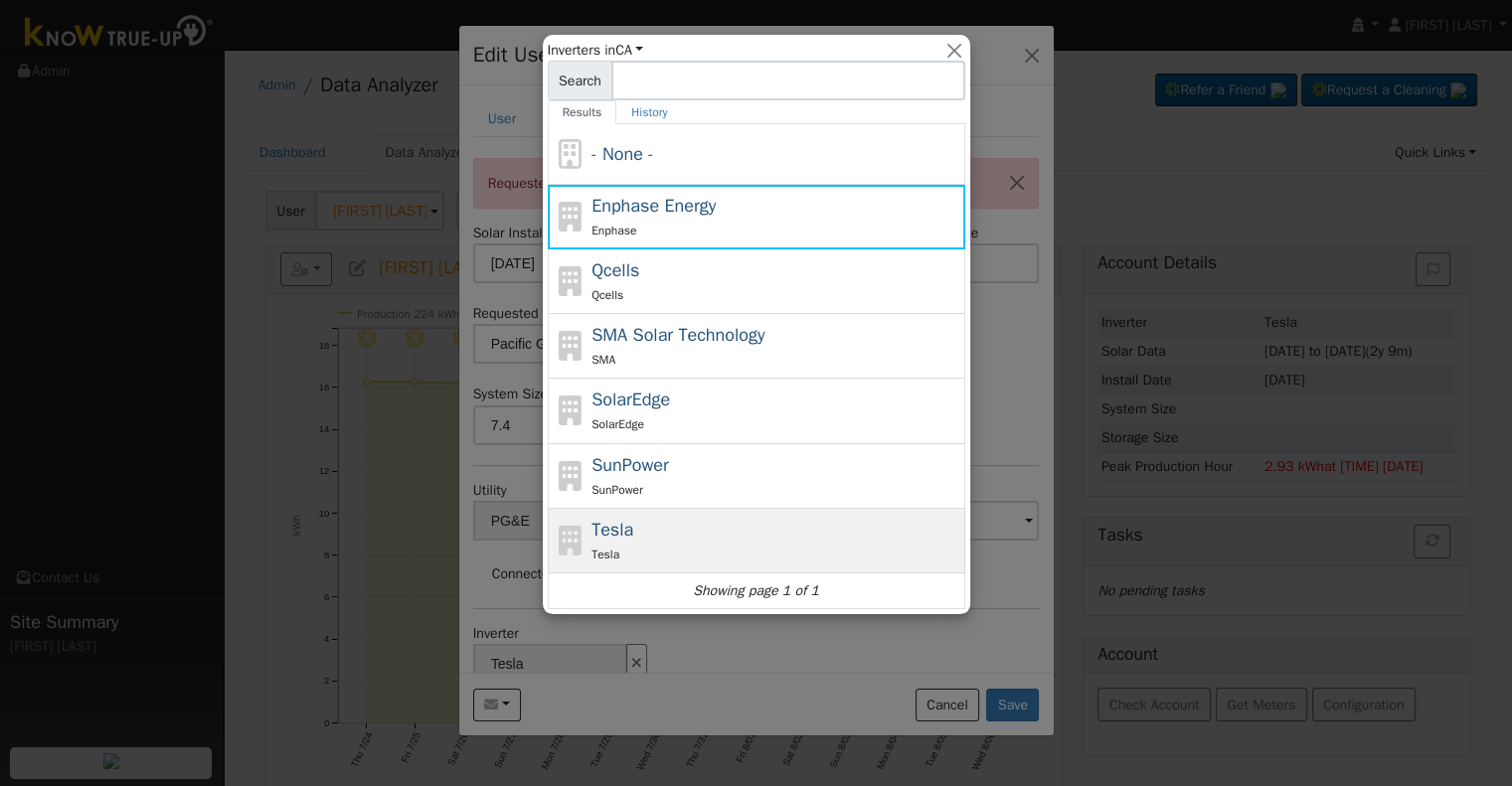 click on "Tesla Tesla" at bounding box center [775, 541] 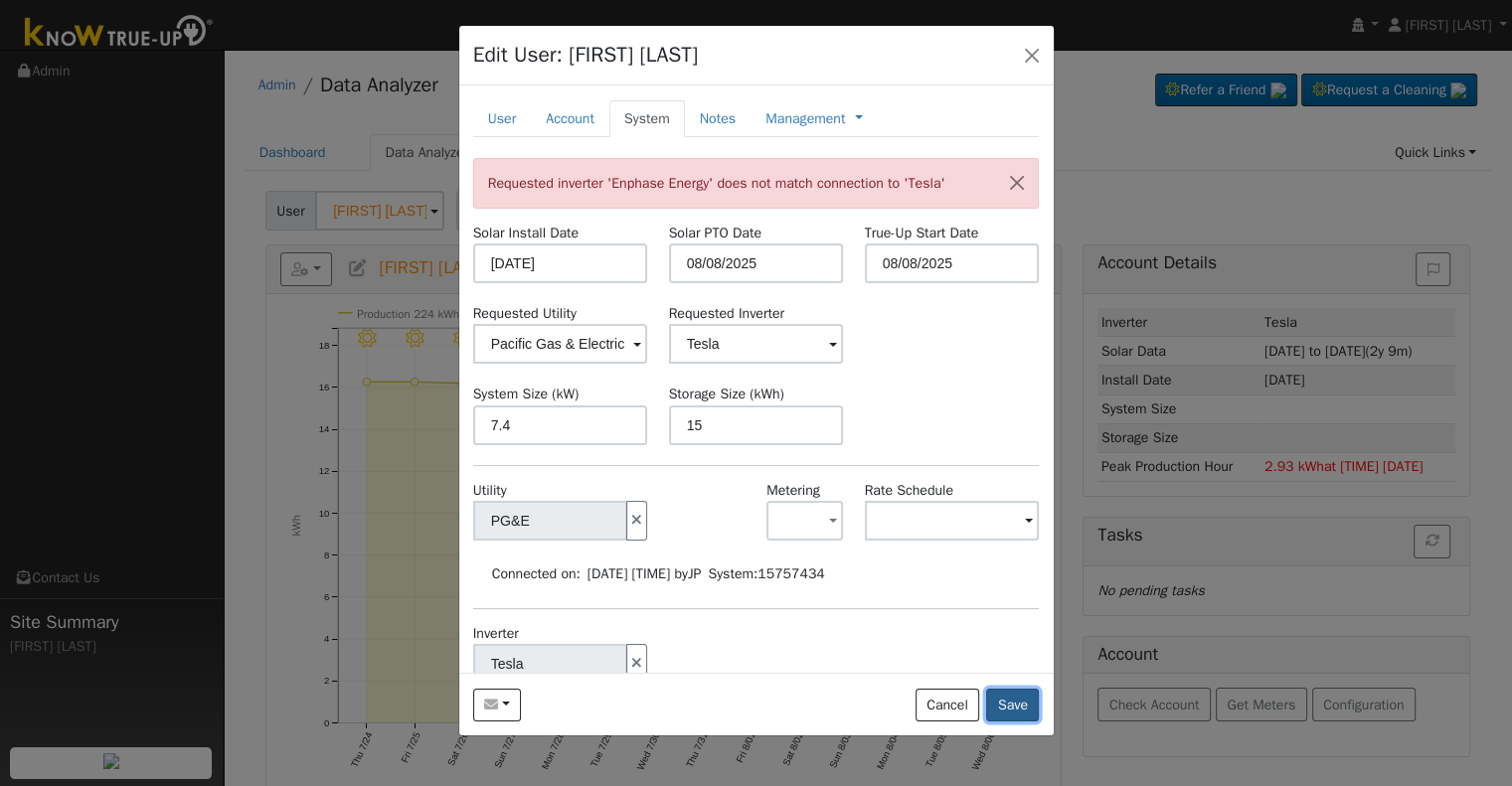 click on "Save" at bounding box center (1012, 706) 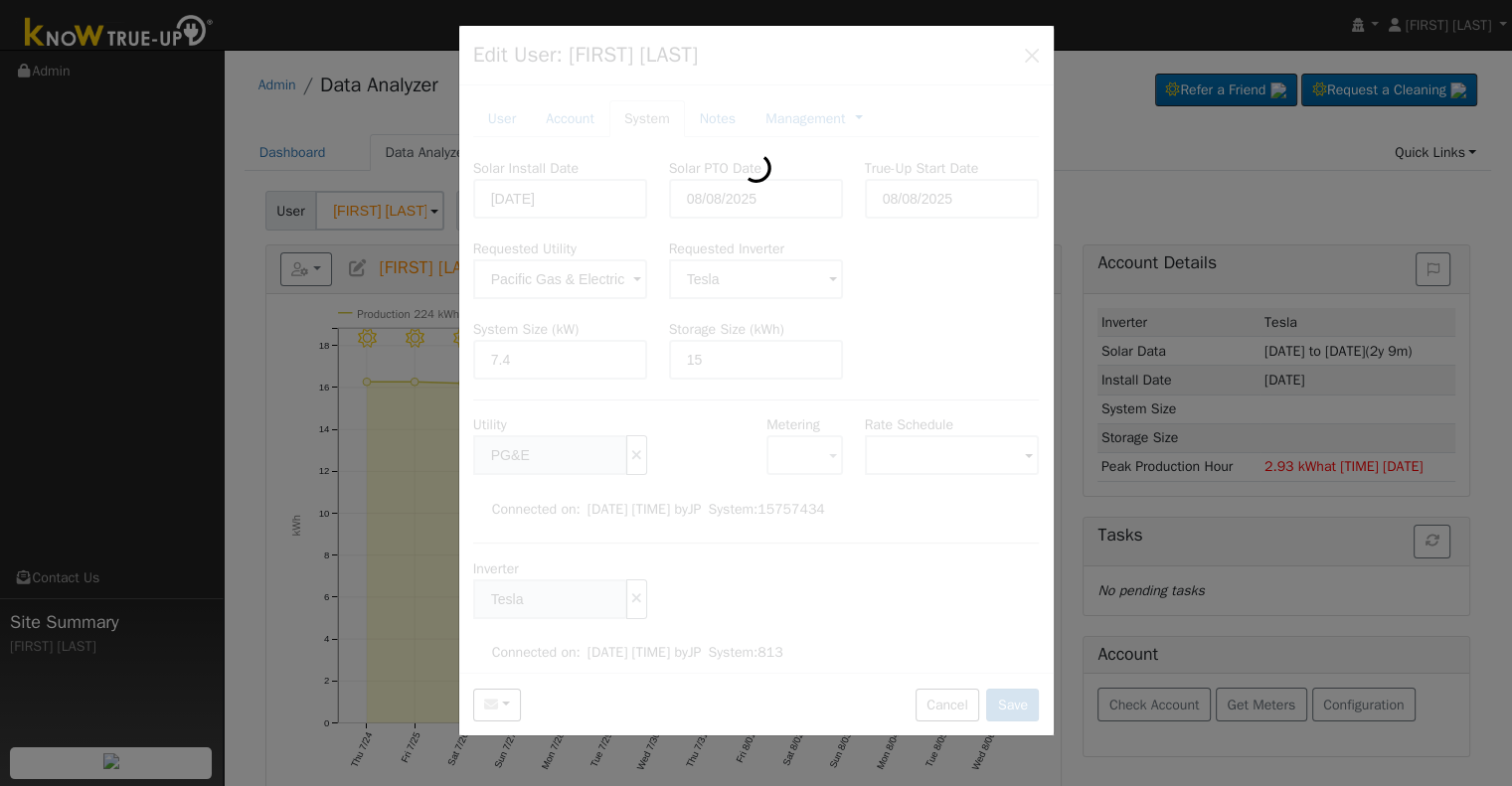 drag, startPoint x: 934, startPoint y: 278, endPoint x: 910, endPoint y: 270, distance: 25.29822 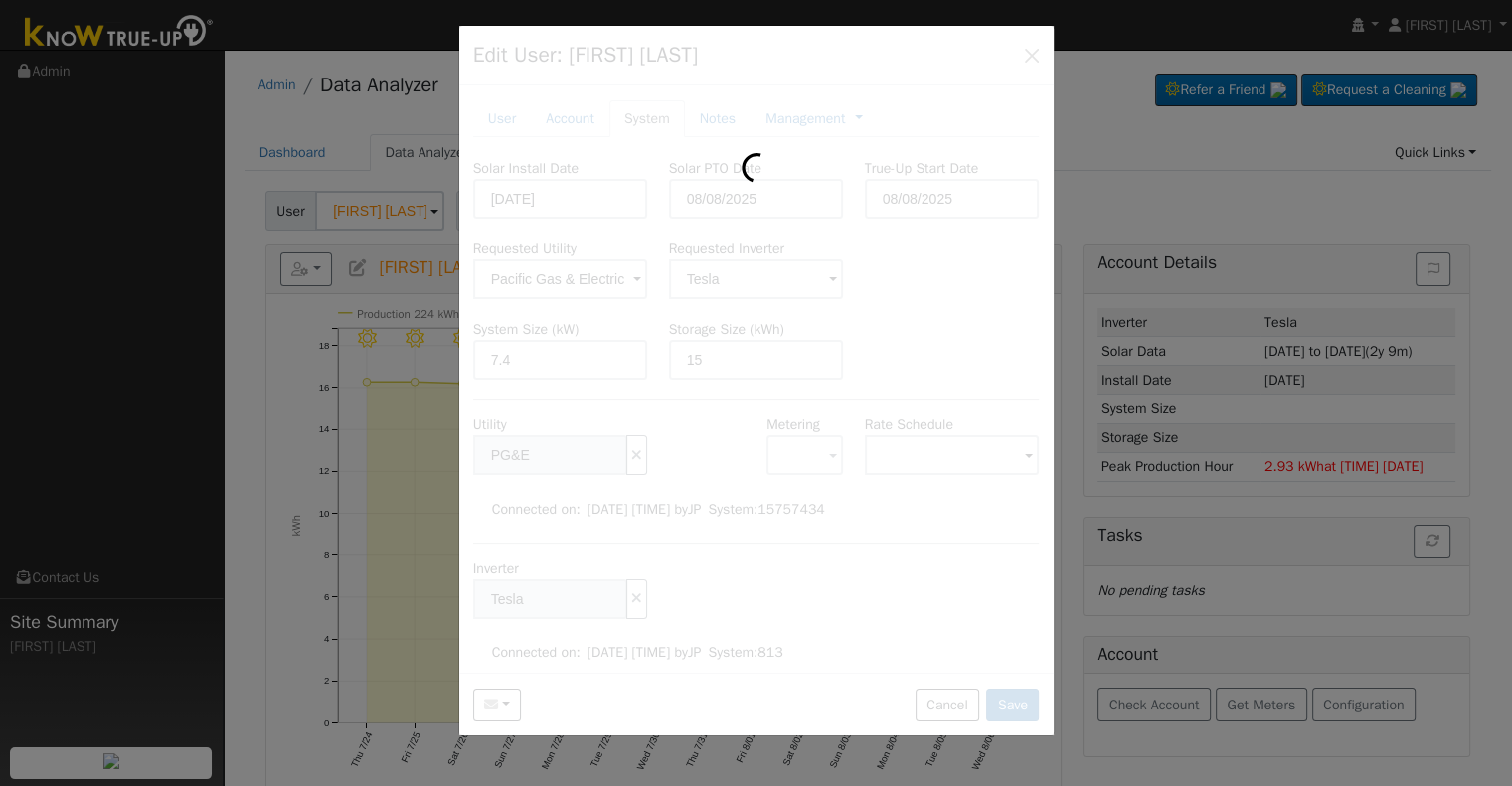 click at bounding box center [756, 381] 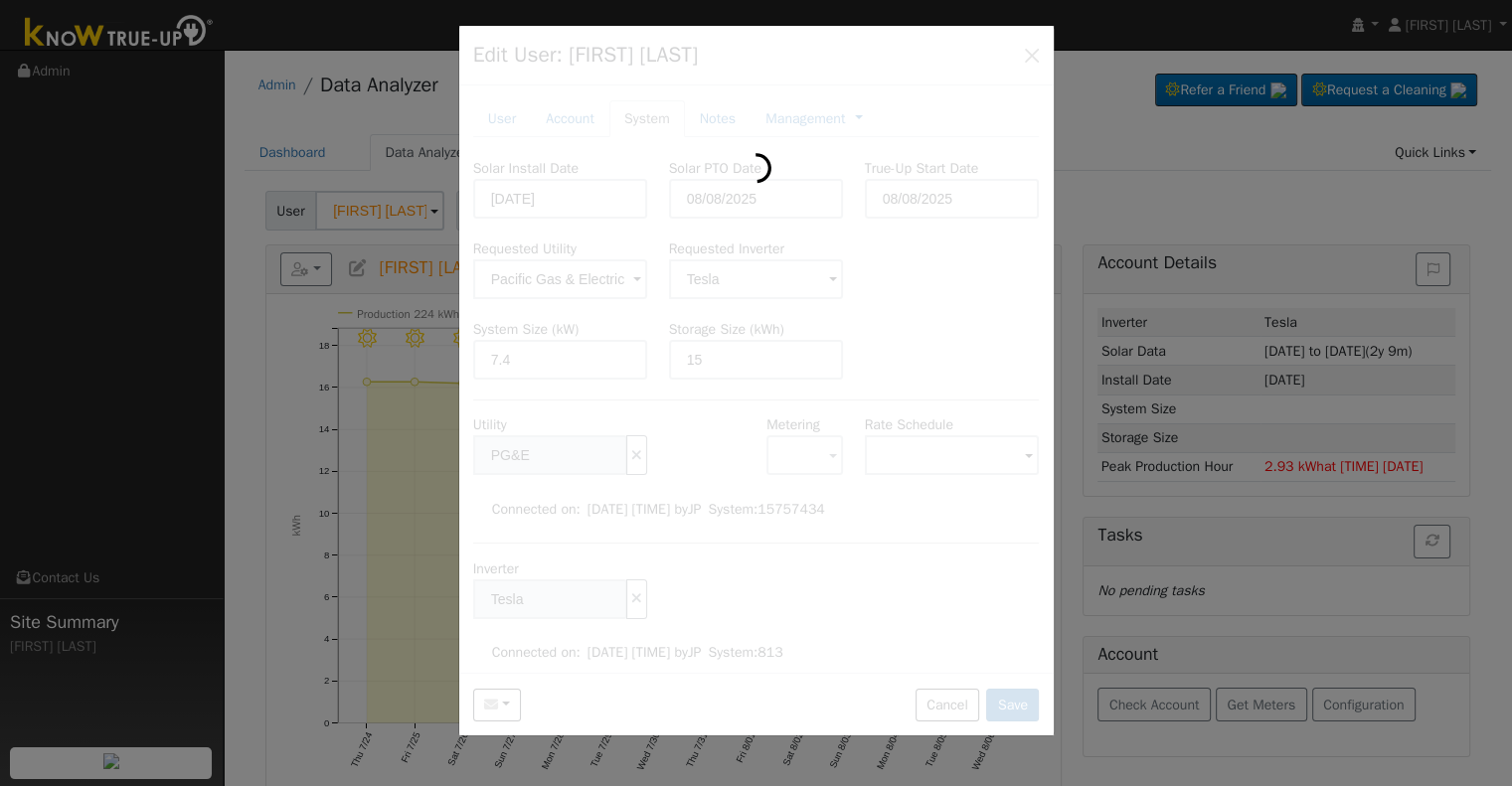 type 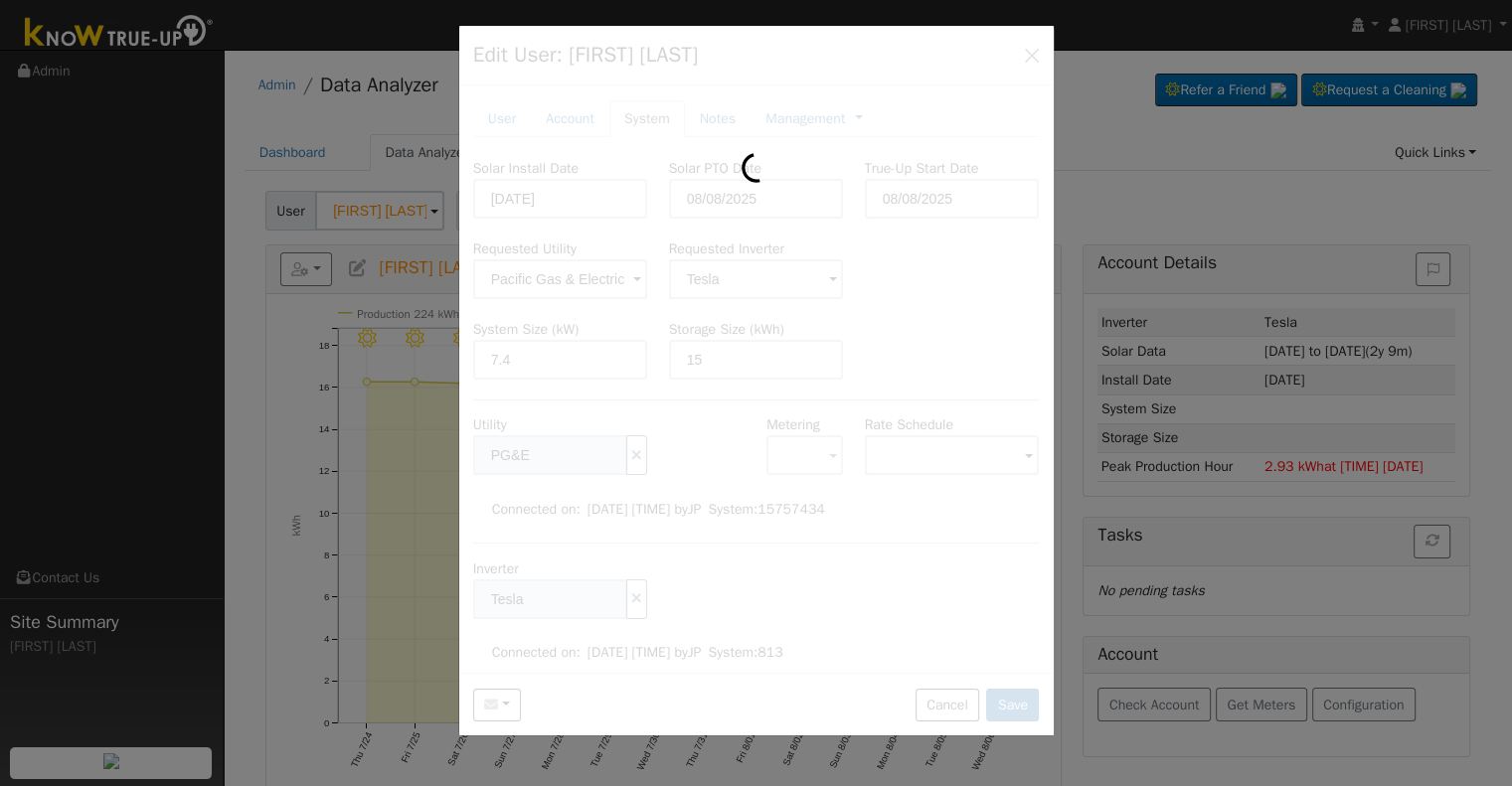 type 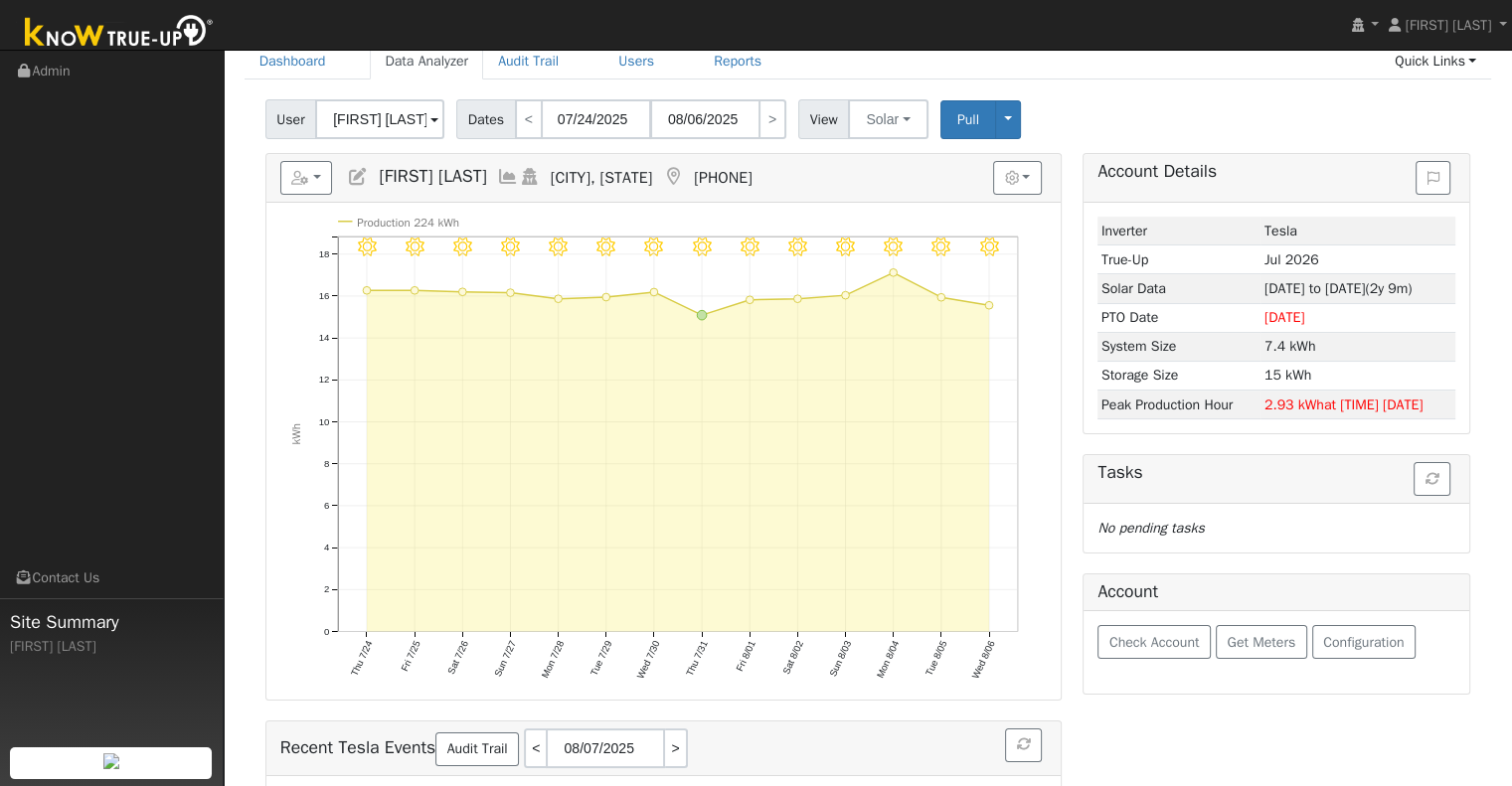scroll, scrollTop: 0, scrollLeft: 0, axis: both 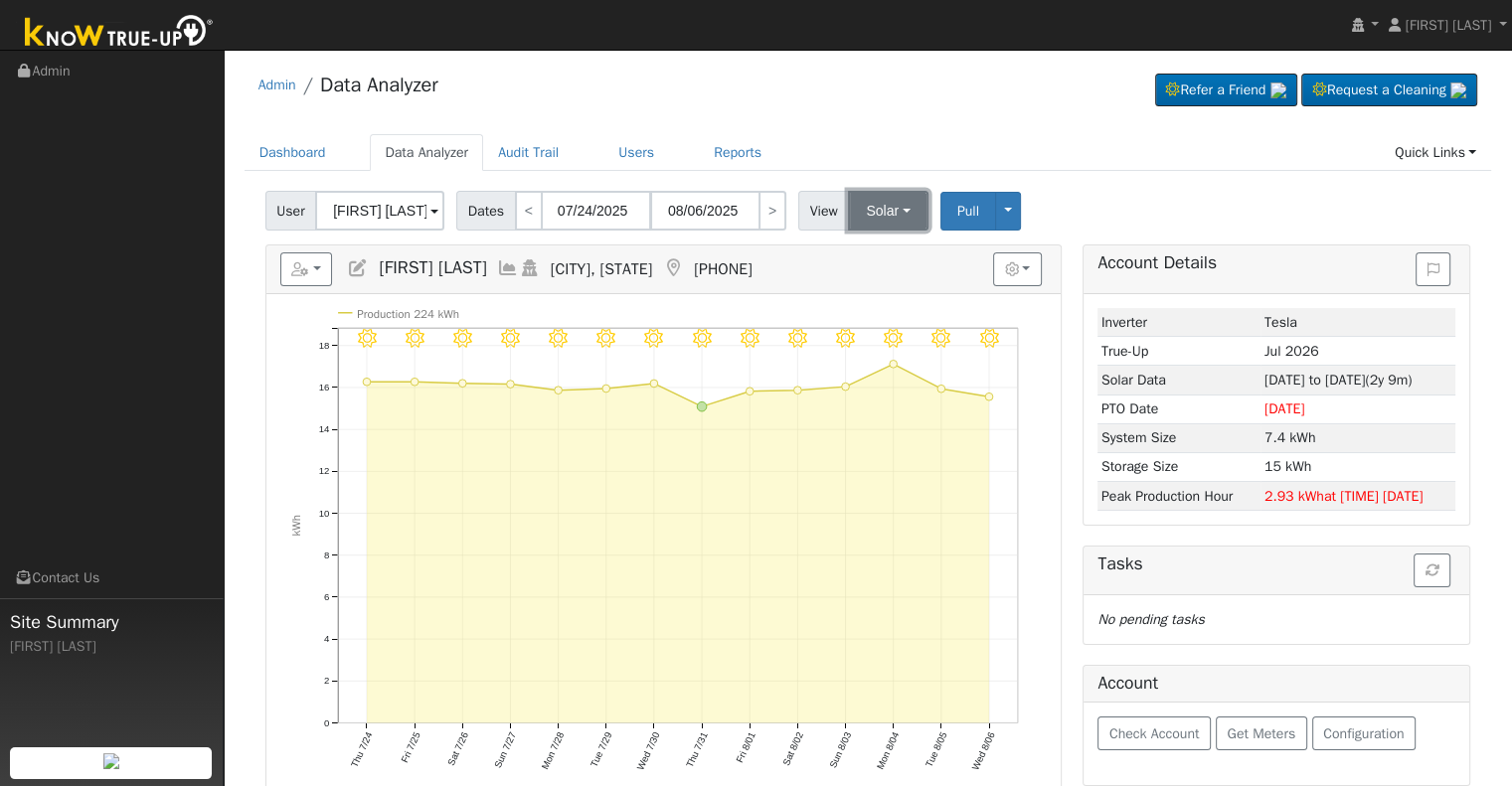 click on "Solar" at bounding box center (888, 211) 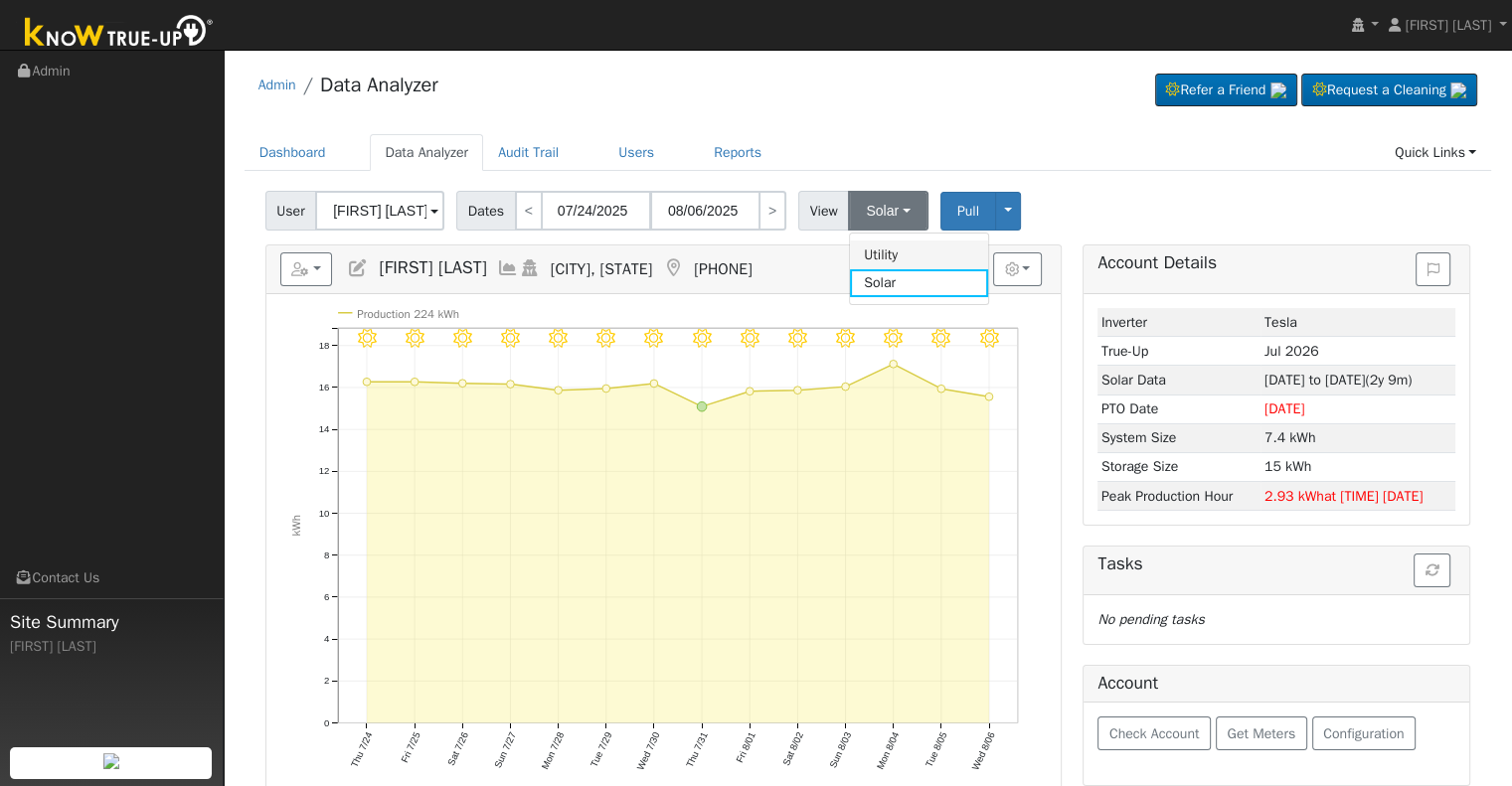 click on "Utility" at bounding box center (919, 254) 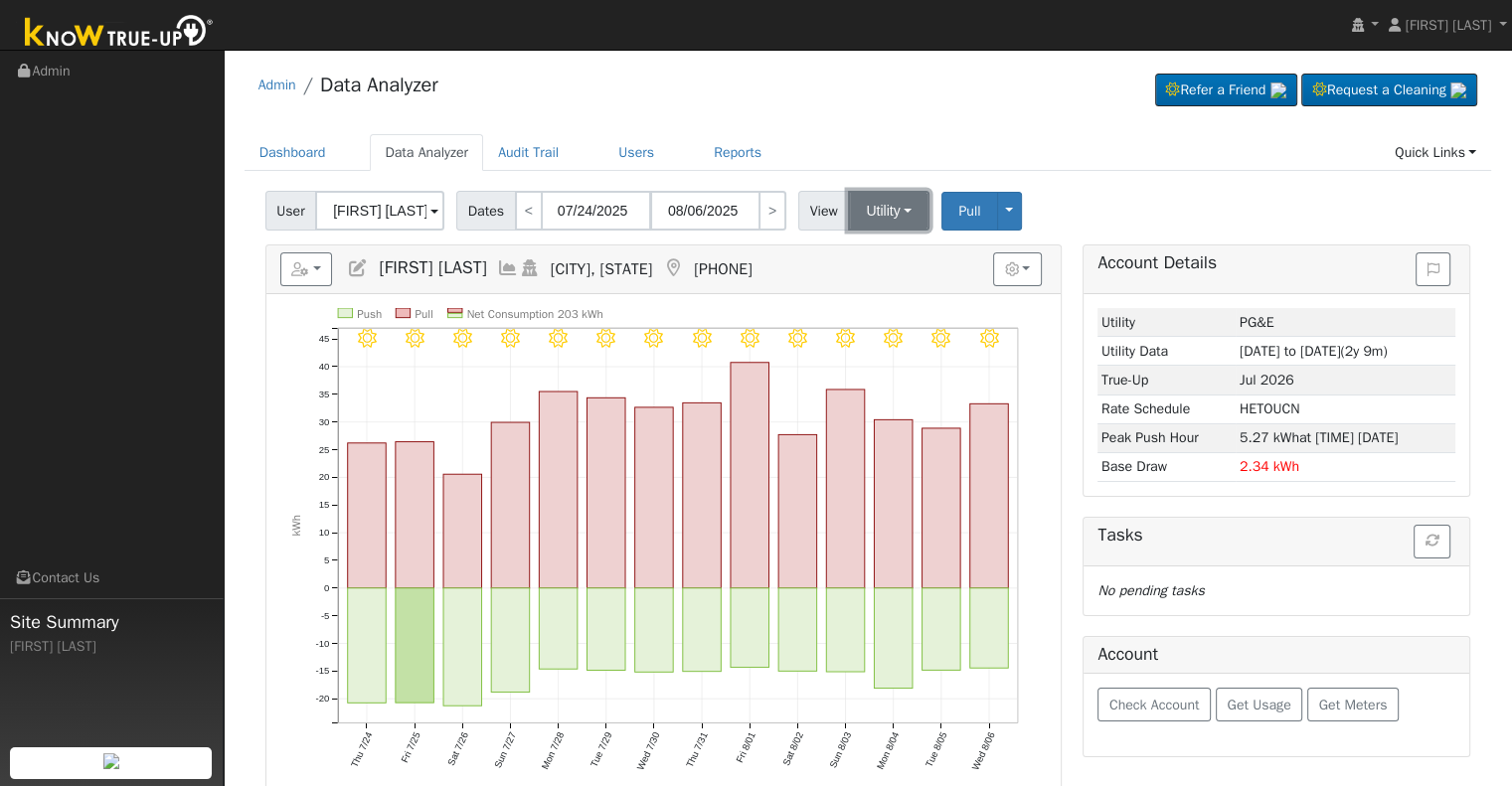 click on "Utility" at bounding box center [889, 211] 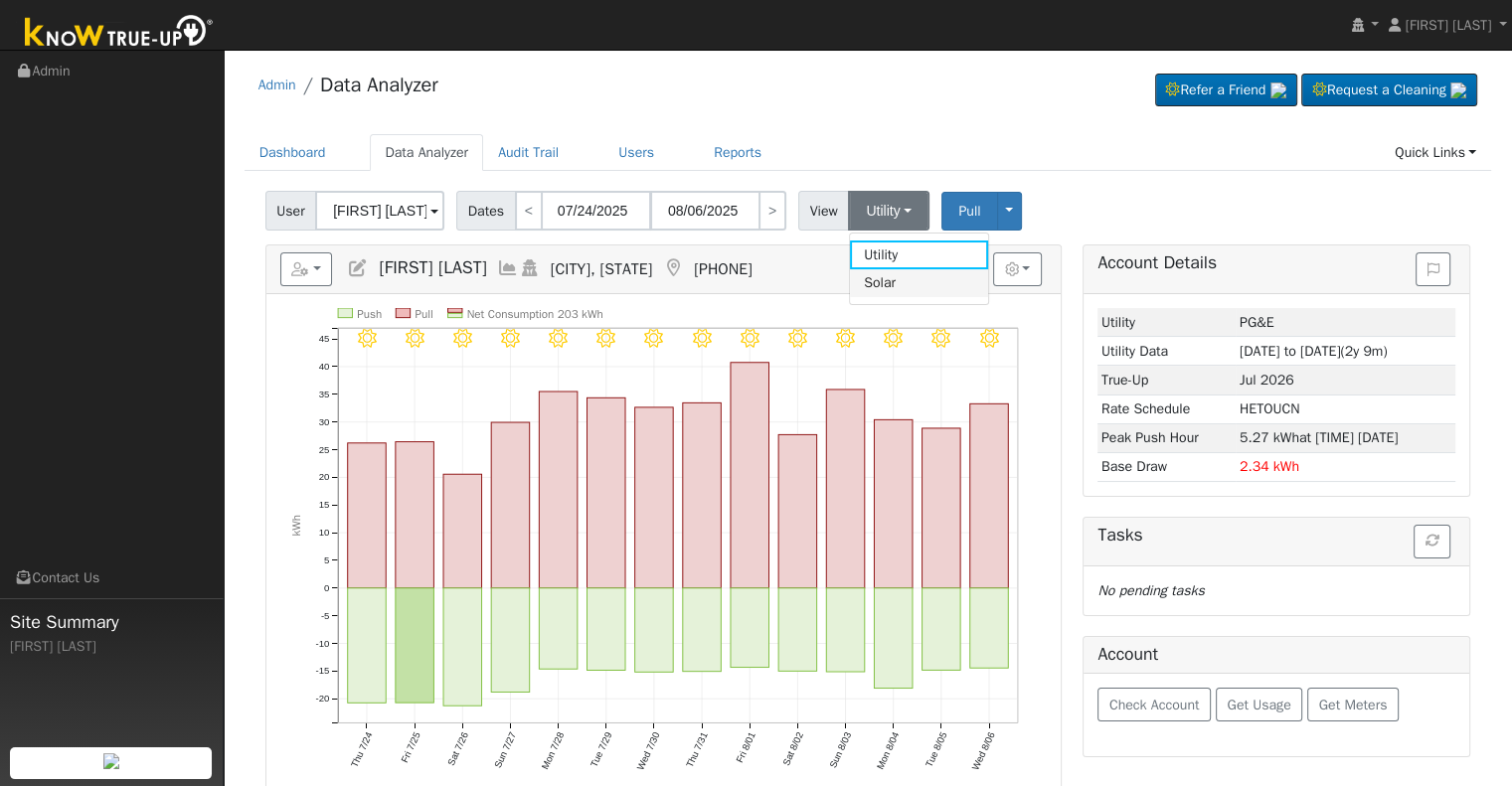 click on "Solar" at bounding box center (919, 283) 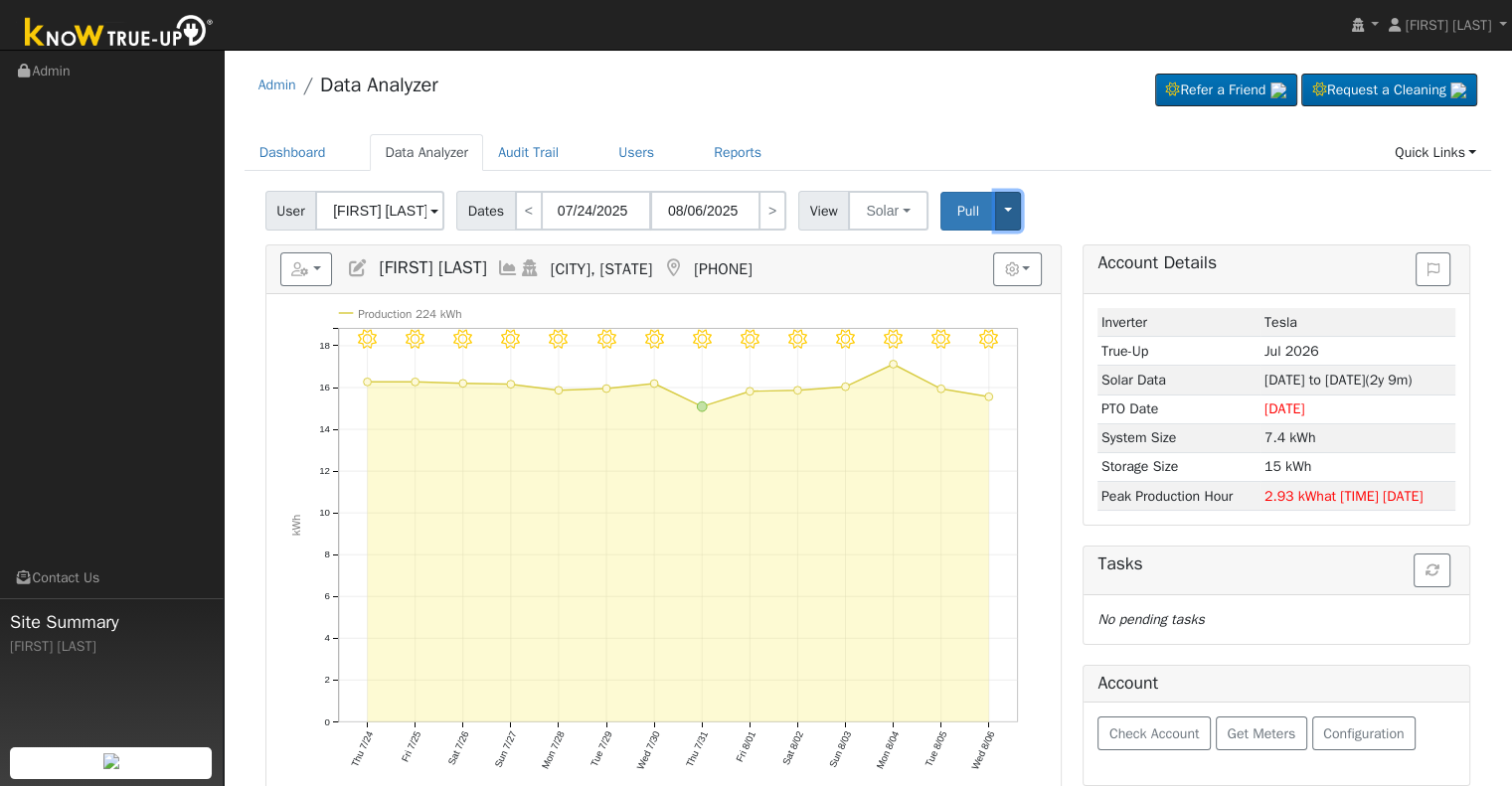 click on "Toggle Dropdown" at bounding box center (1008, 211) 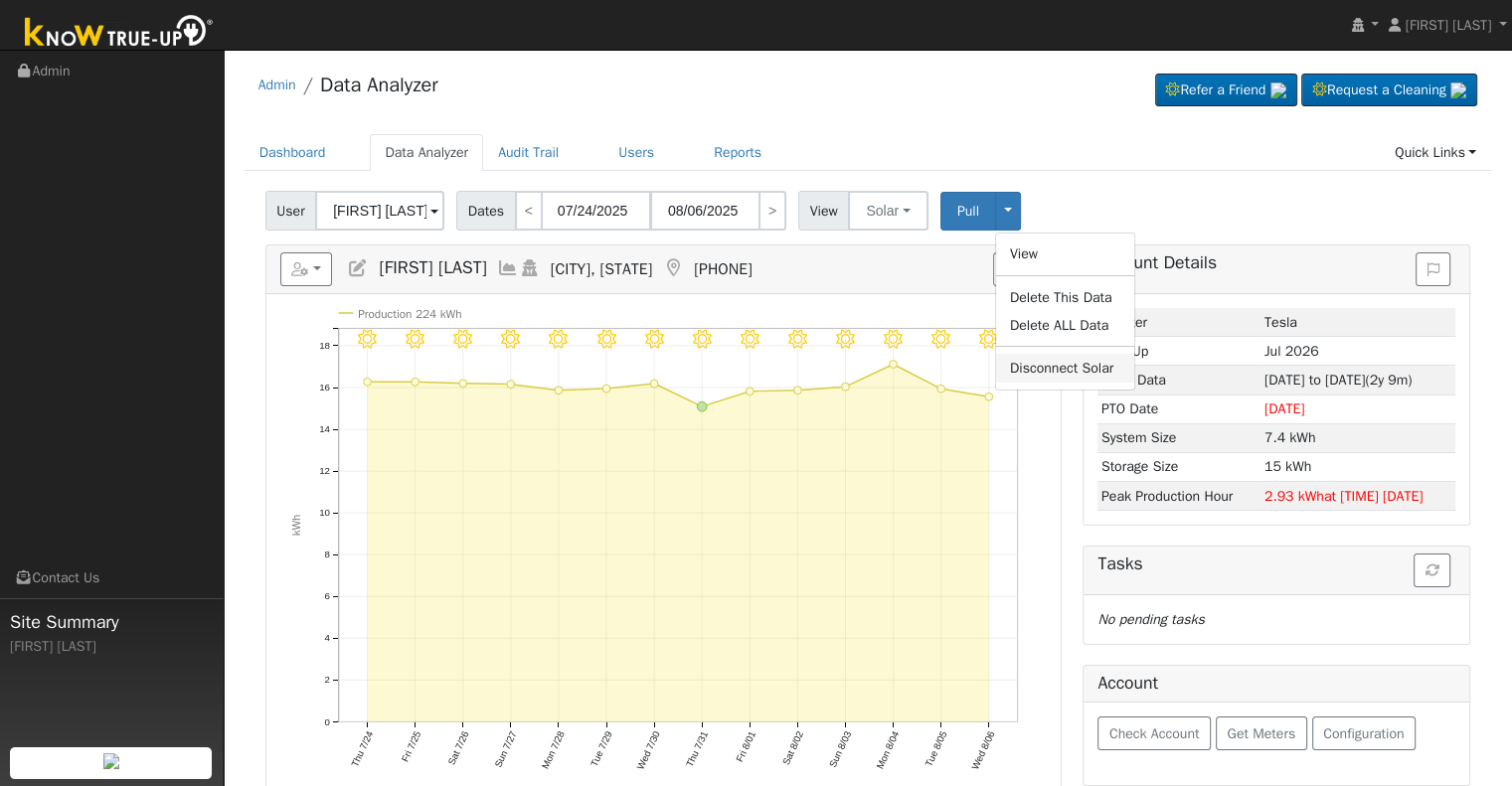 click on "Disconnect Solar" at bounding box center (1065, 368) 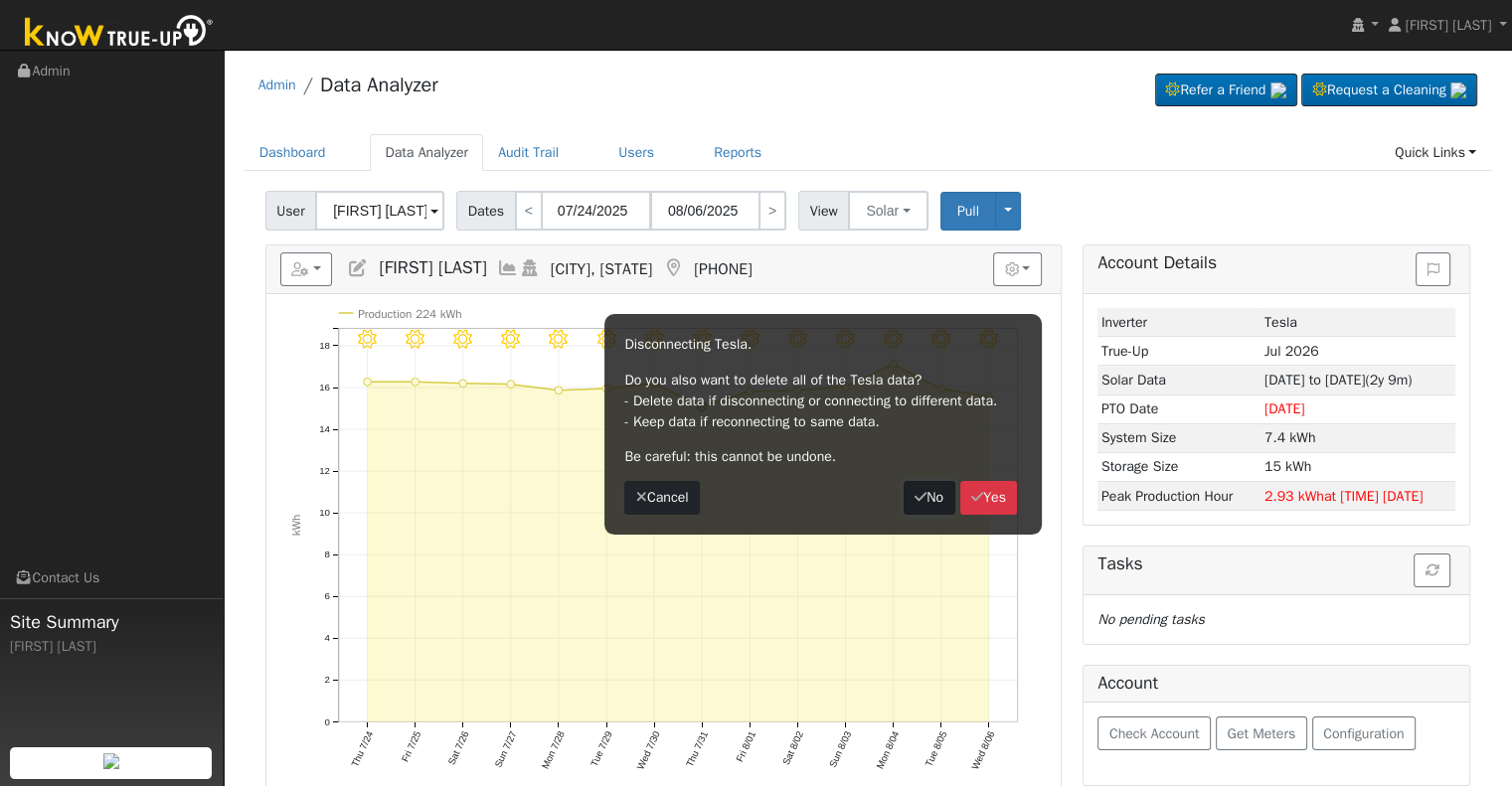 click at bounding box center (921, 497) 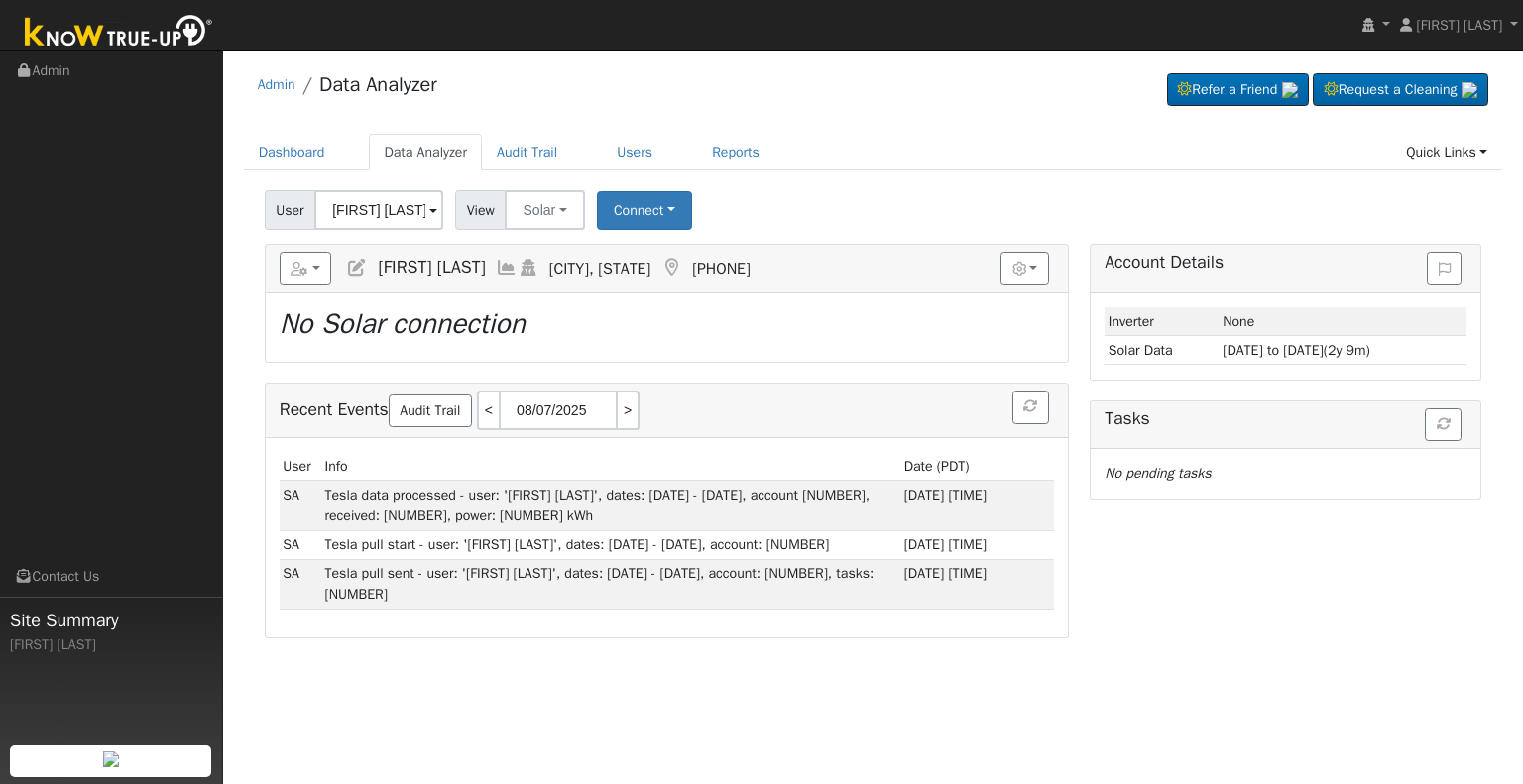 click at bounding box center (357, 268) 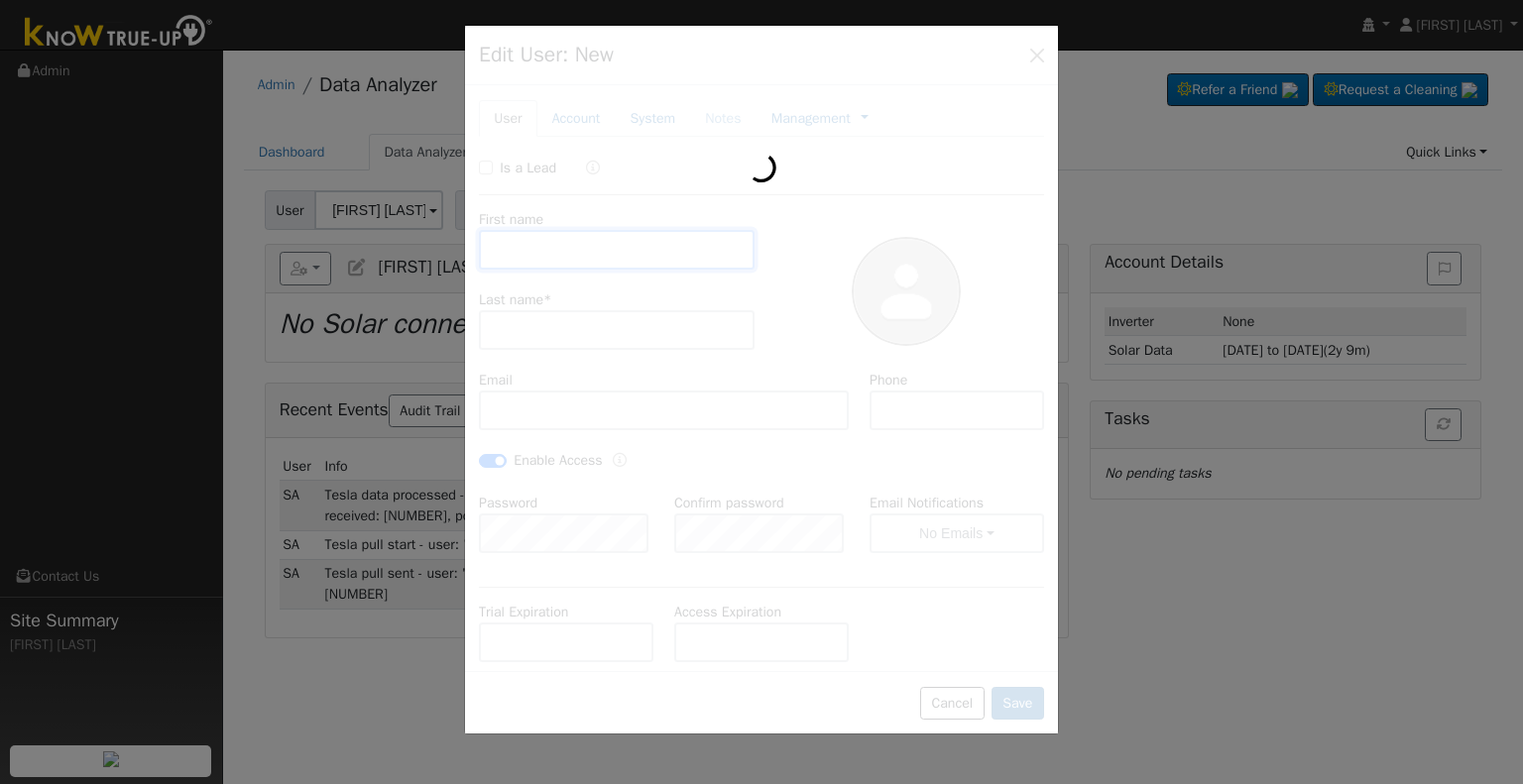 type on "[FIRST]" 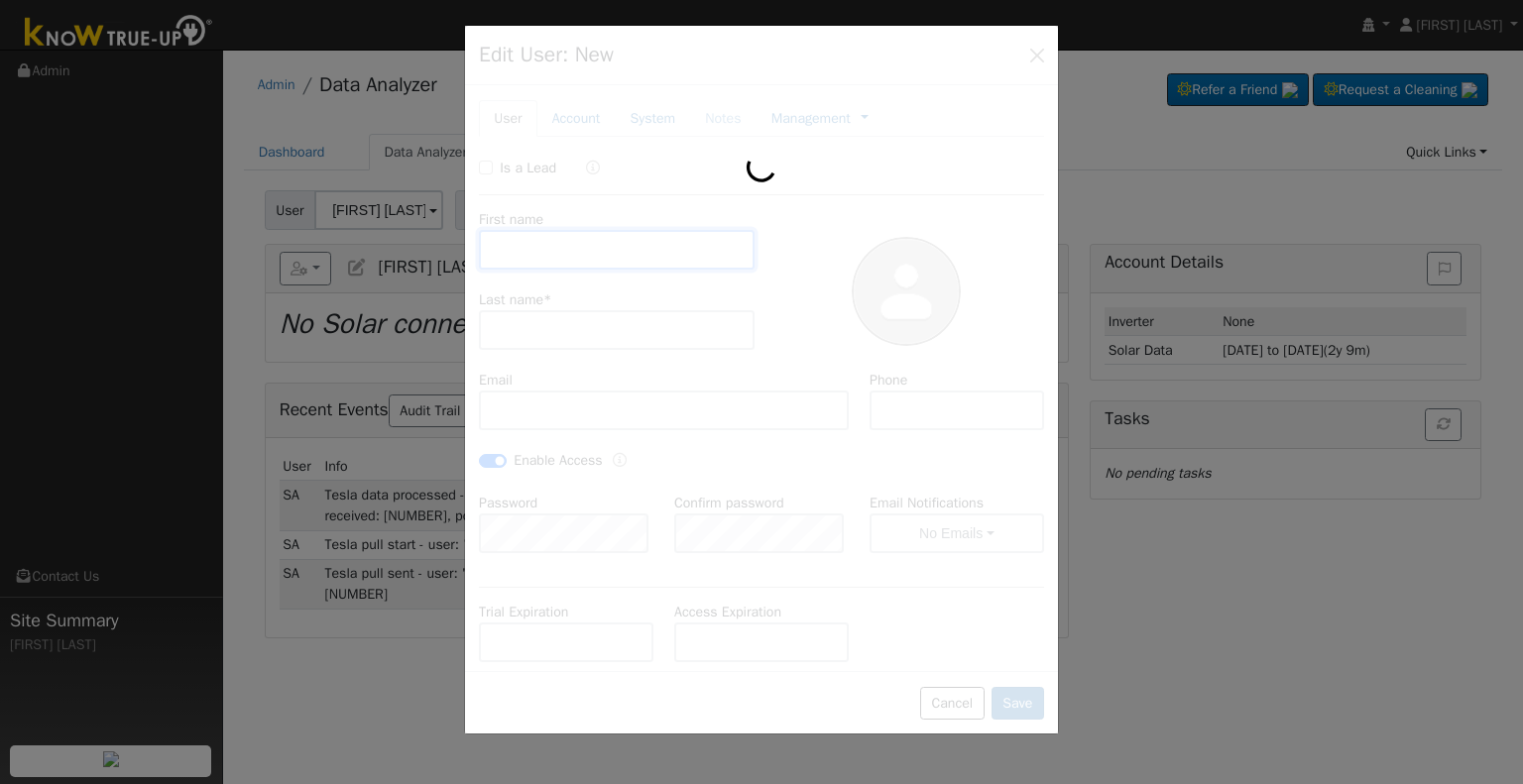 type on "Preis" 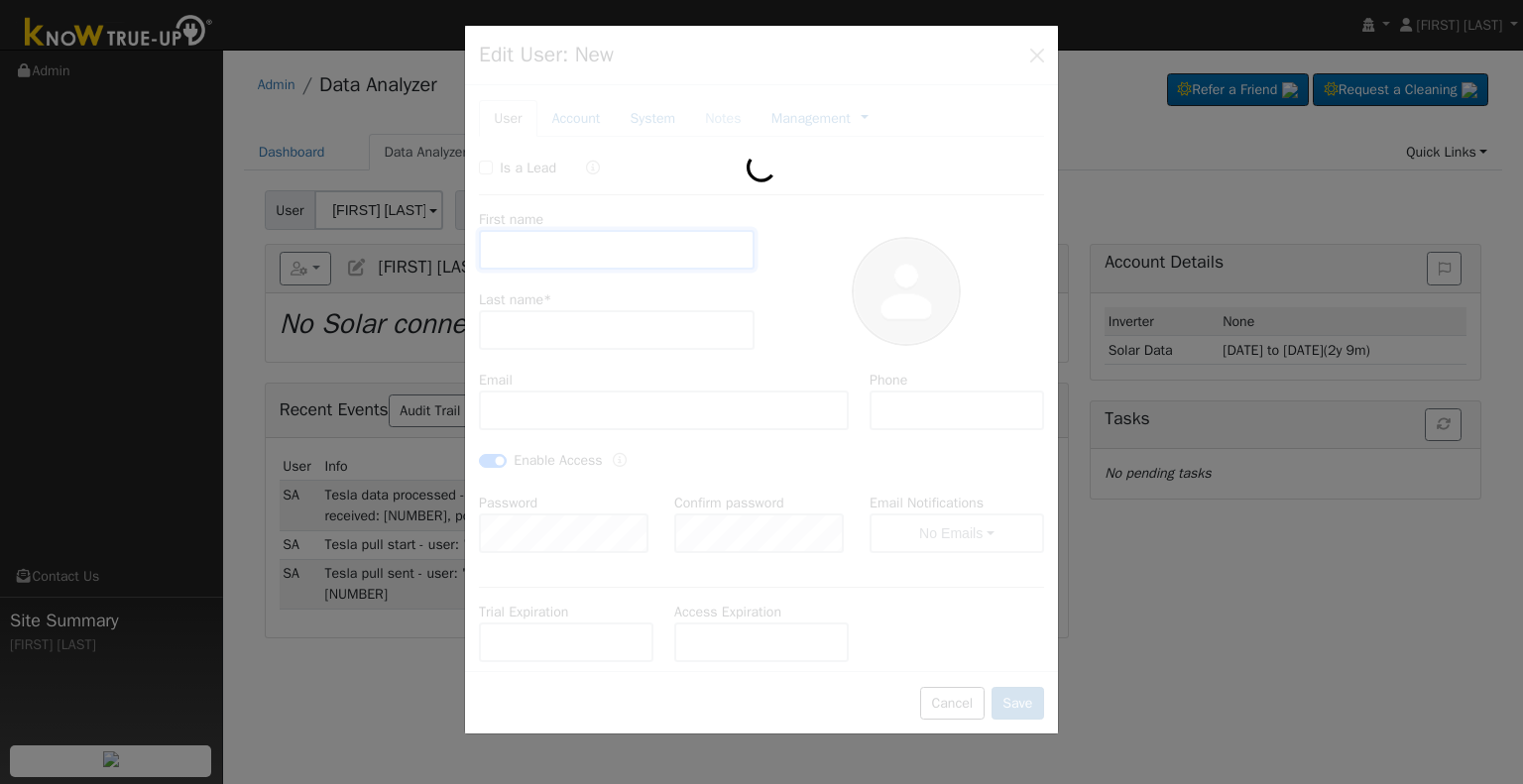 type on "[EMAIL]" 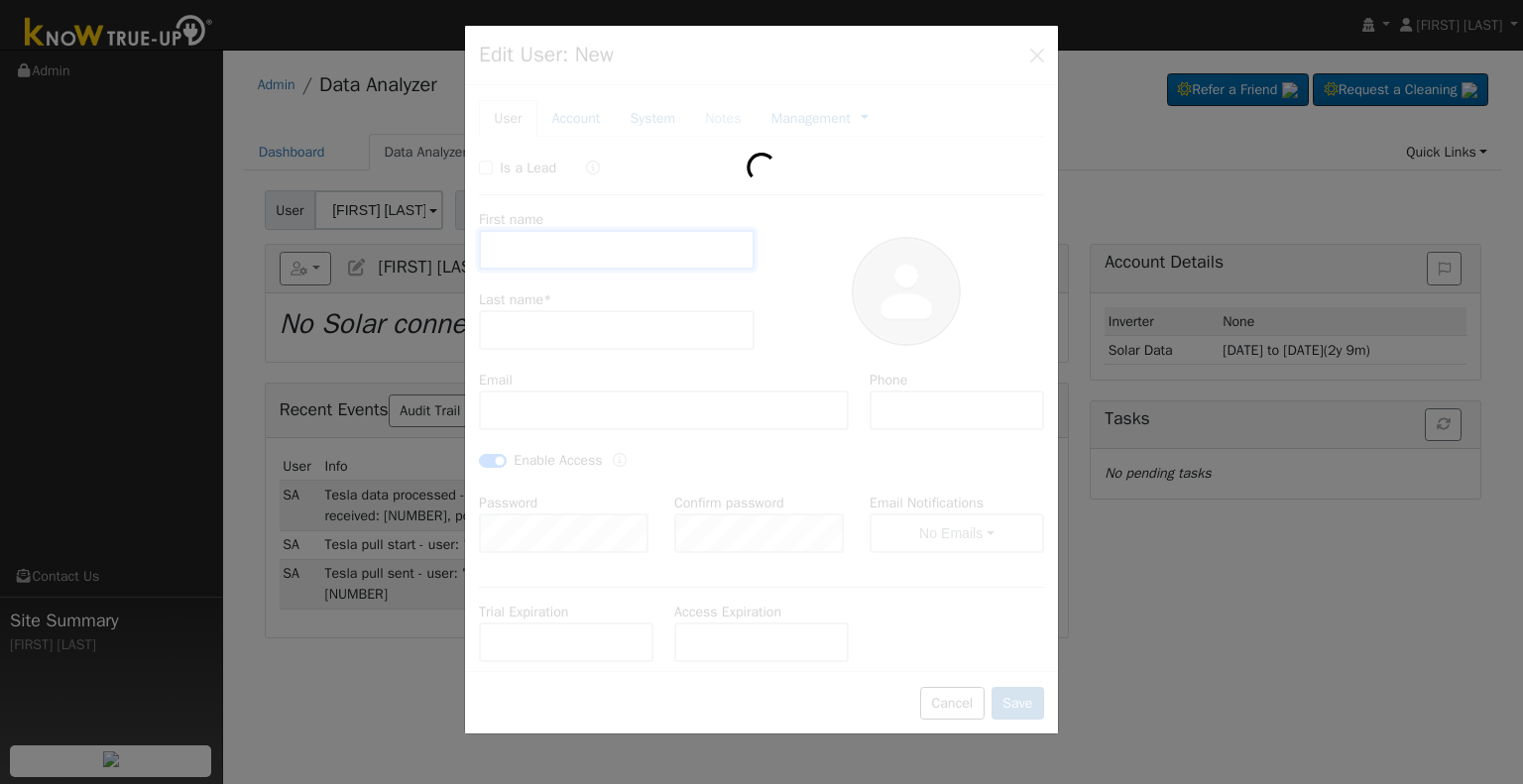 type on "[PHONE]" 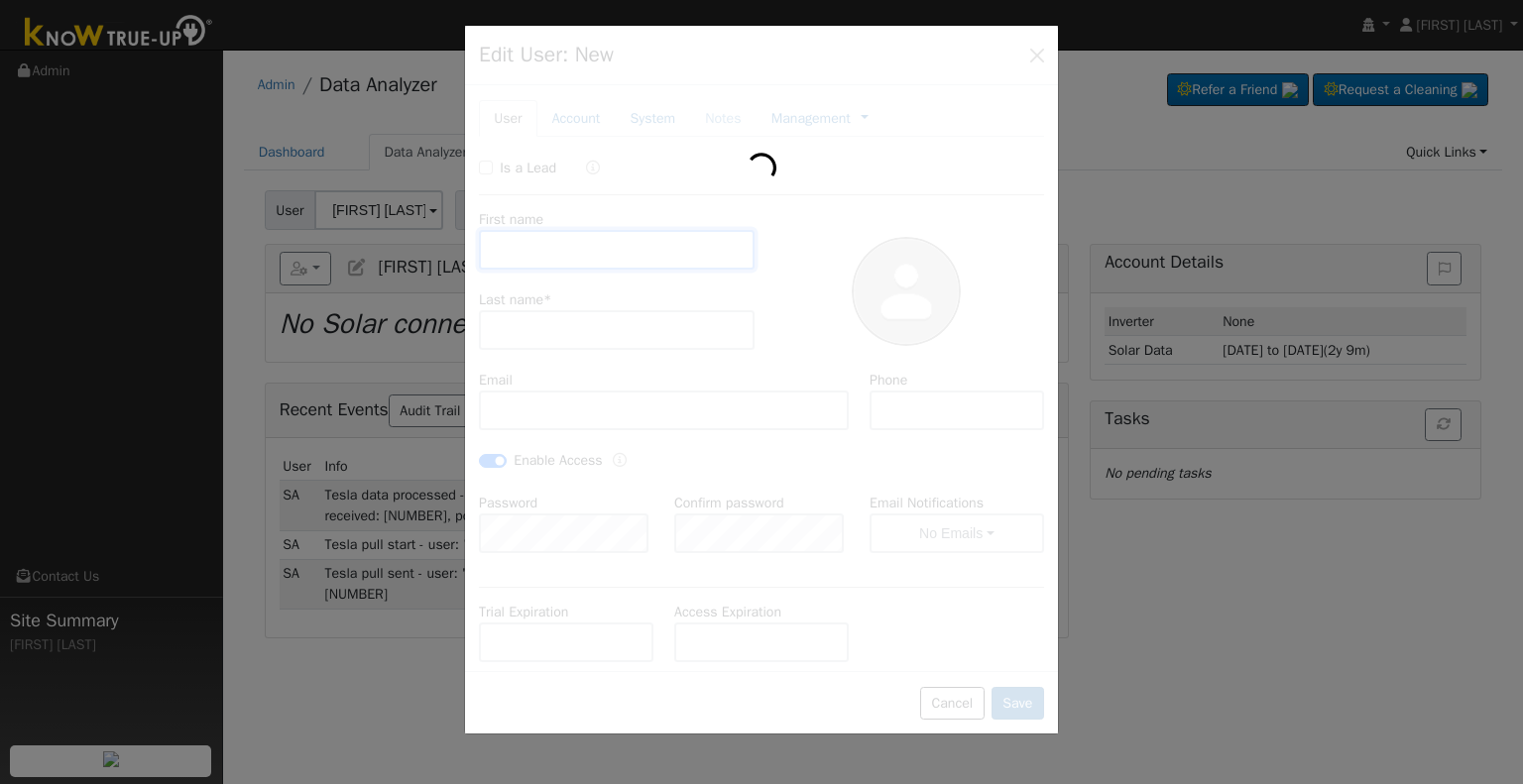 type on "Pacific Gas & Electric" 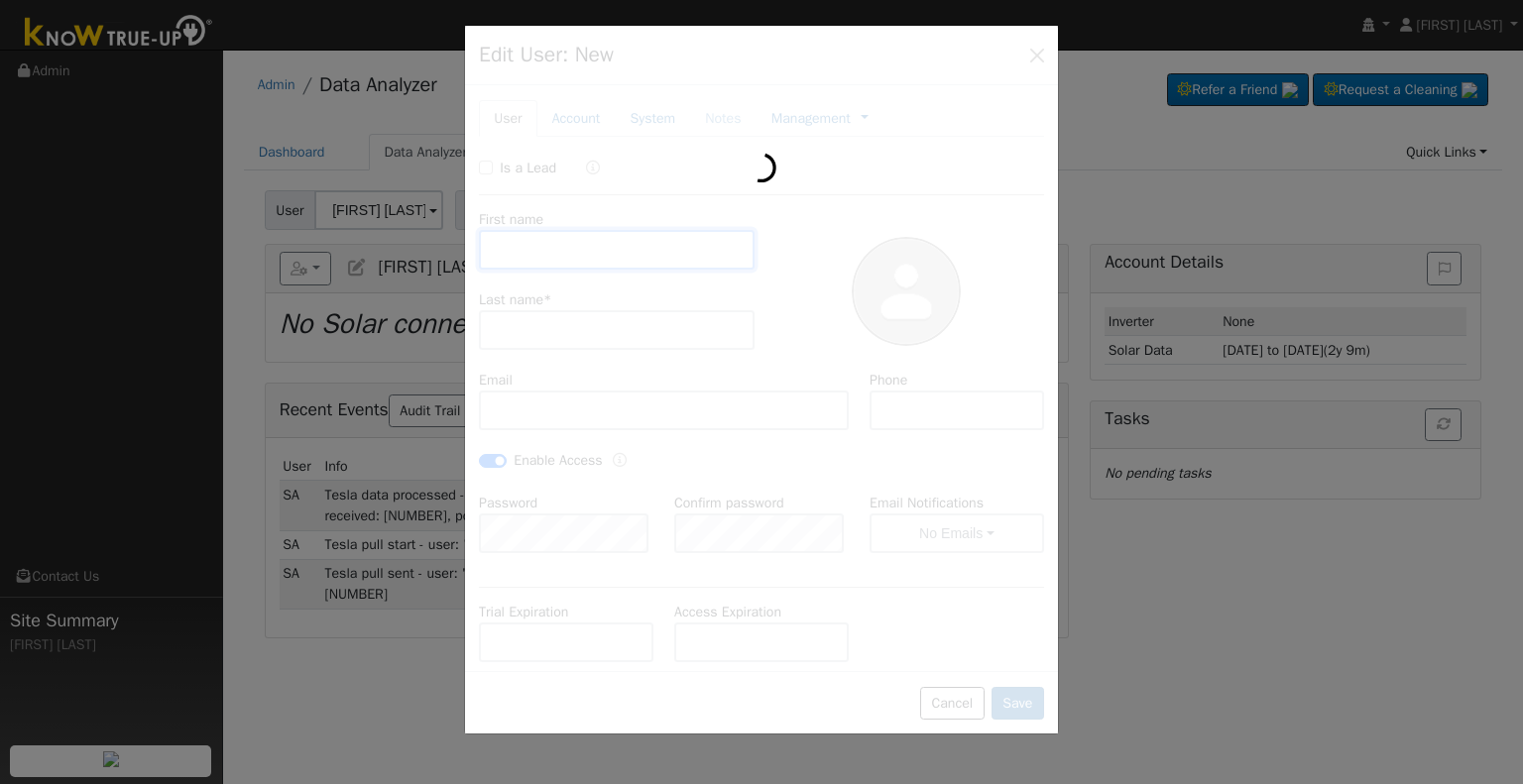 type on "Tesla" 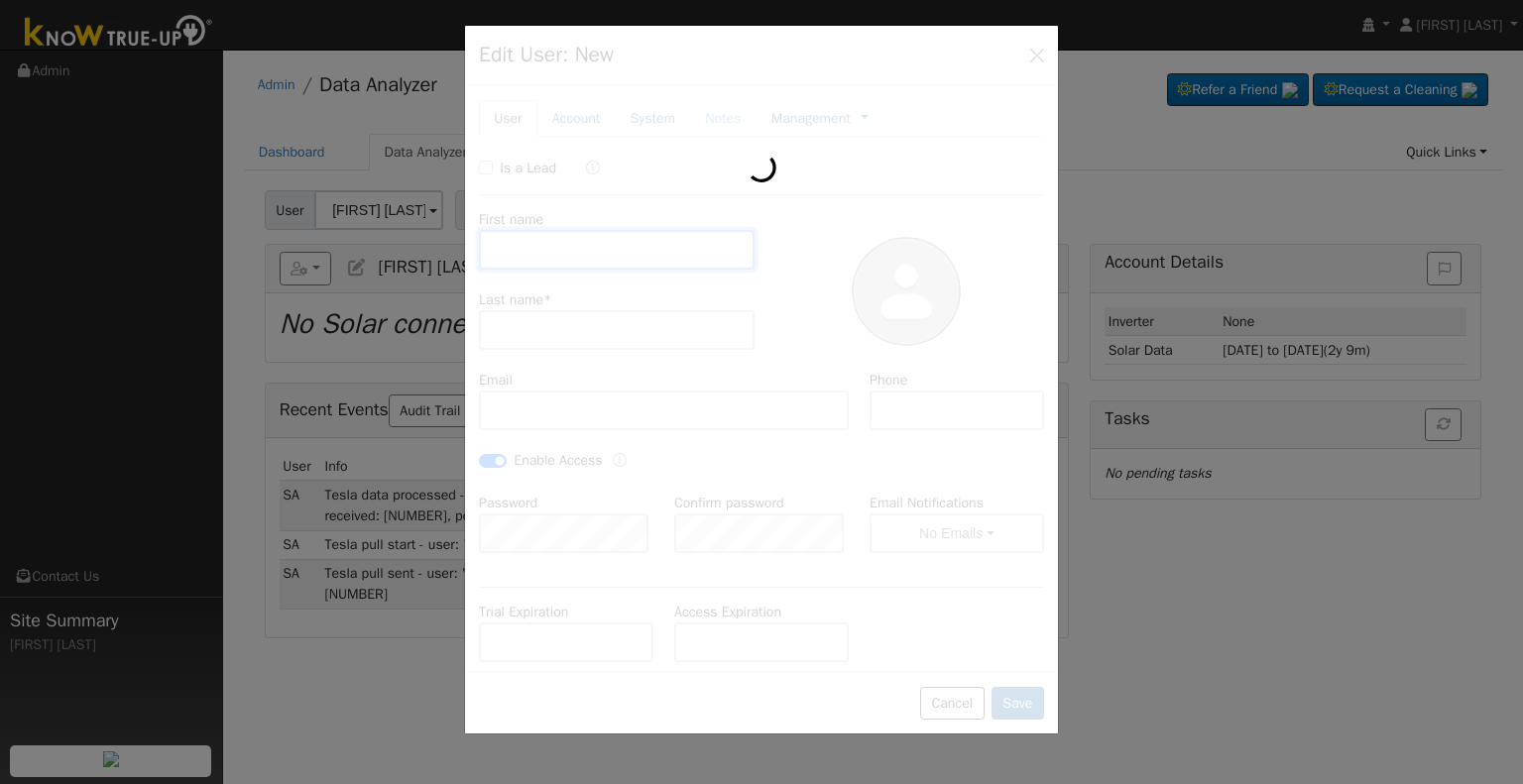 type on "7.4" 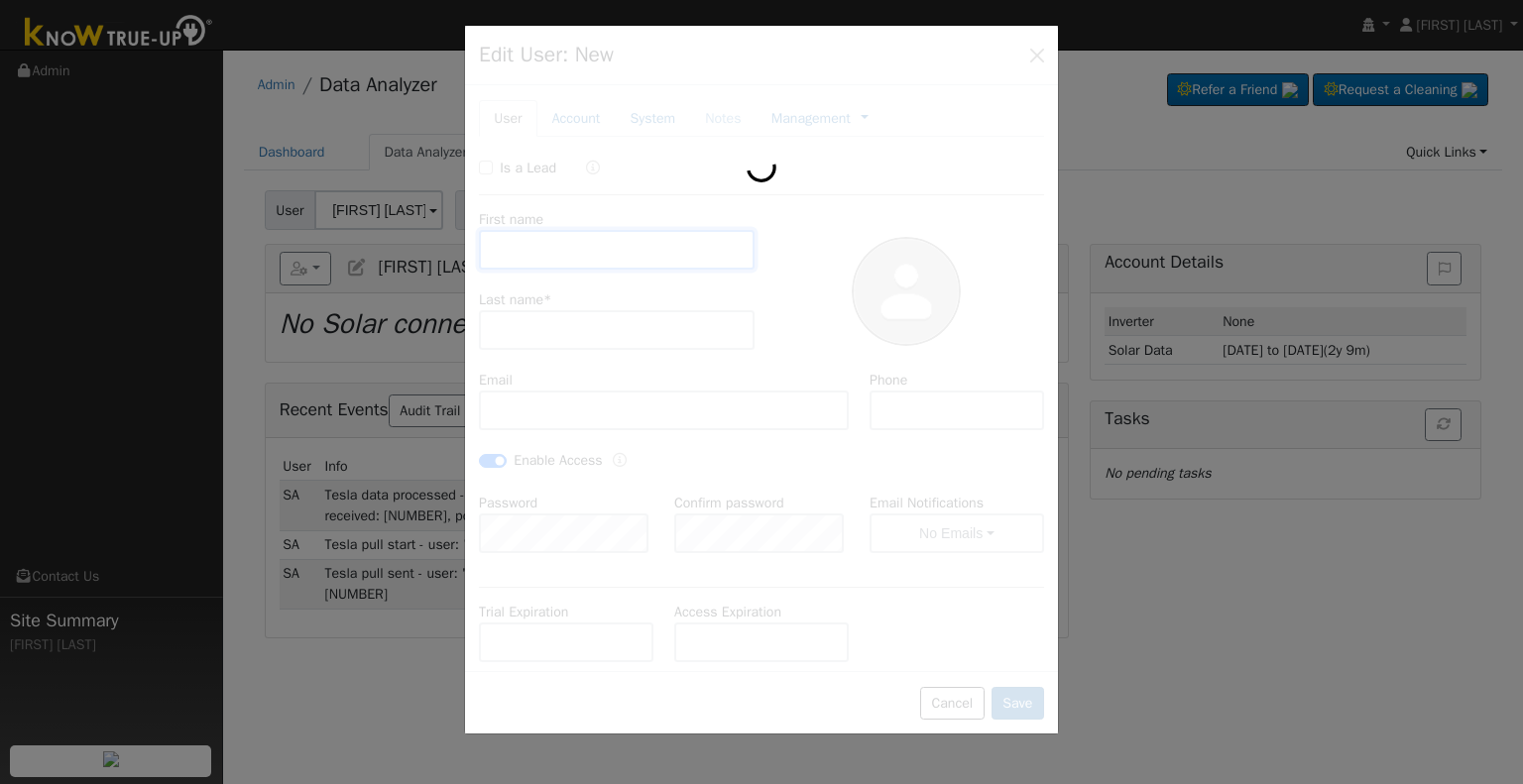 type on "15" 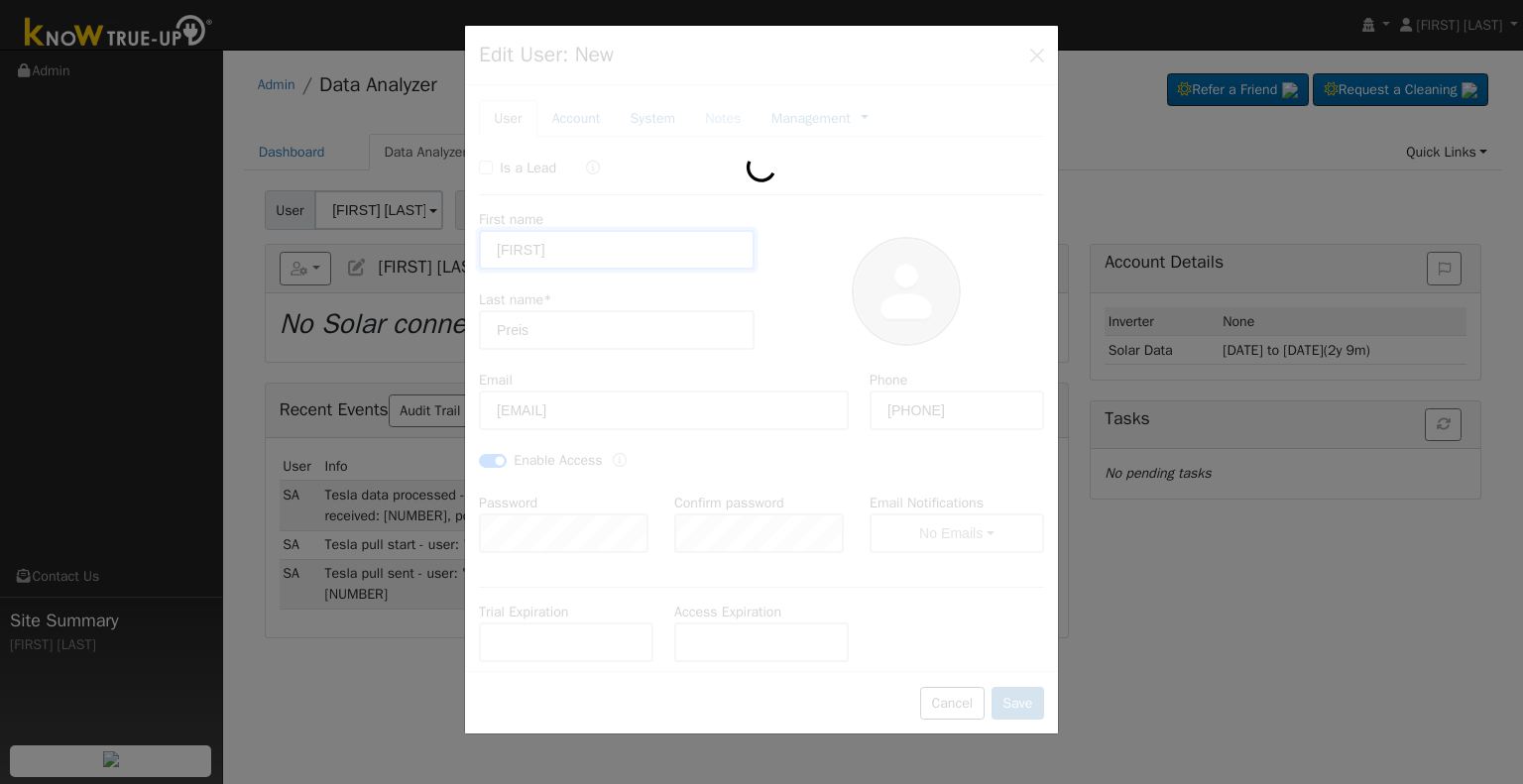 type on "PG&E" 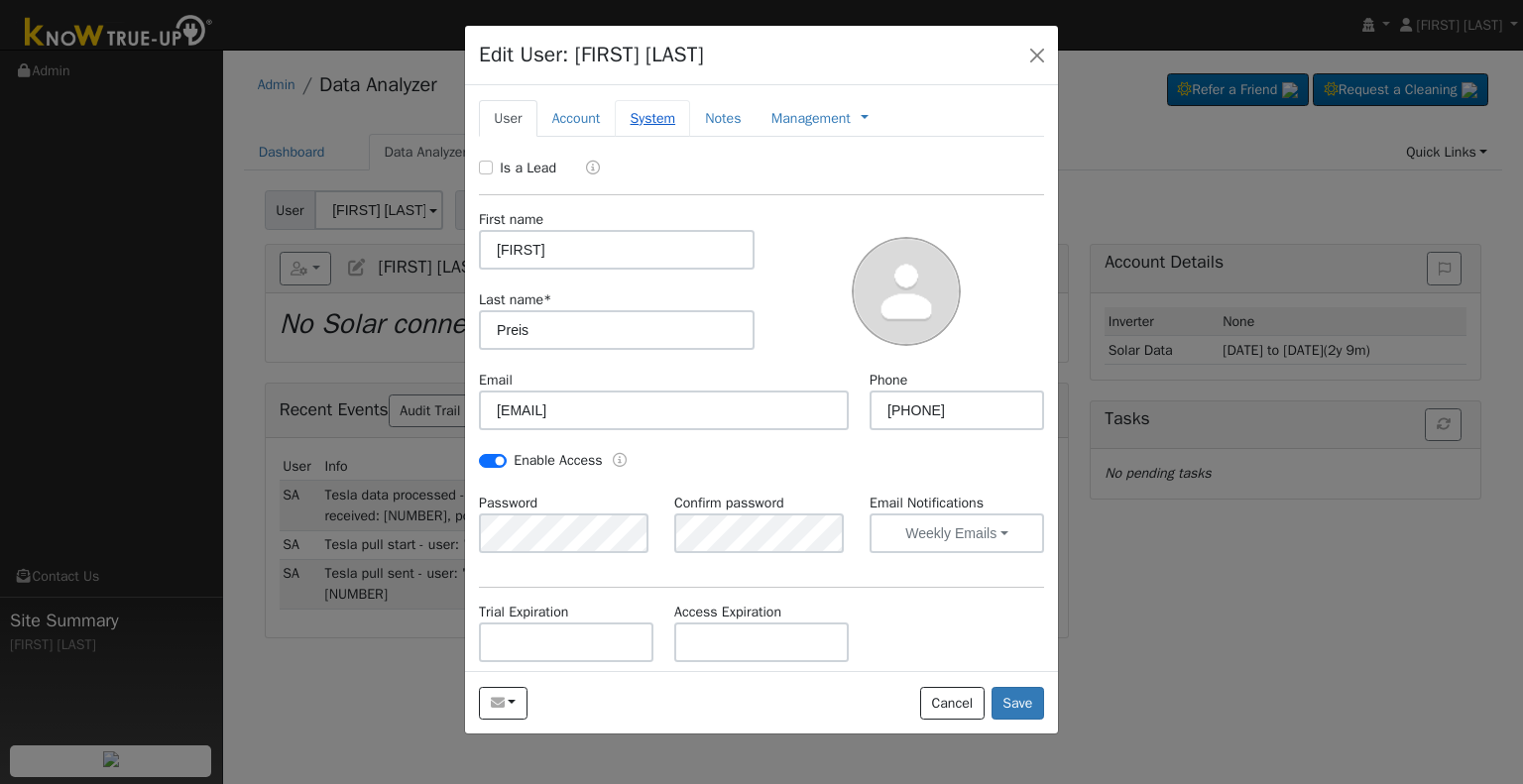 click on "System" at bounding box center [652, 118] 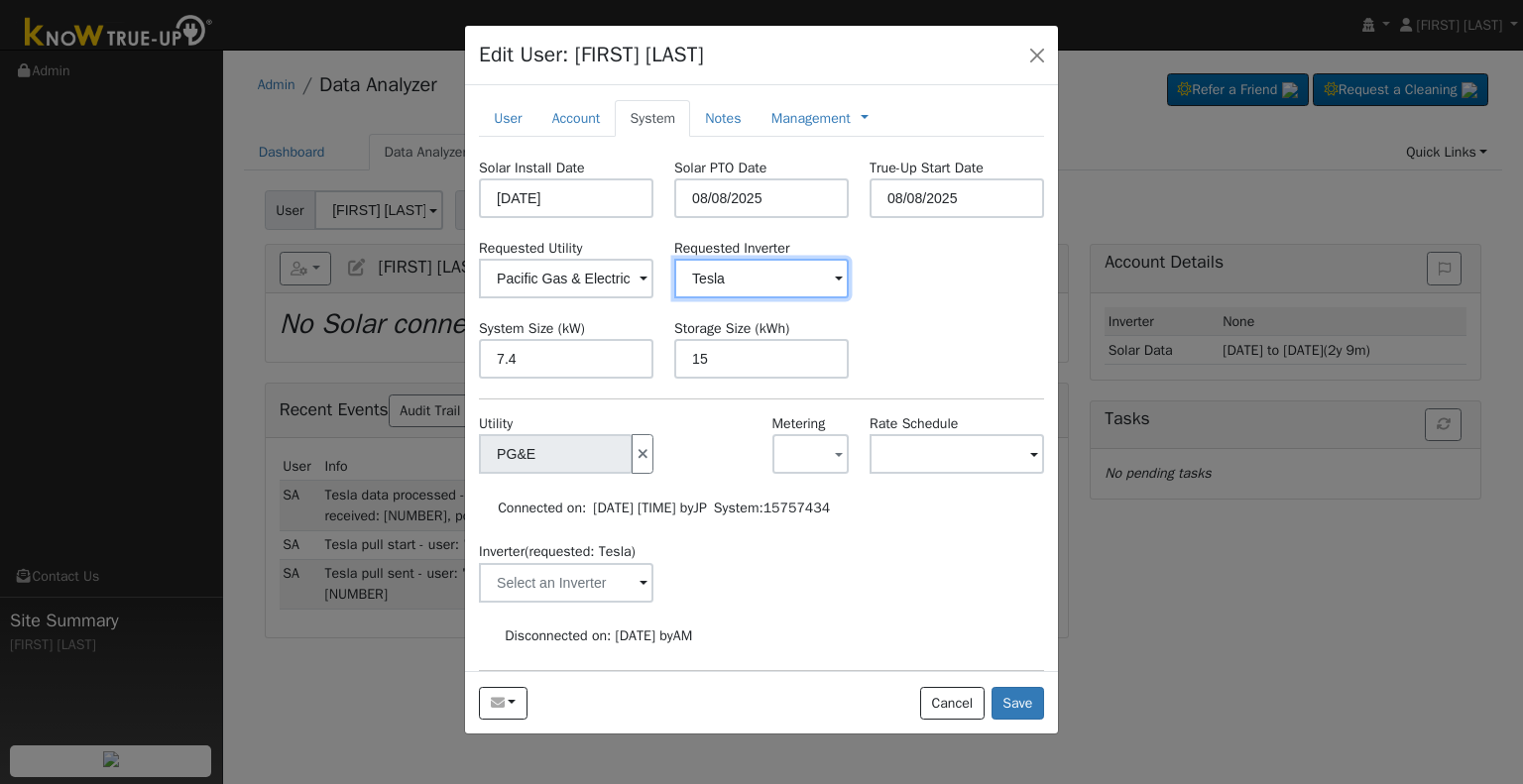 click on "Tesla" at bounding box center (566, 279) 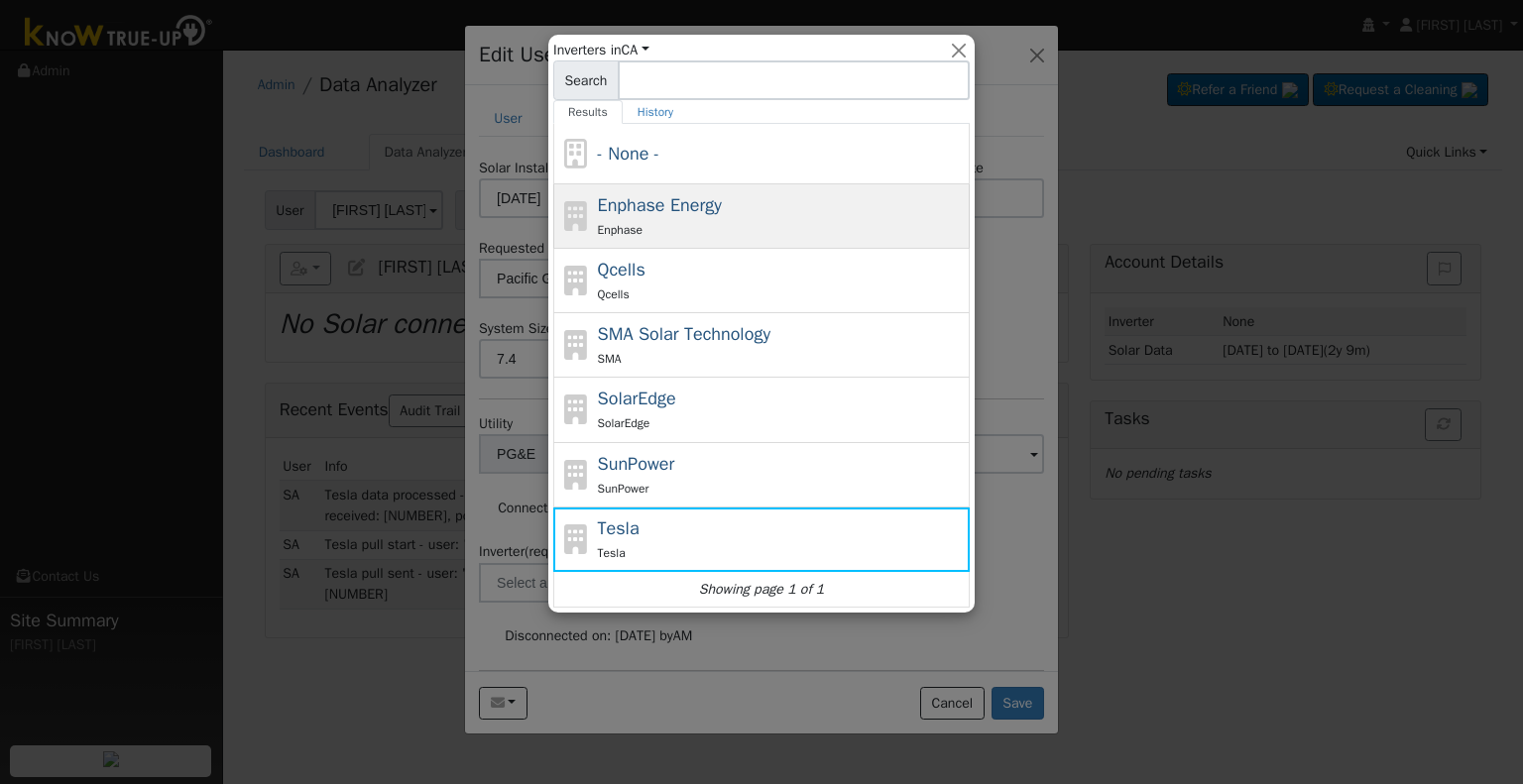 click on "Enphase Energy" at bounding box center [659, 205] 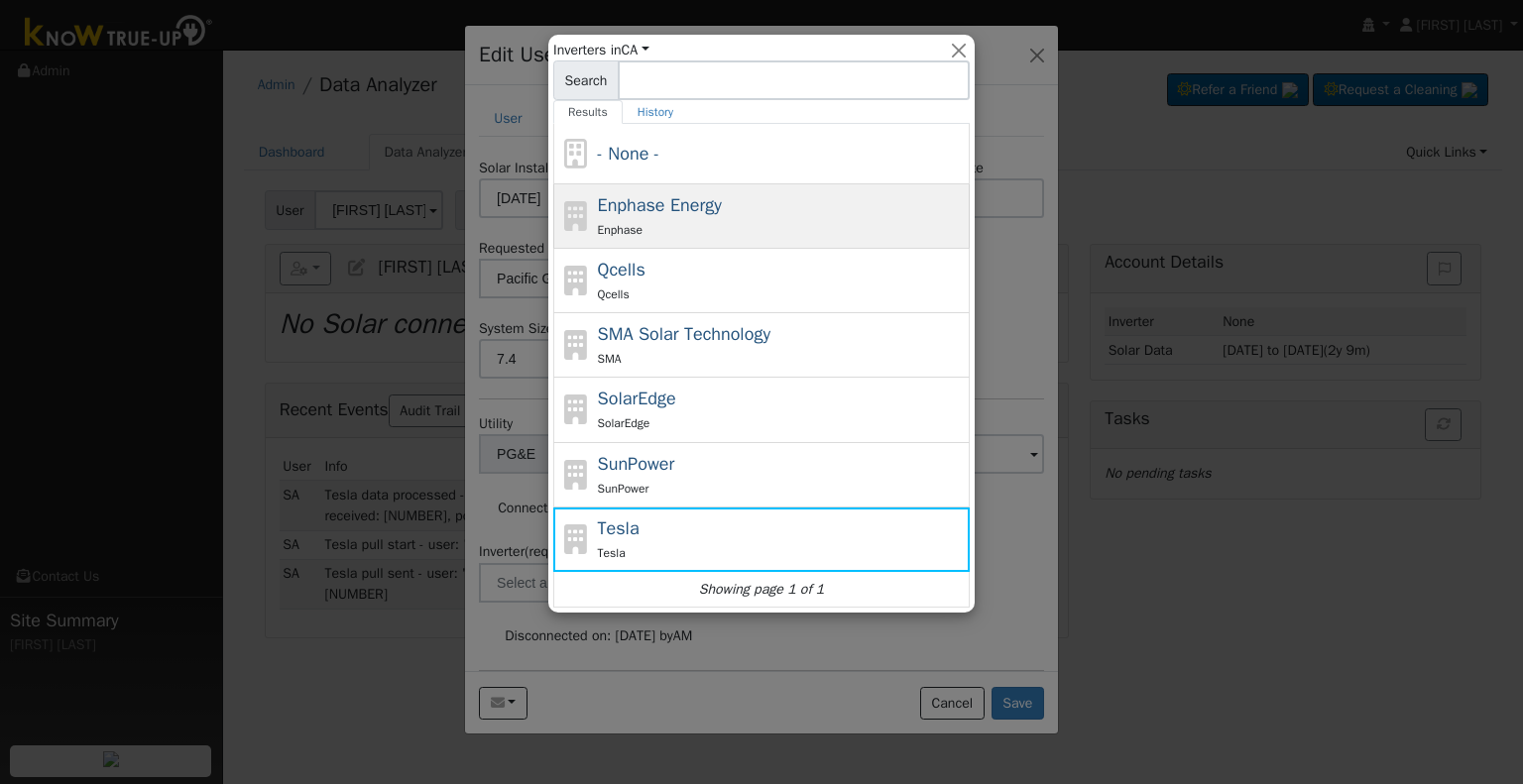 type on "Enphase Energy" 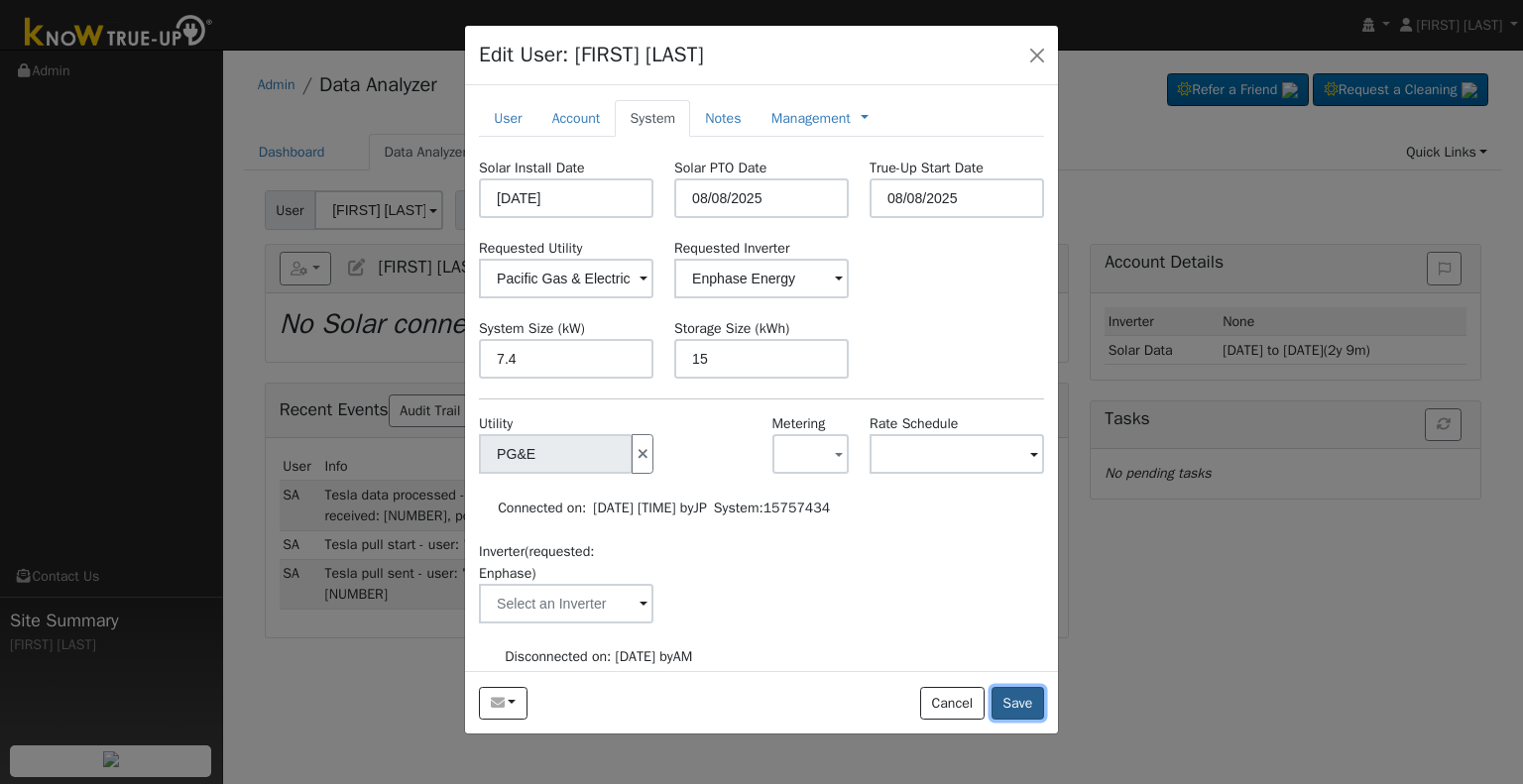 click on "Save" at bounding box center (1017, 704) 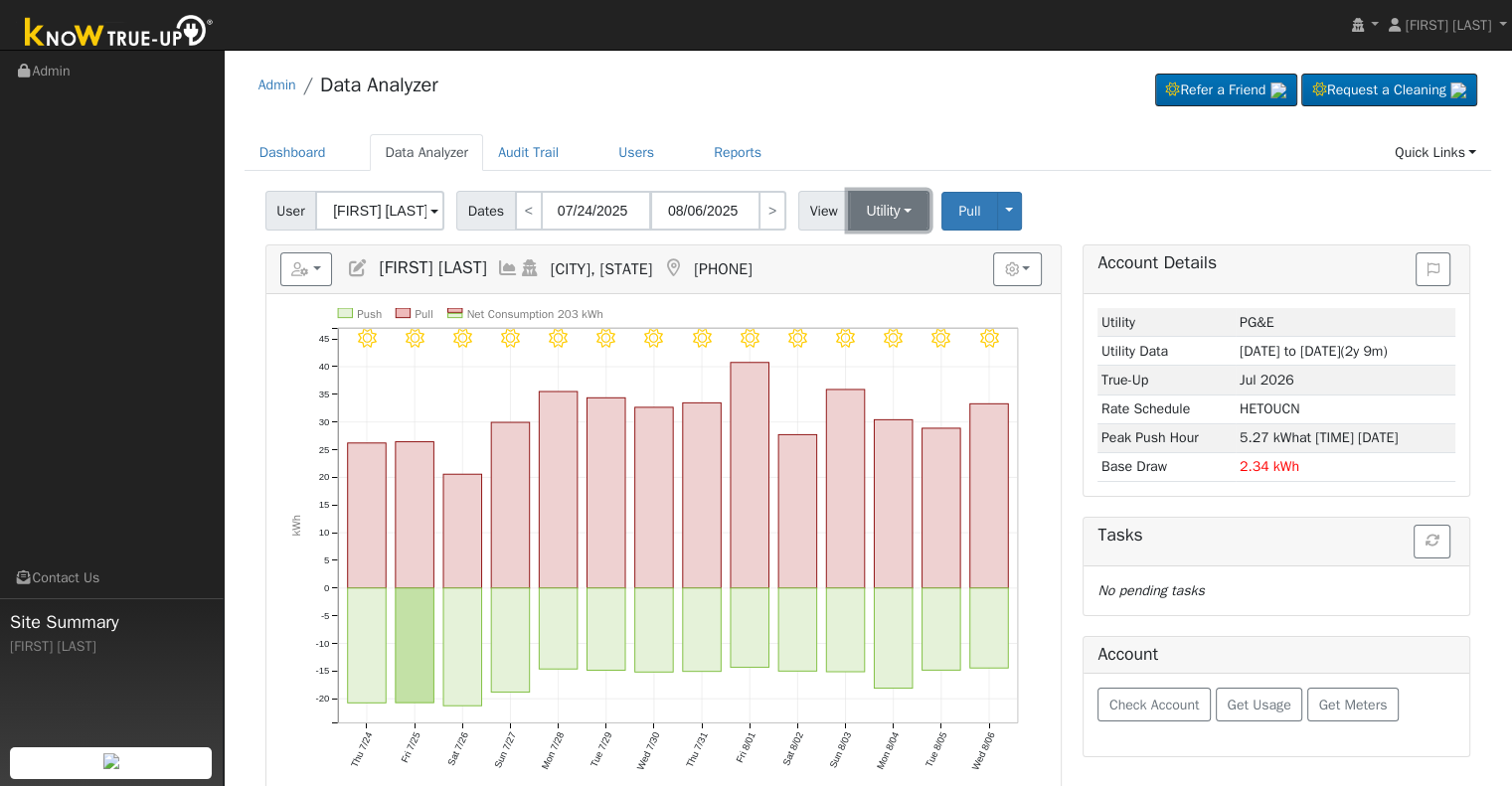 click on "Utility" at bounding box center [889, 211] 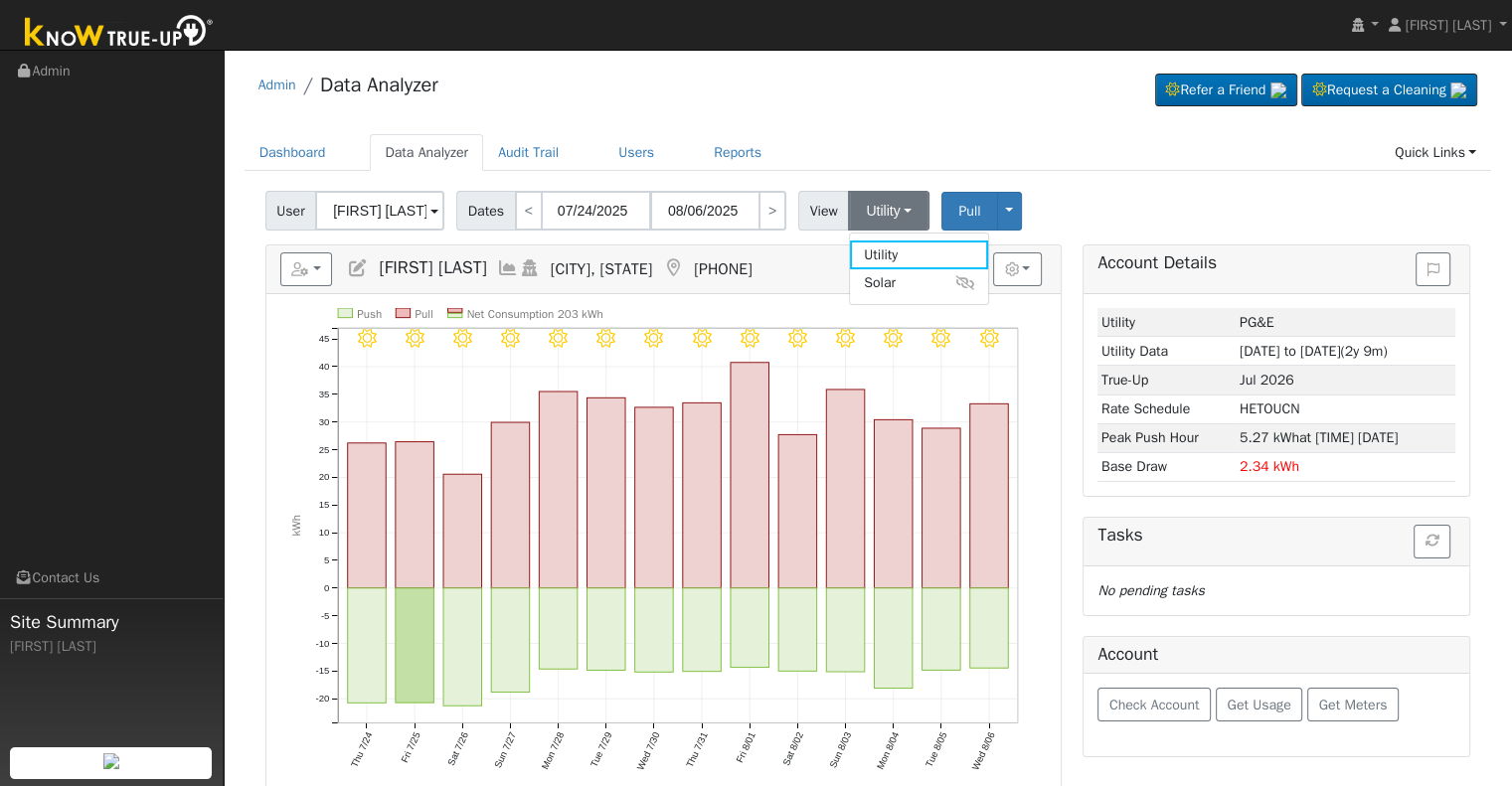 click on "Dashboard
Data Analyzer
Audit Trail
Users
Reports
Quick Links
Quick Add
Quick Connect
Help Center" at bounding box center [868, 152] 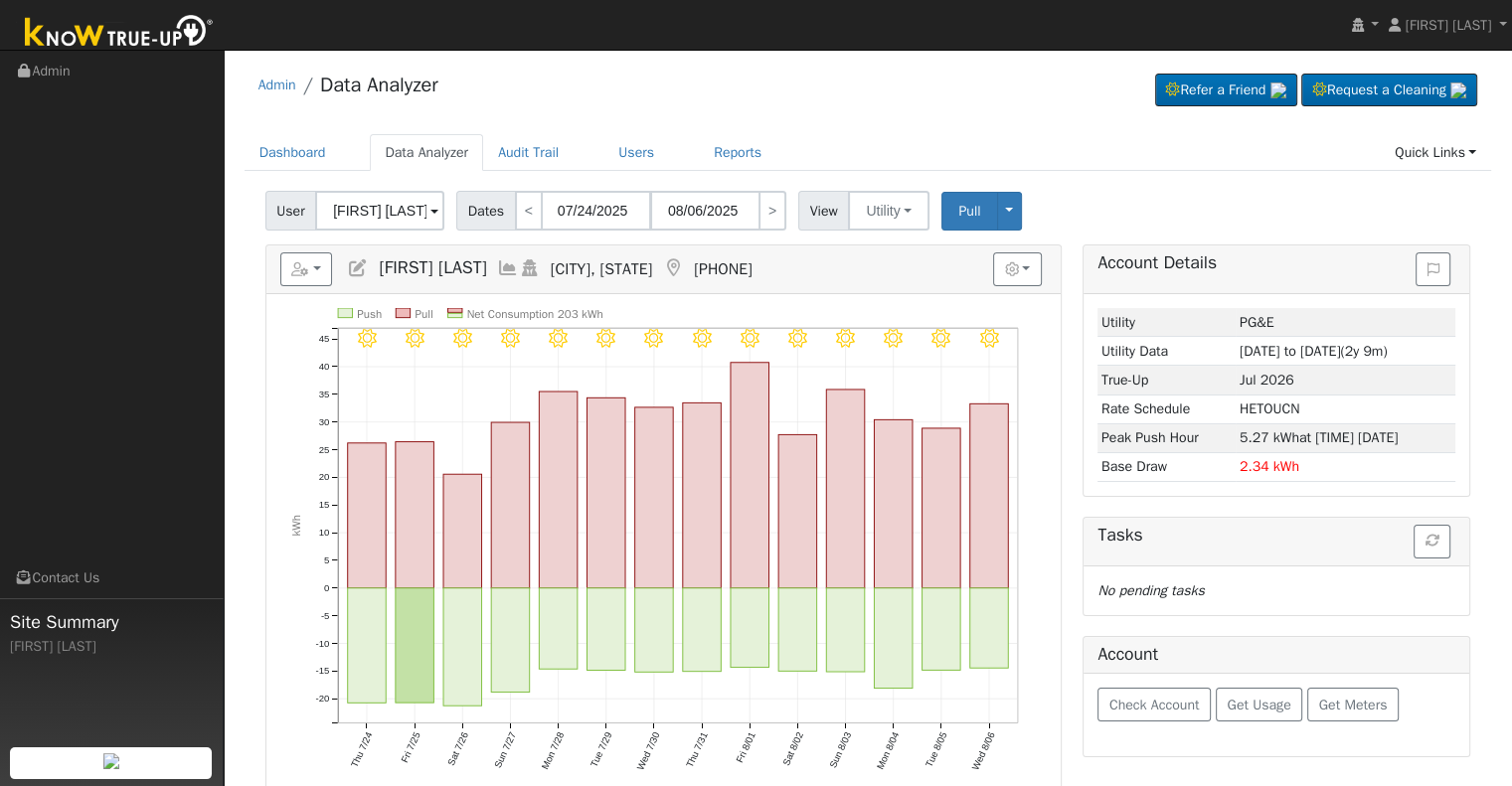 click at bounding box center [358, 268] 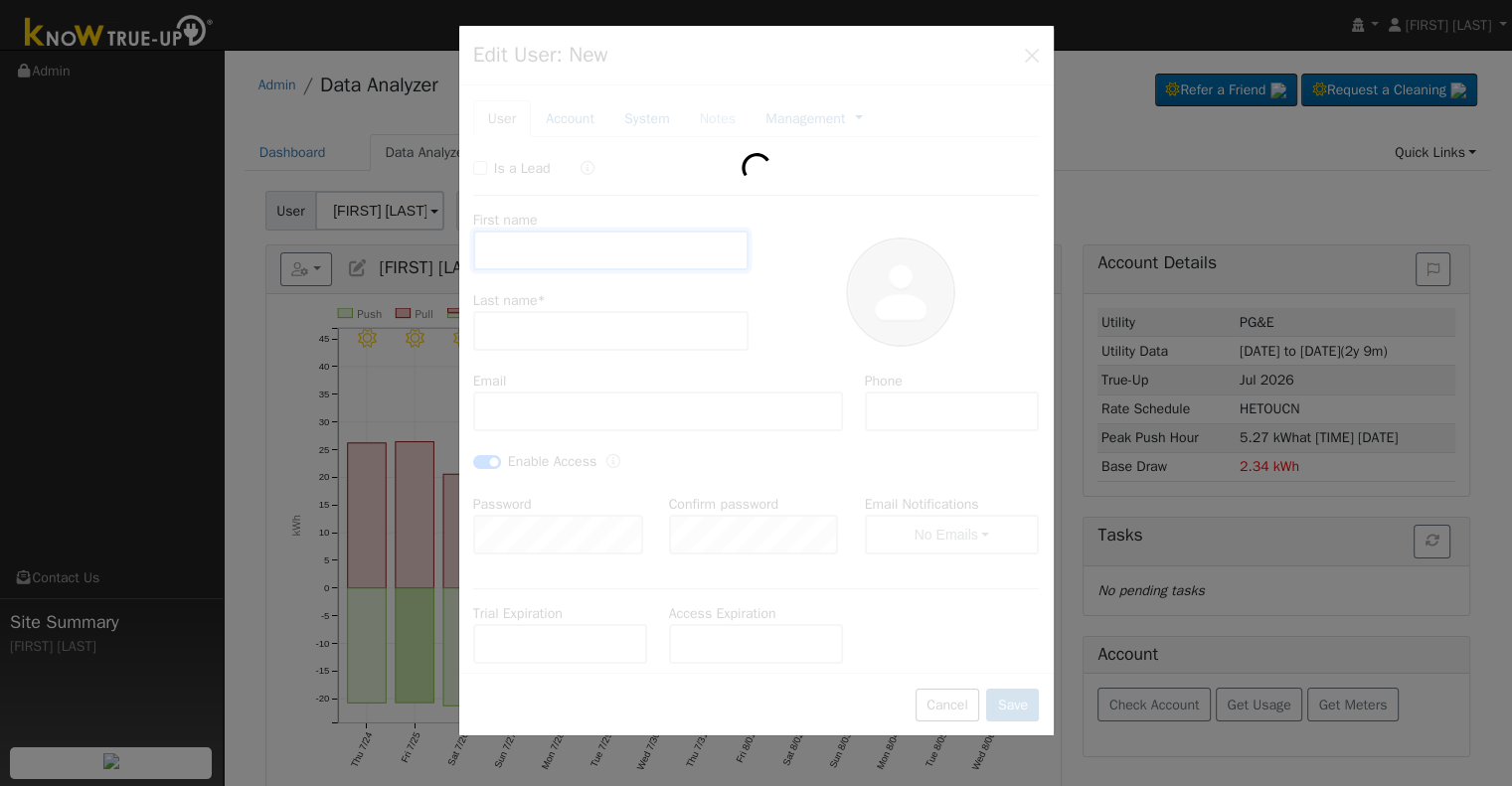 type on "[FIRST]" 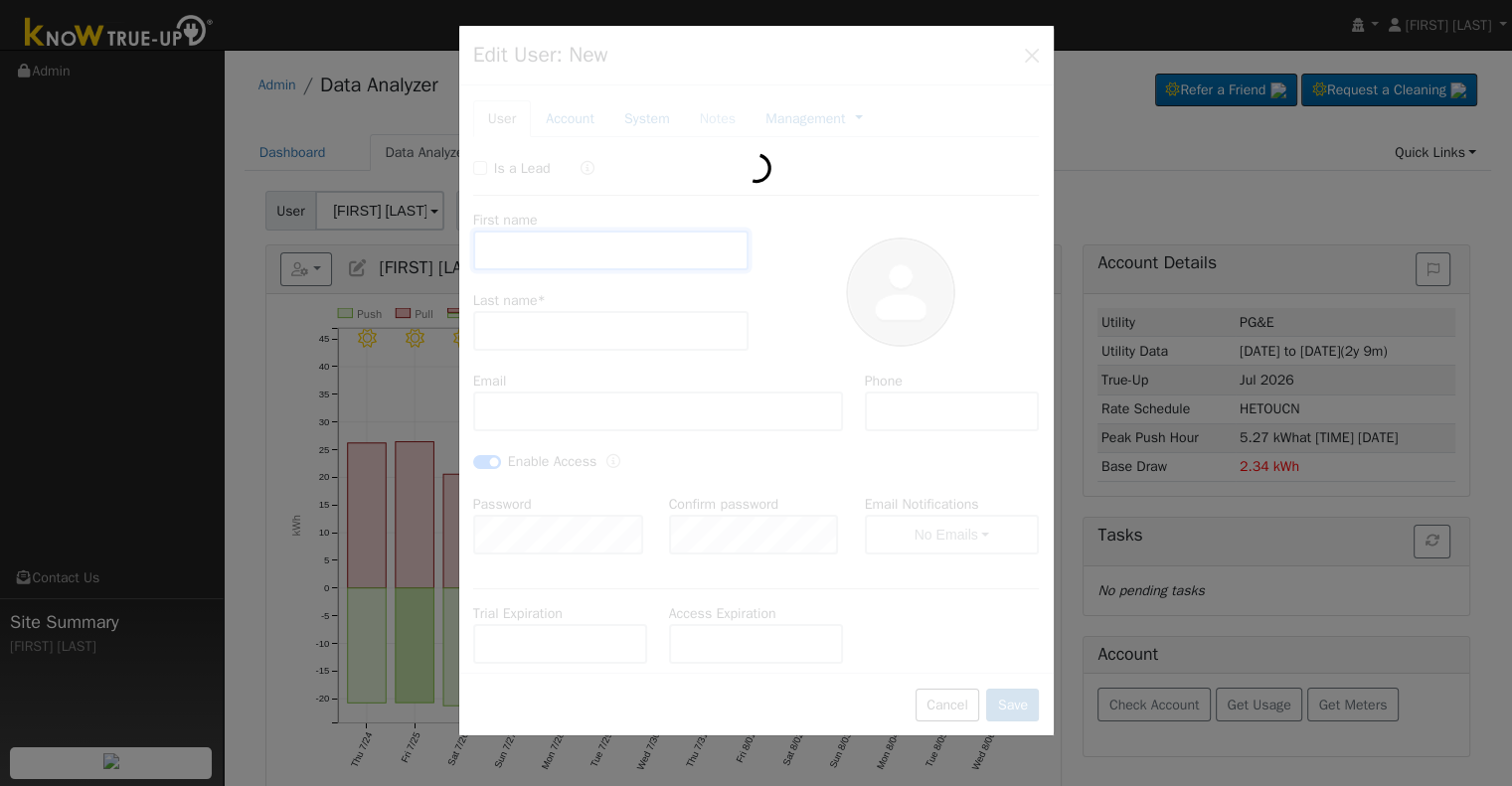 type on "Preis" 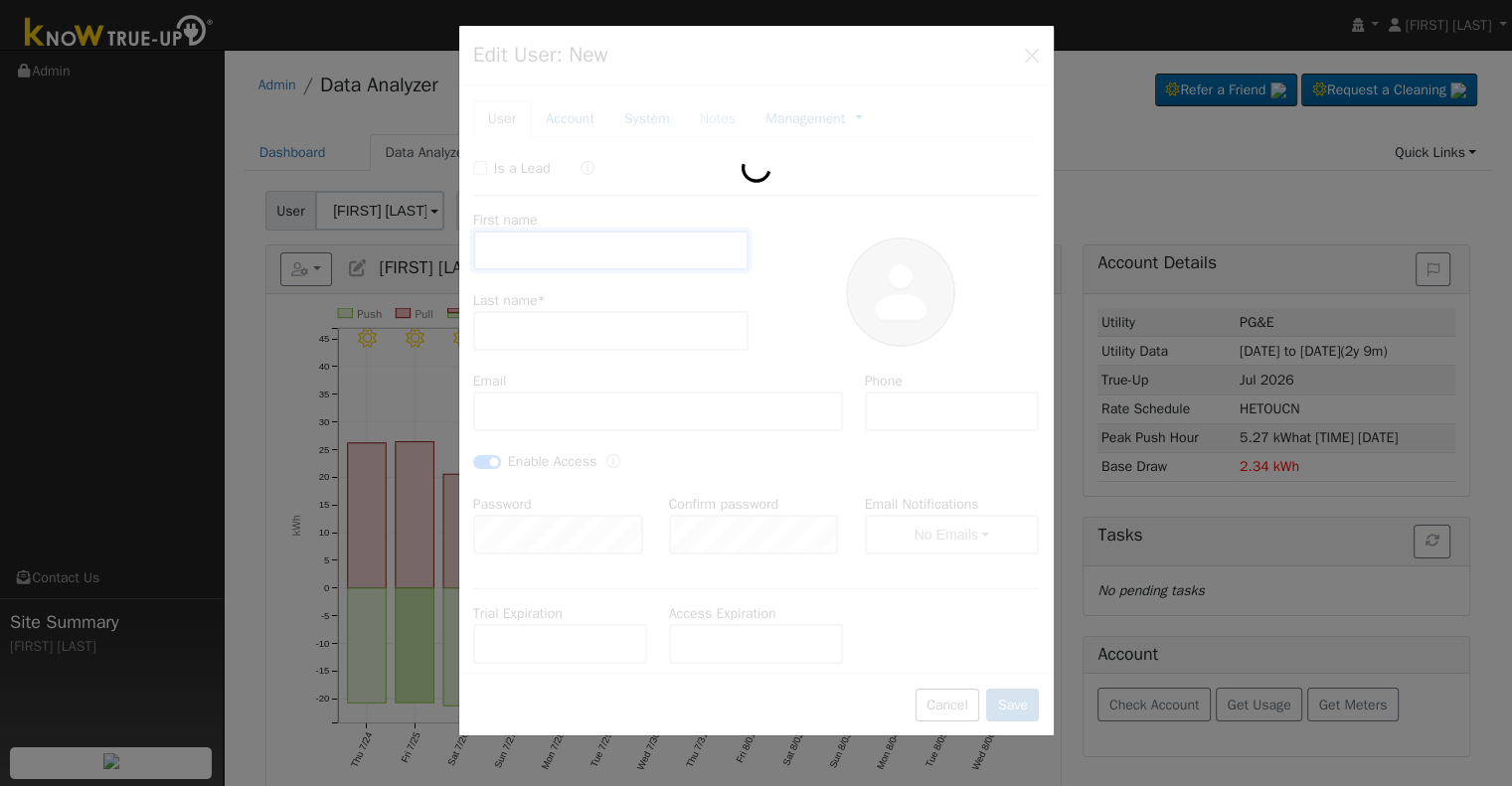 type on "[EMAIL]" 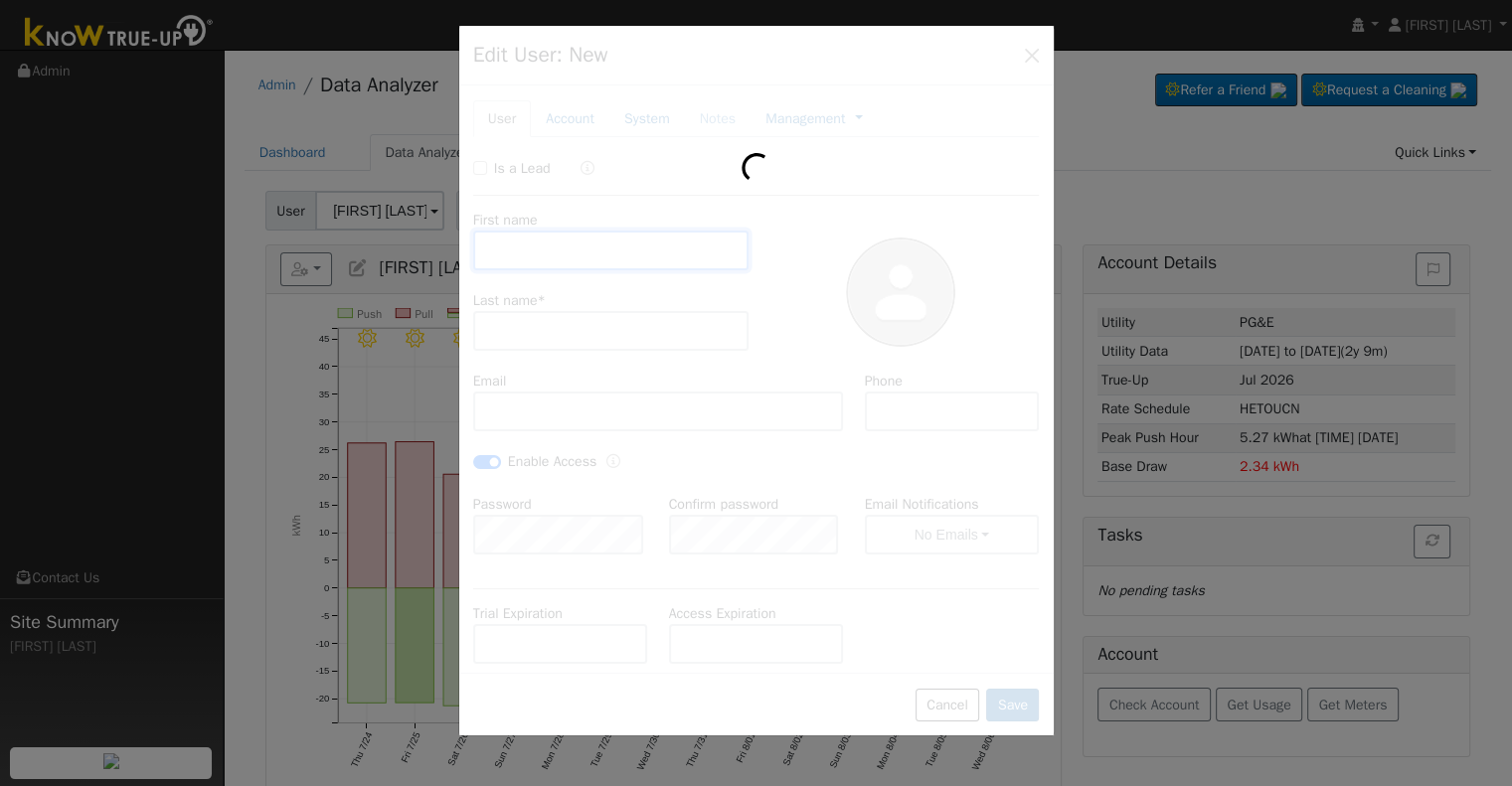 type on "[PHONE]" 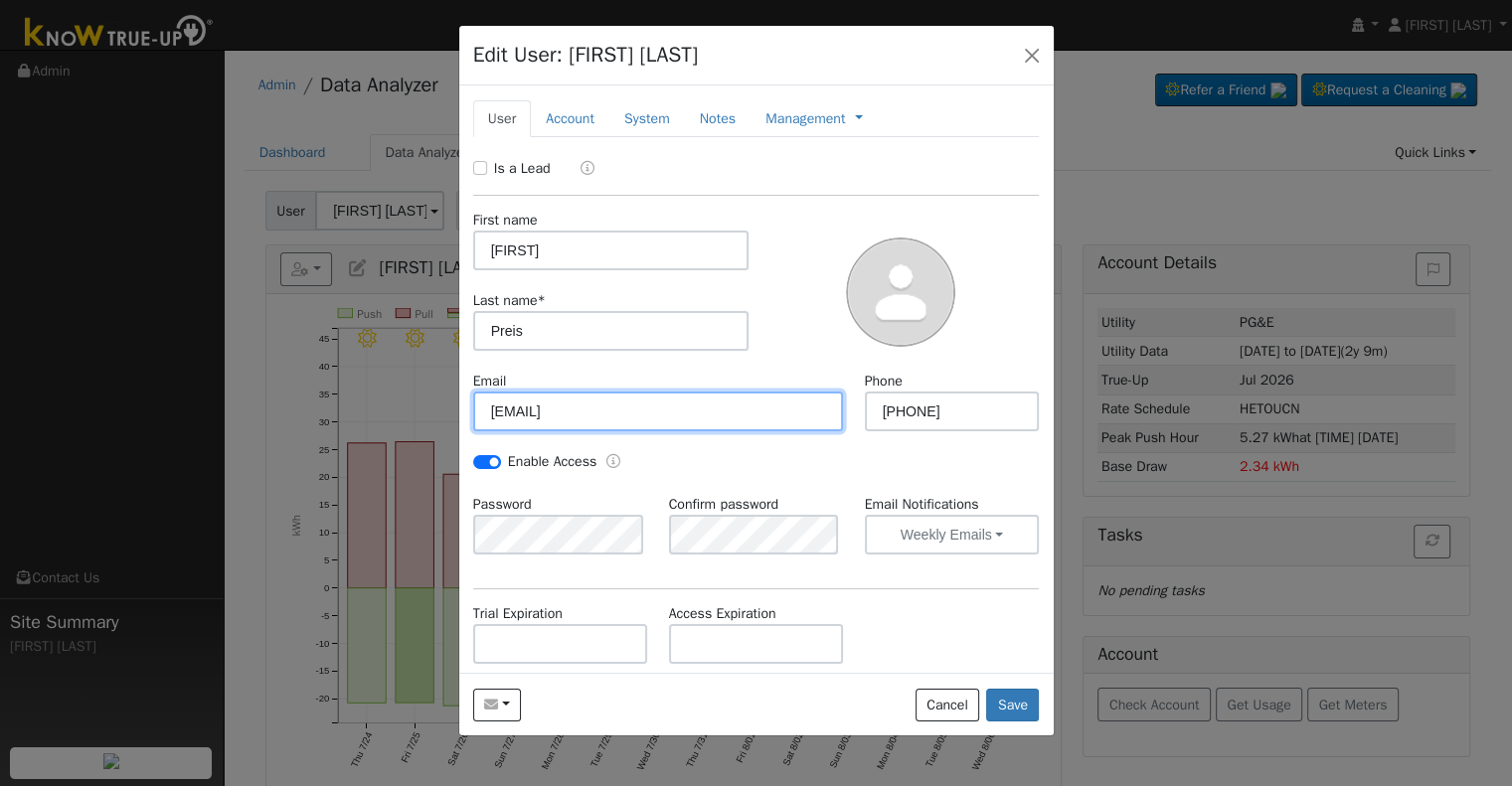 drag, startPoint x: 660, startPoint y: 406, endPoint x: 486, endPoint y: 410, distance: 174.04597 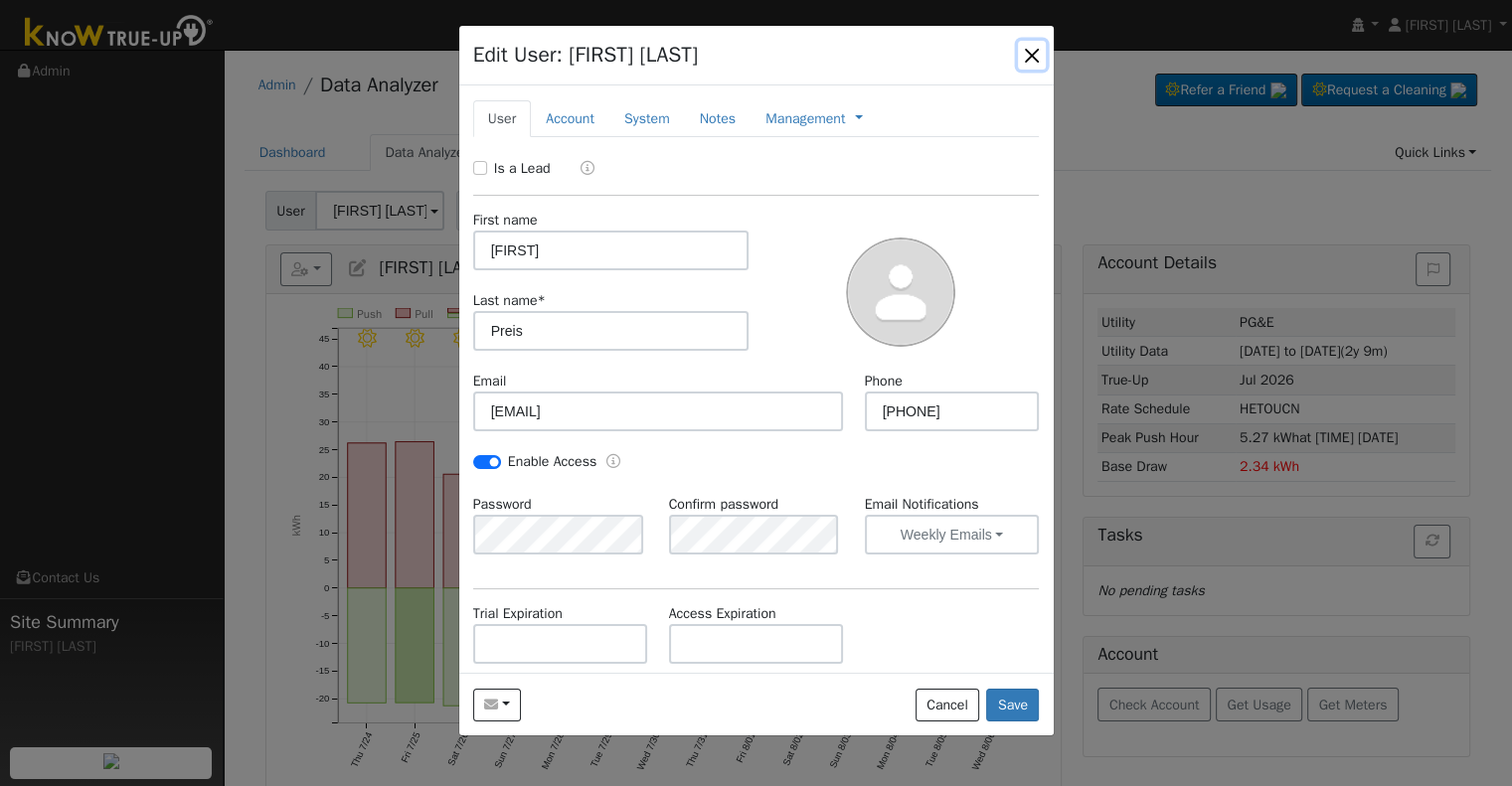 click at bounding box center [1032, 55] 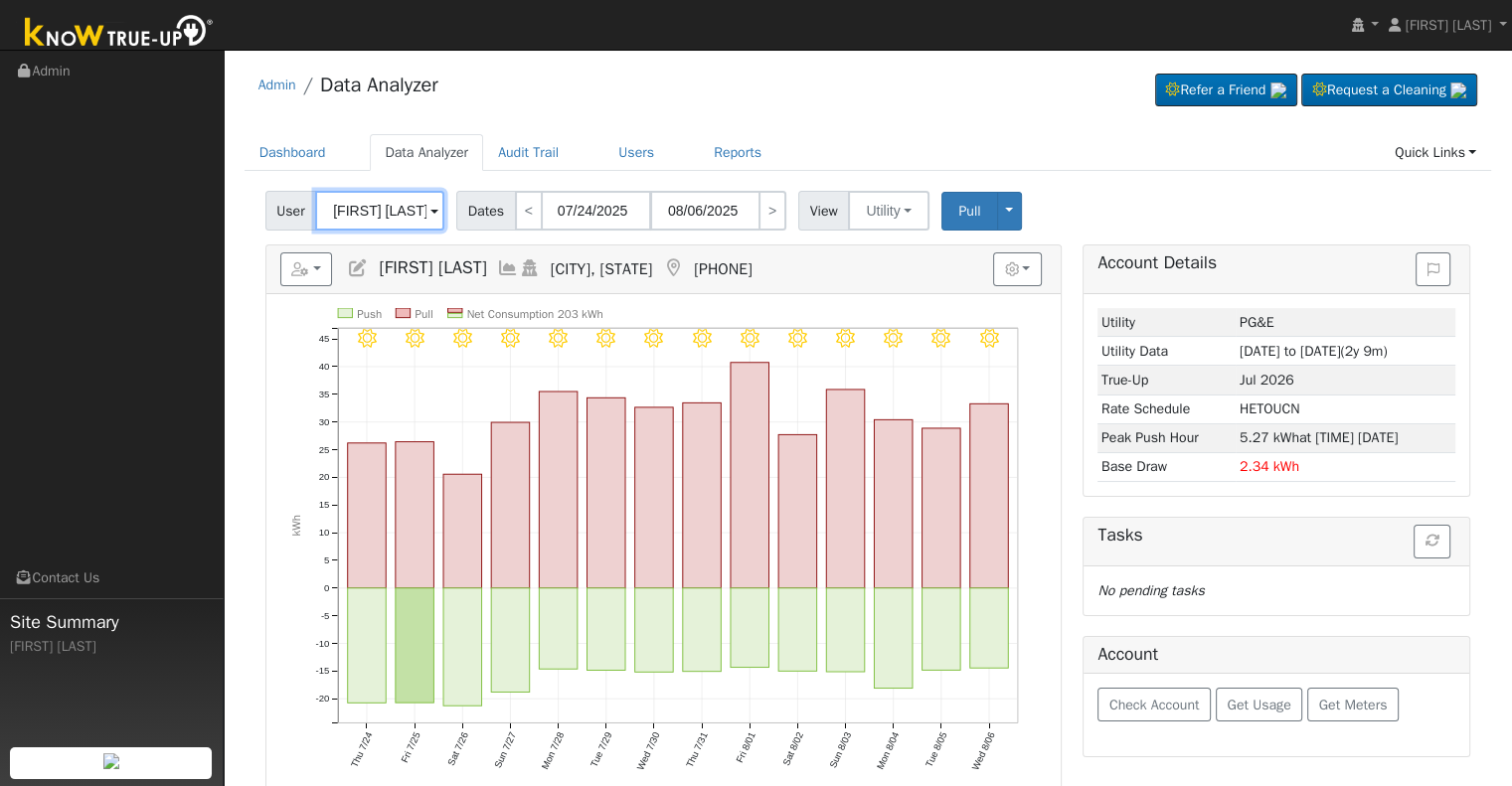 click on "[FIRST] [LAST]" at bounding box center [380, 211] 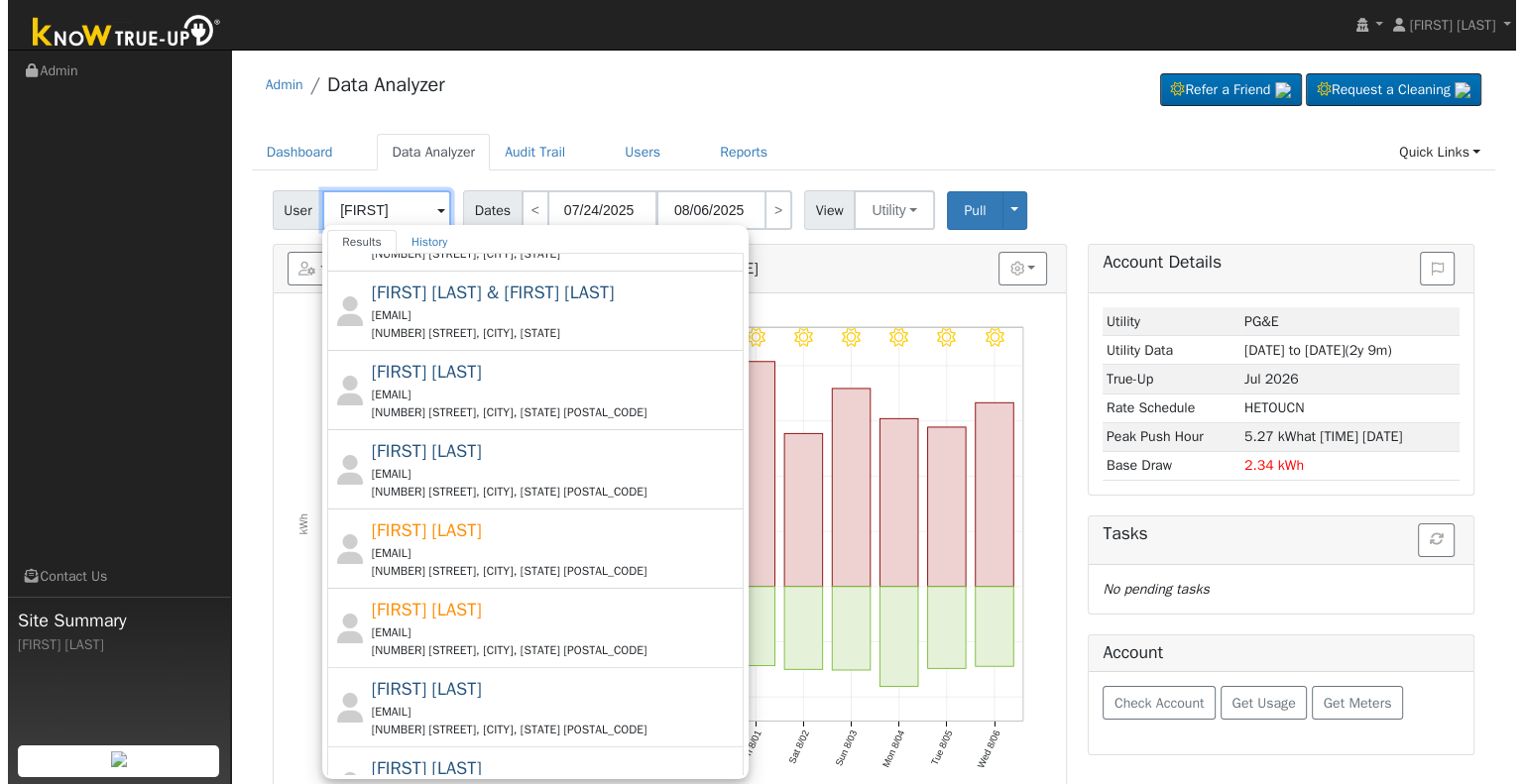scroll, scrollTop: 595, scrollLeft: 0, axis: vertical 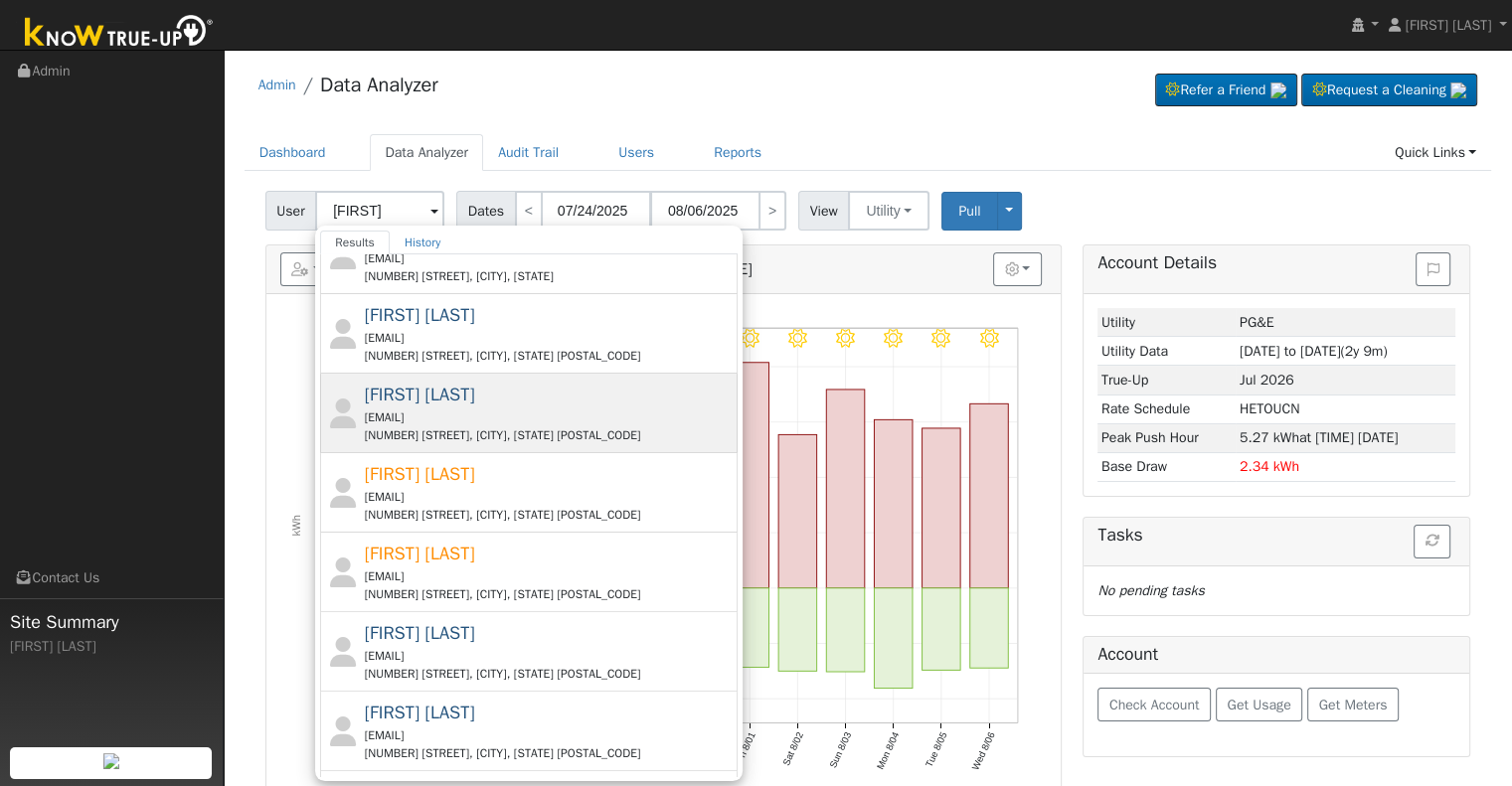 click on "[EMAIL]" at bounding box center [549, 417] 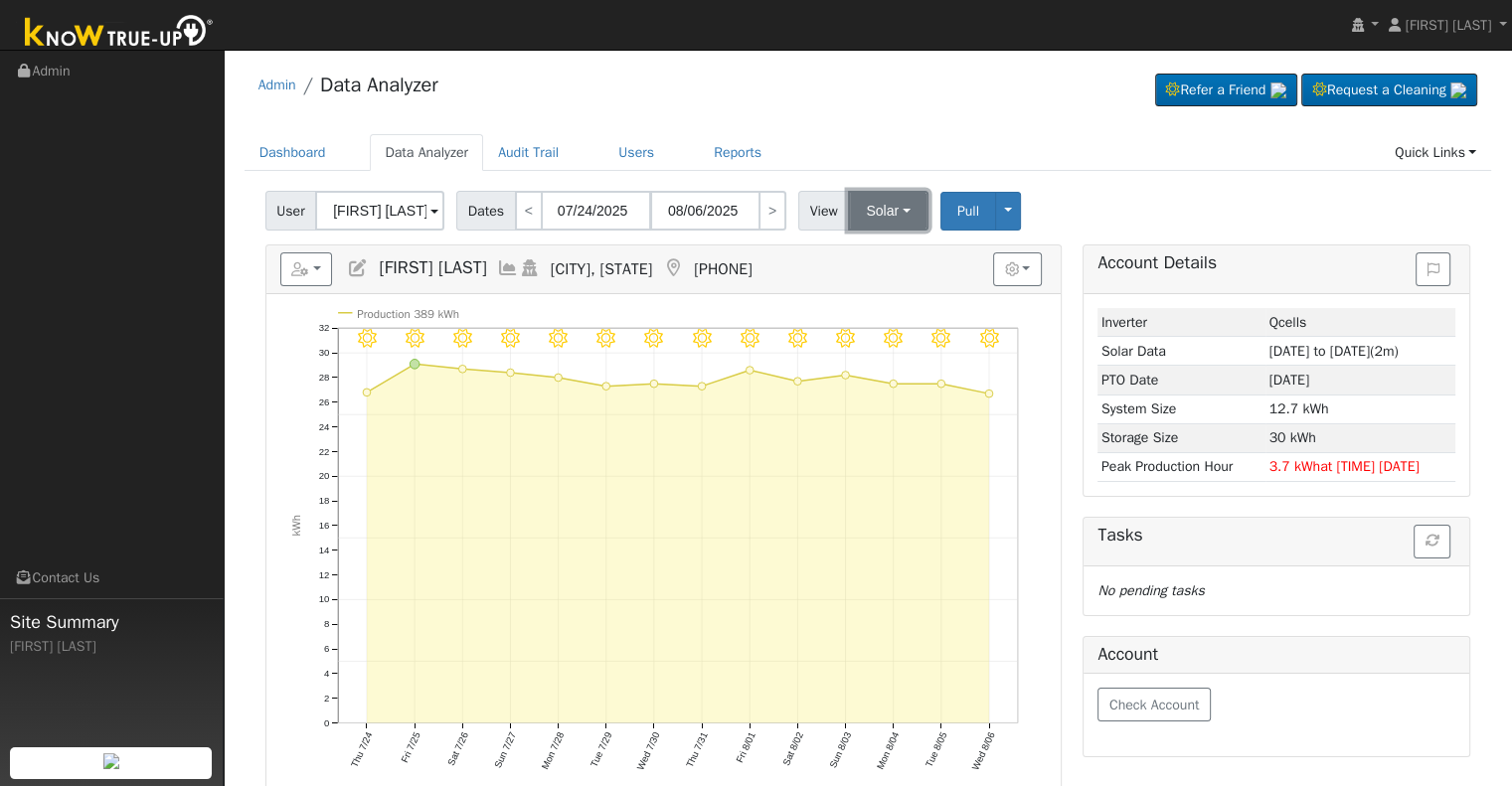 click on "Solar" at bounding box center [888, 211] 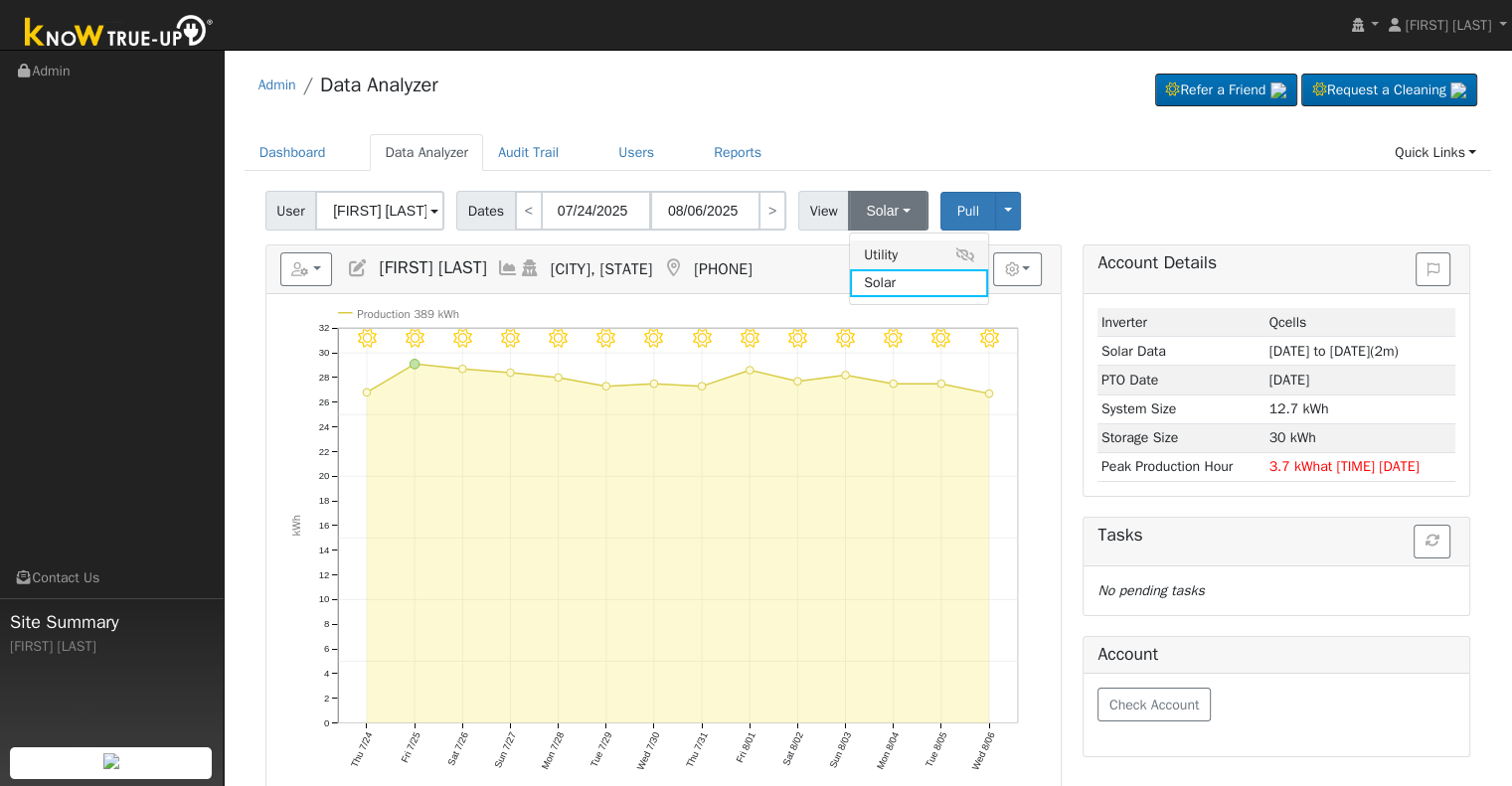 click on "Utility" at bounding box center [919, 254] 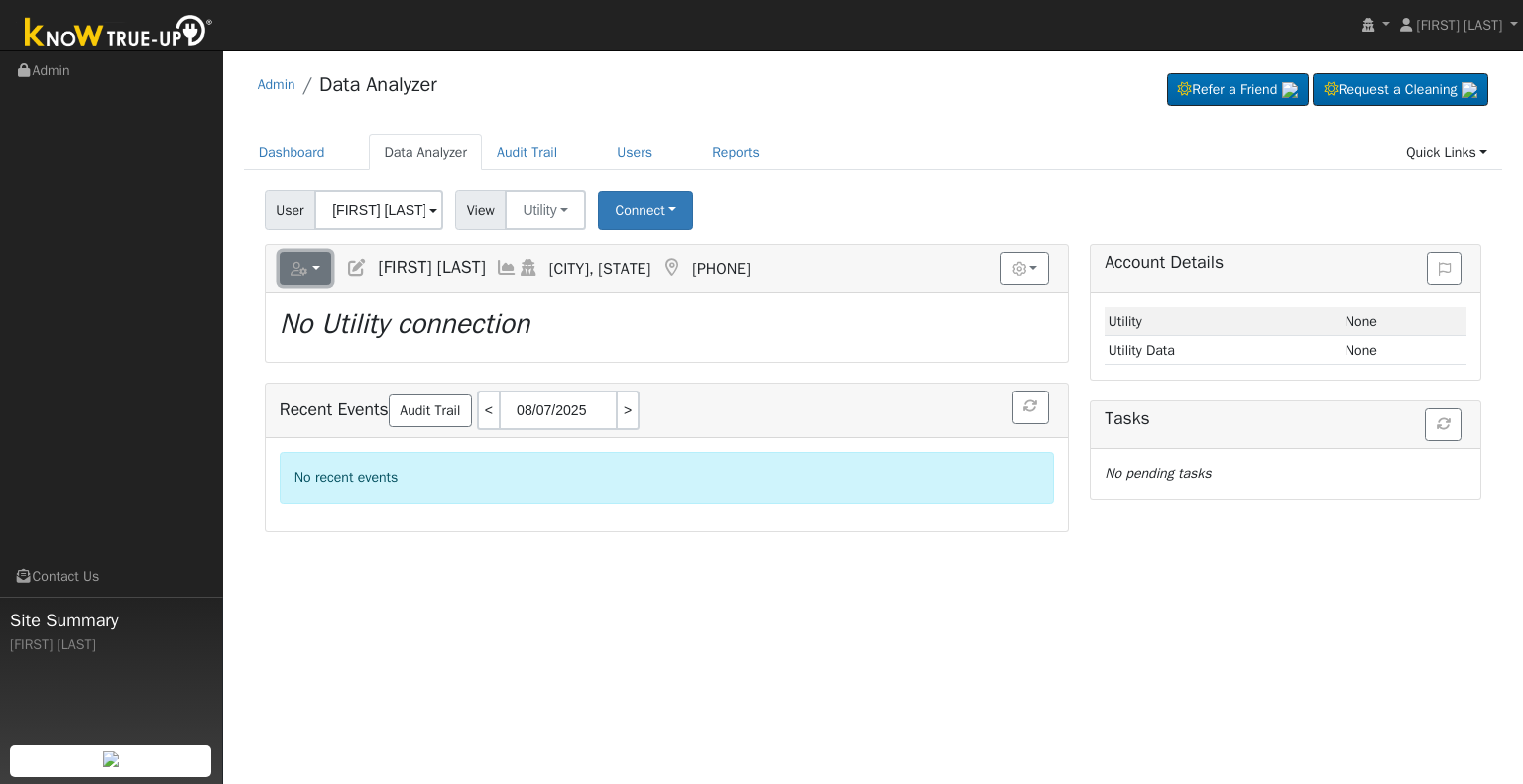 click at bounding box center (299, 269) 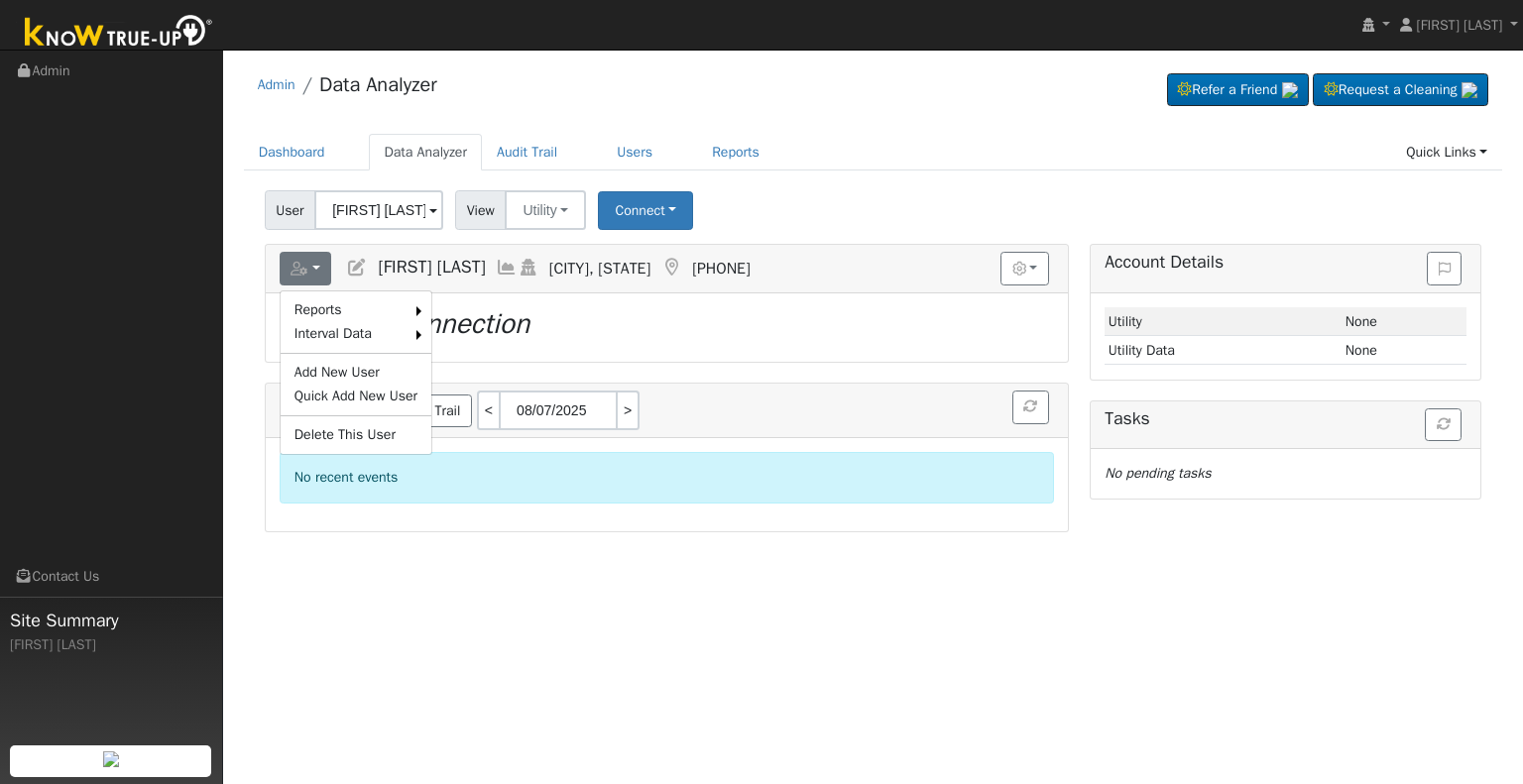 click at bounding box center [357, 268] 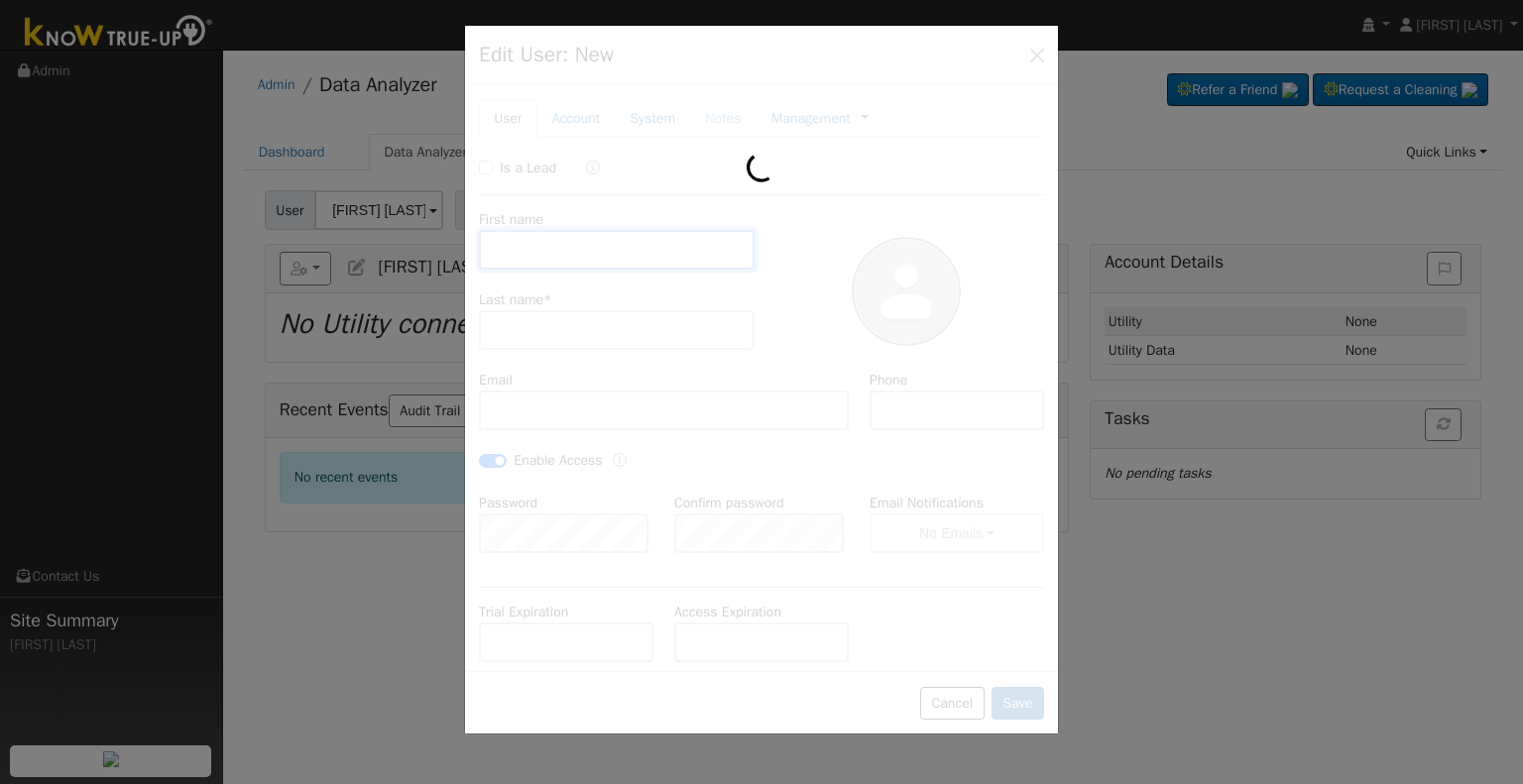 type on "[DATE]" 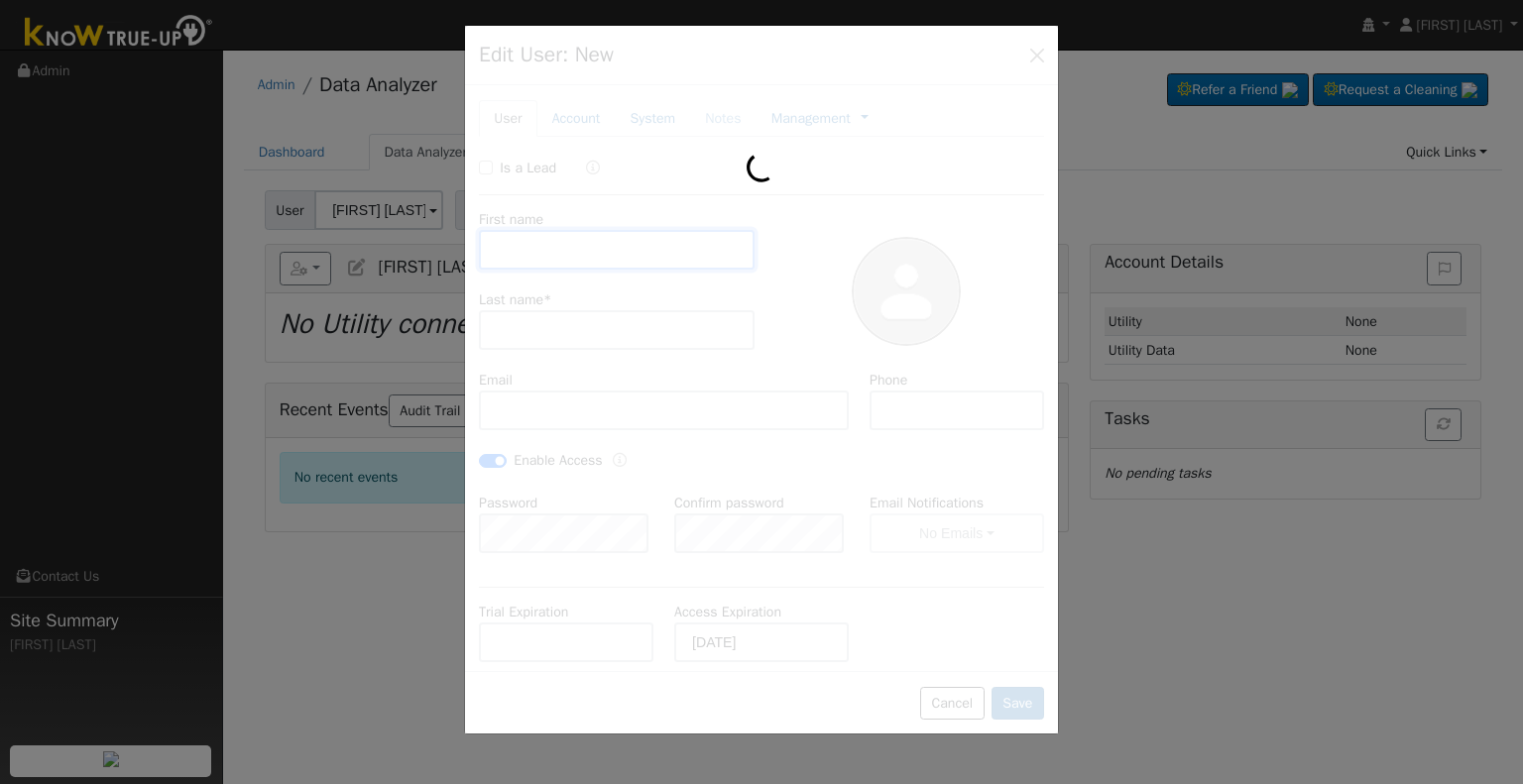 type on "[FIRST]" 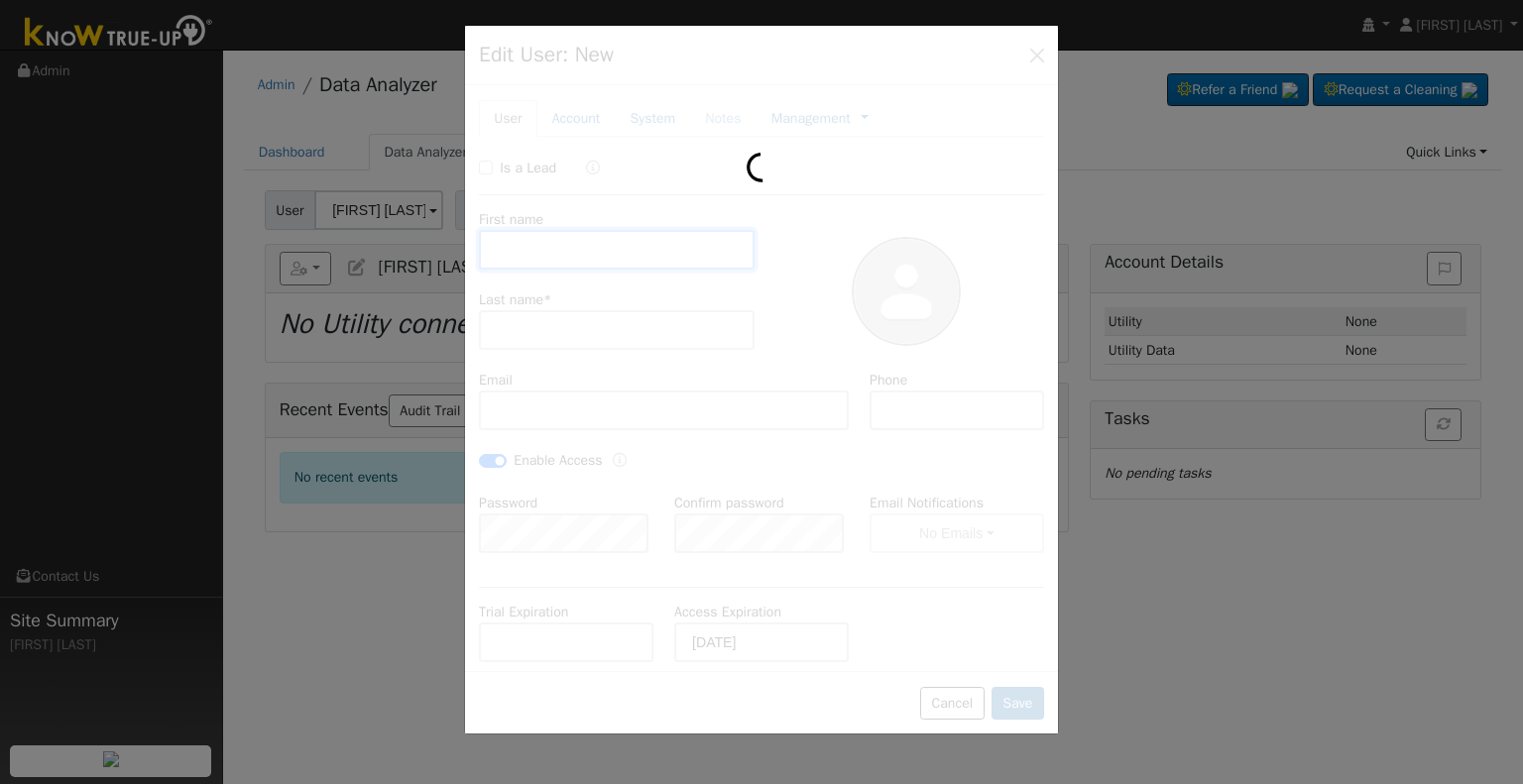 type on "[LAST]" 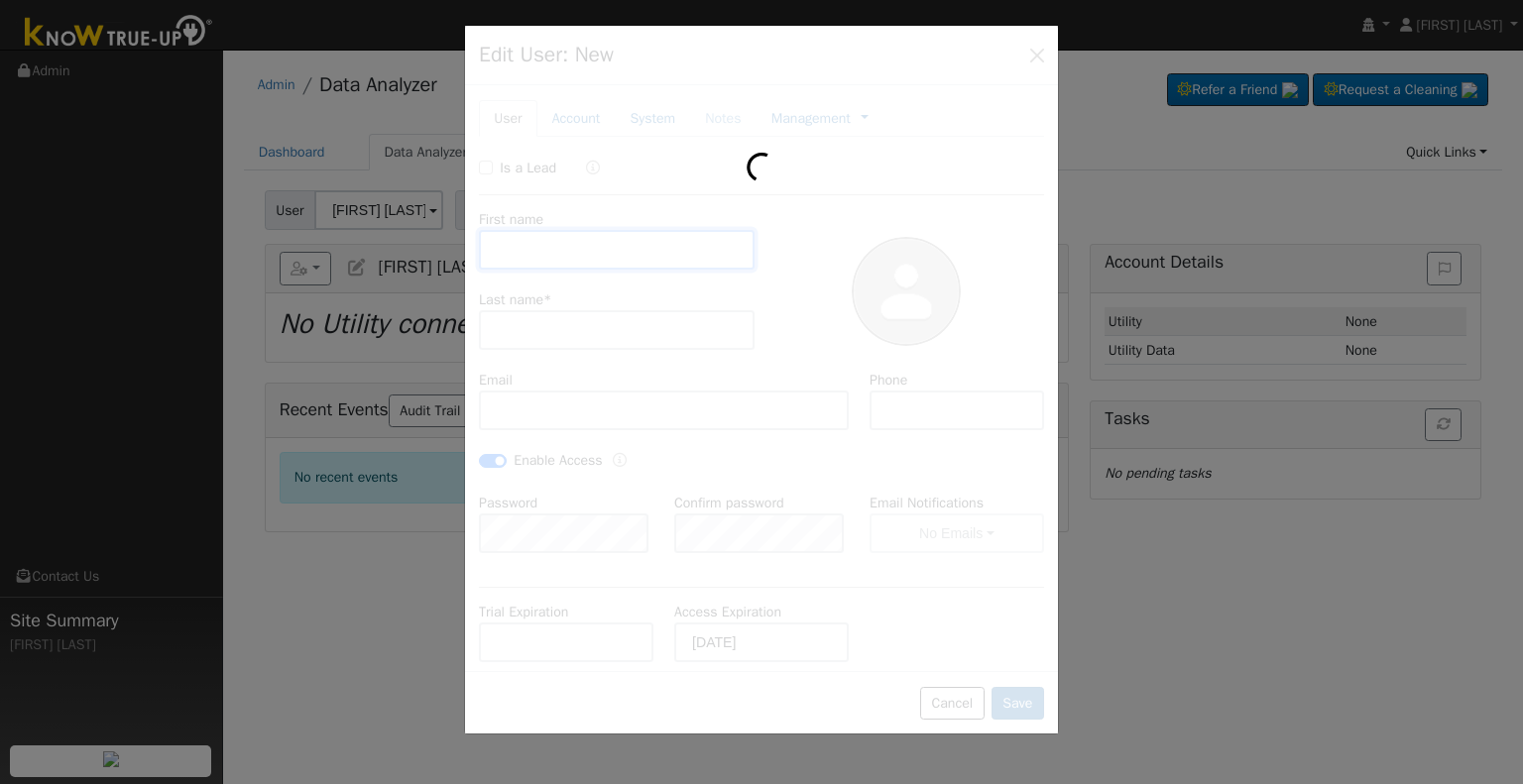 type on "[EMAIL]" 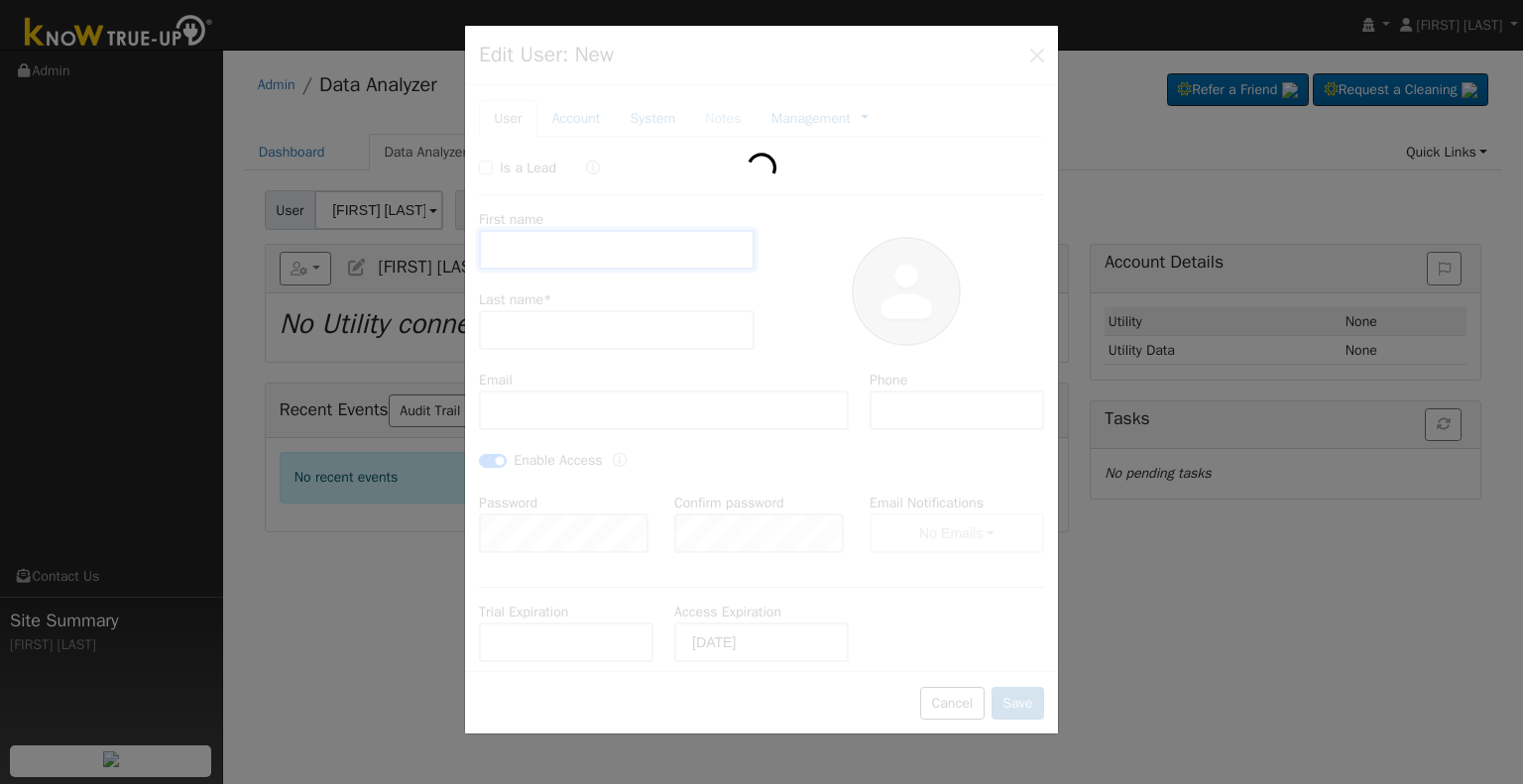 type on "[PHONE]" 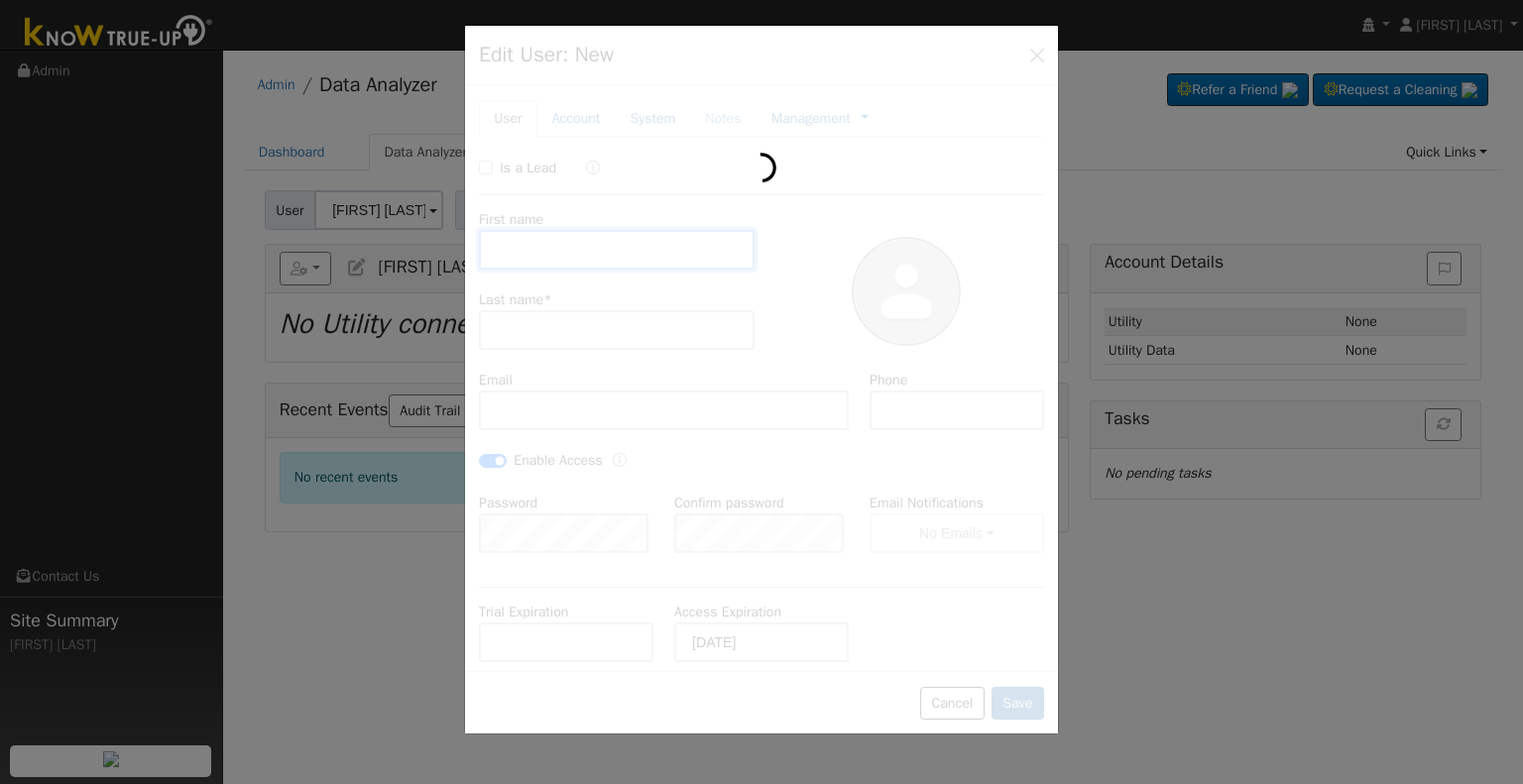 checkbox on "true" 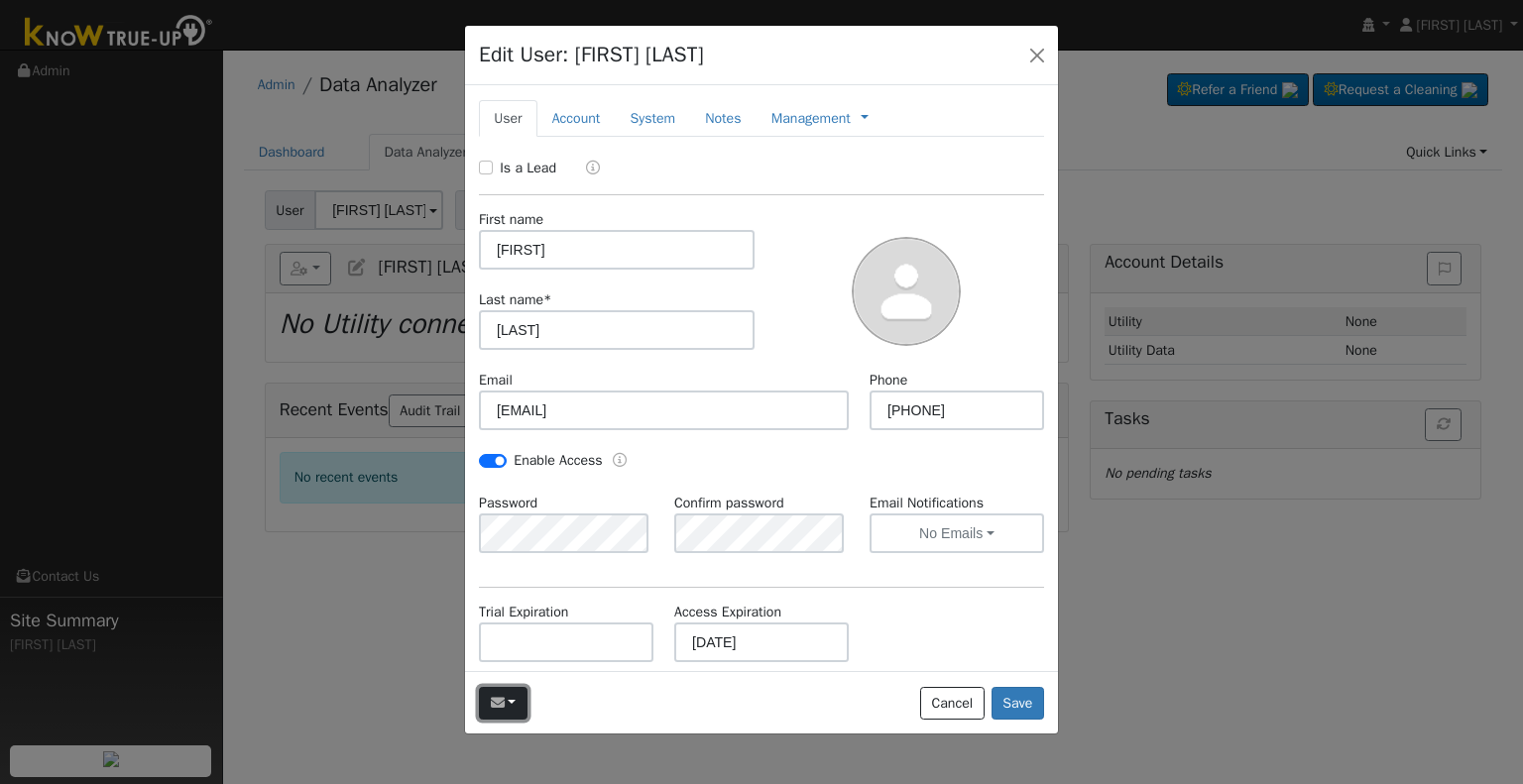 click at bounding box center [498, 703] 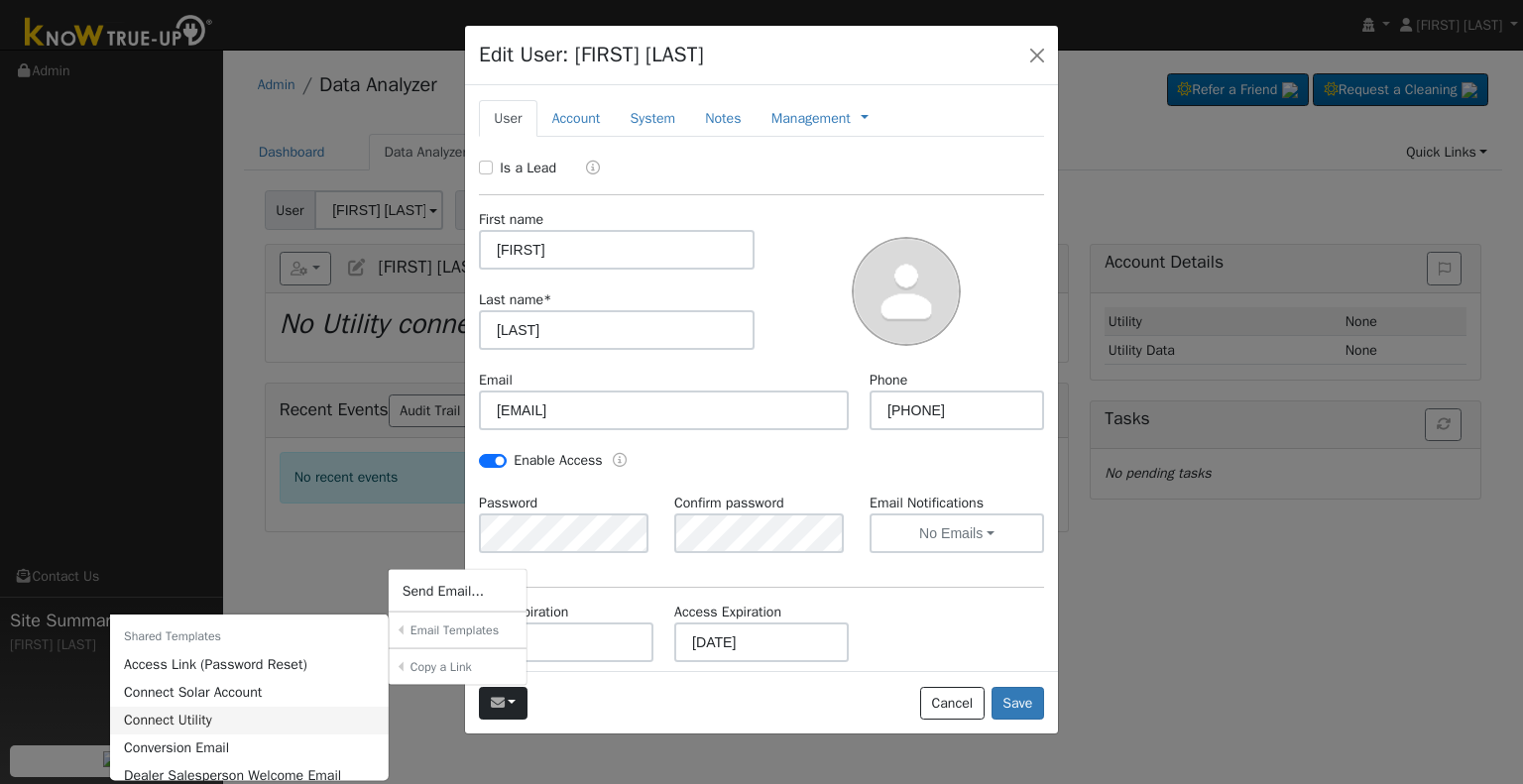 click on "Connect Utility" at bounding box center (249, 720) 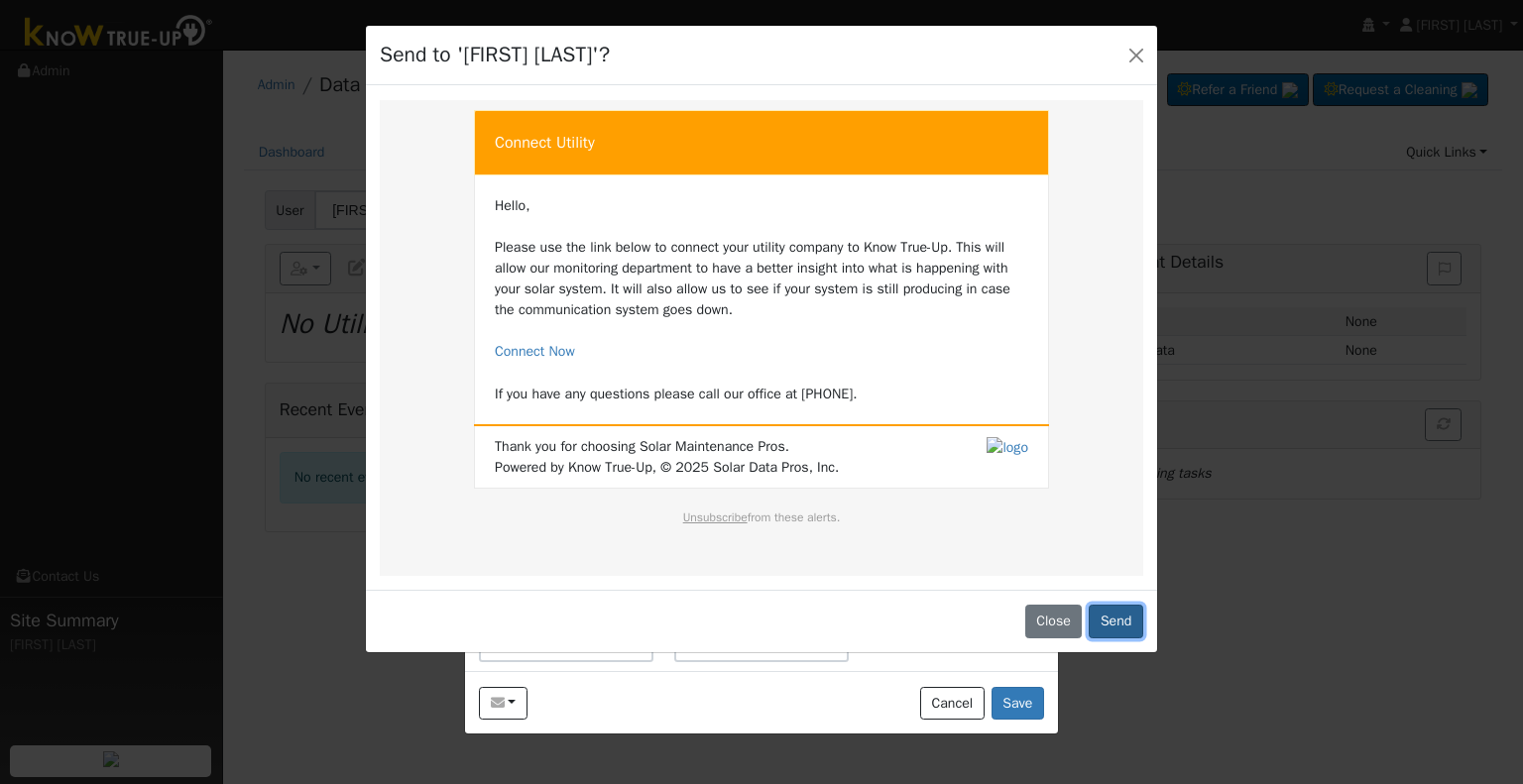 click on "Send" at bounding box center (1115, 621) 